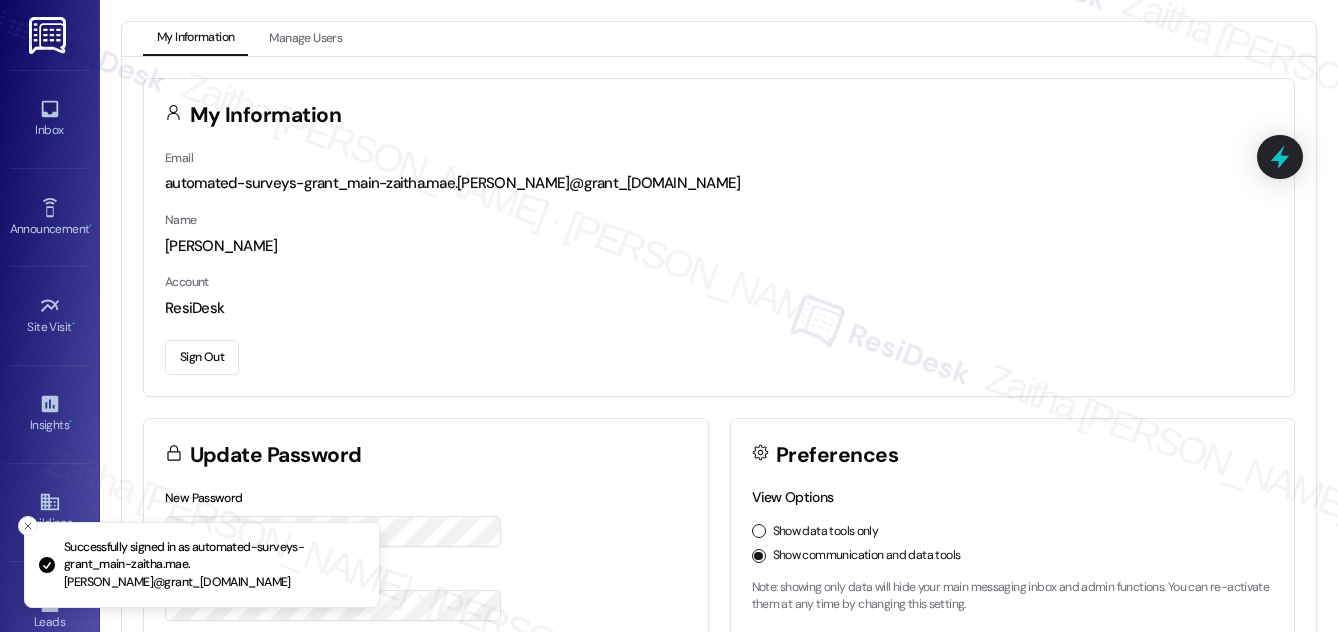 scroll, scrollTop: 0, scrollLeft: 0, axis: both 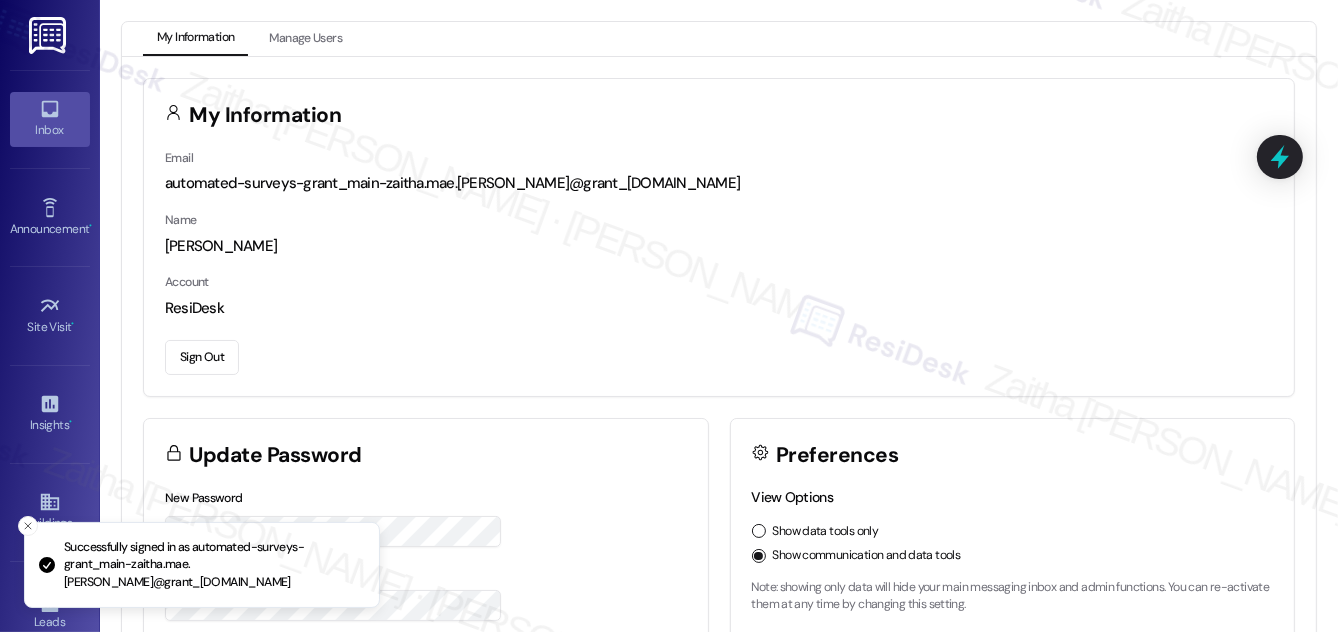 click on "Inbox" at bounding box center [50, 130] 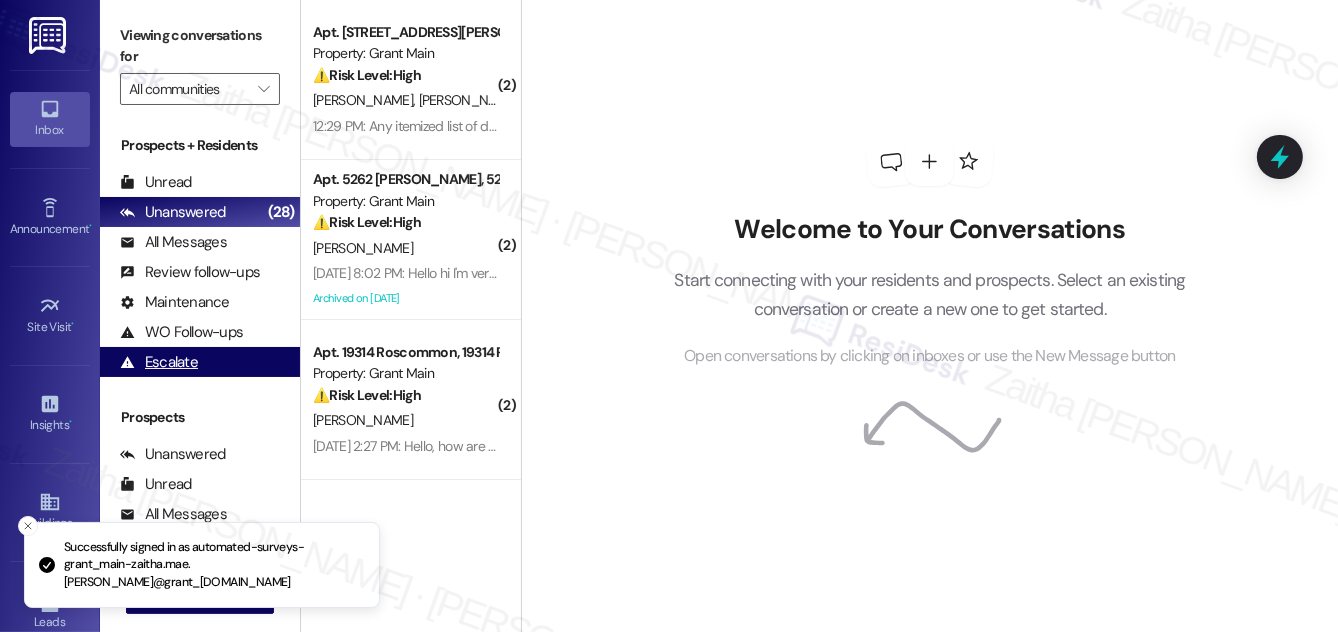 scroll, scrollTop: 264, scrollLeft: 0, axis: vertical 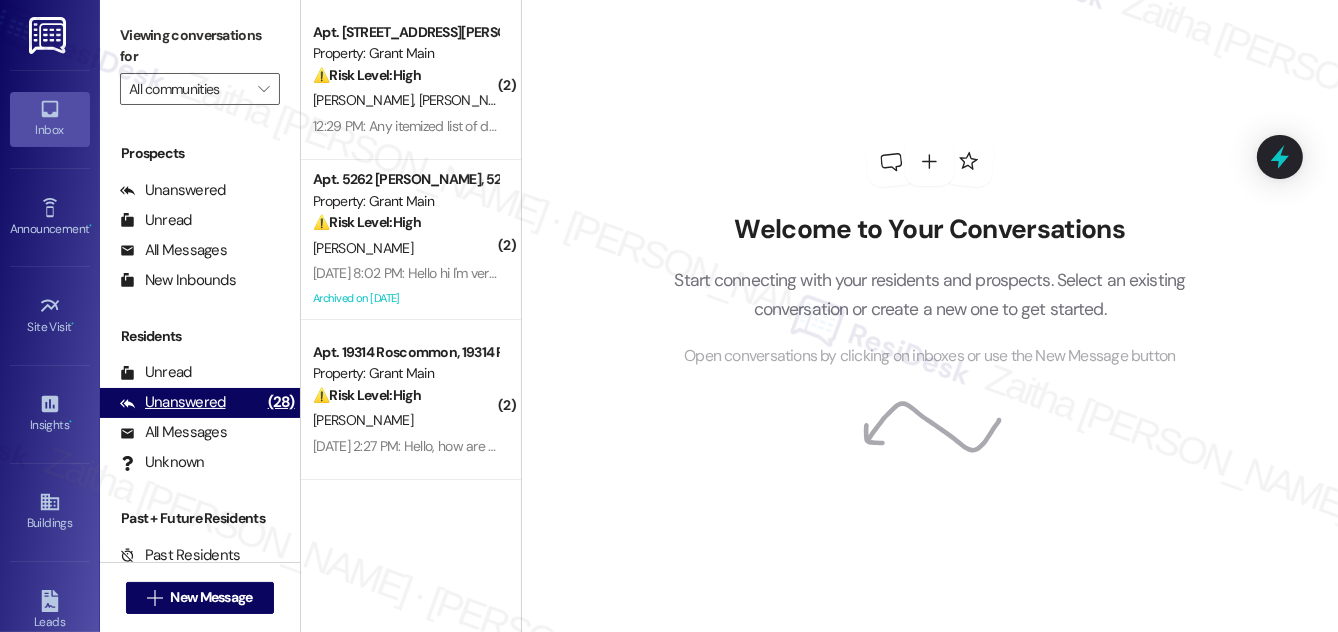 click on "Unanswered" at bounding box center (173, 402) 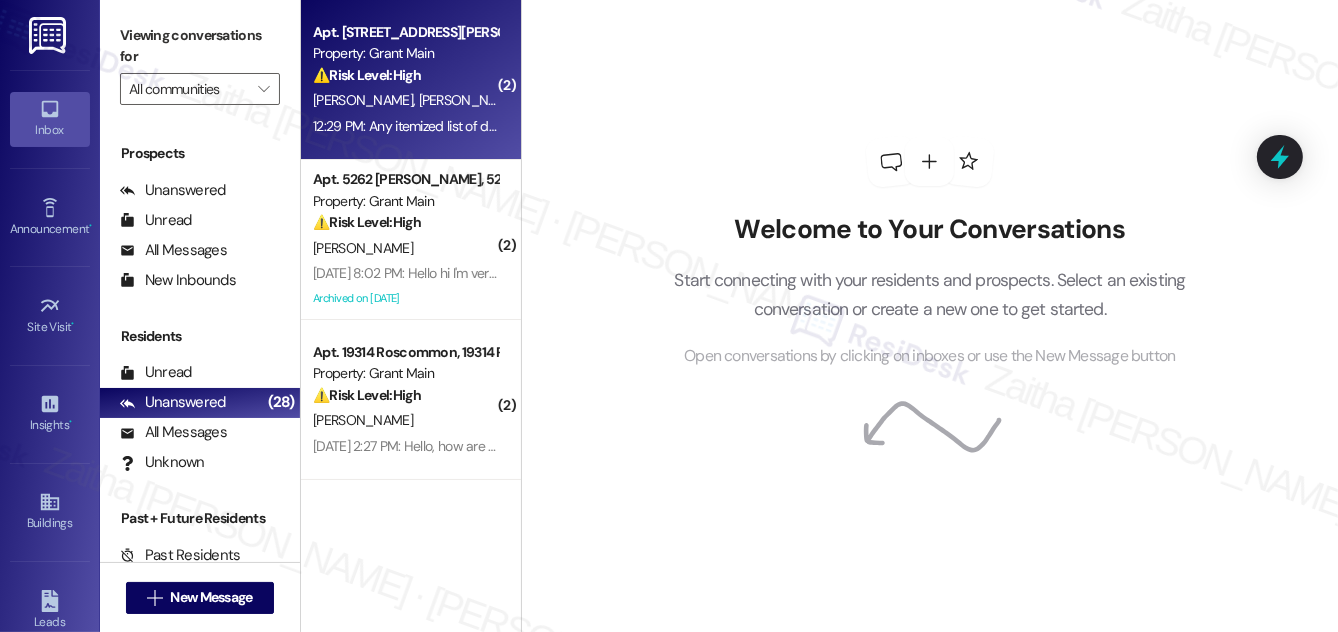 click on "⚠️  Risk Level:  High The resident is inquiring about their security deposit refund and requesting an itemized list of damages. This falls under financial concerns and requires a timely response to avoid potential disputes." at bounding box center [405, 75] 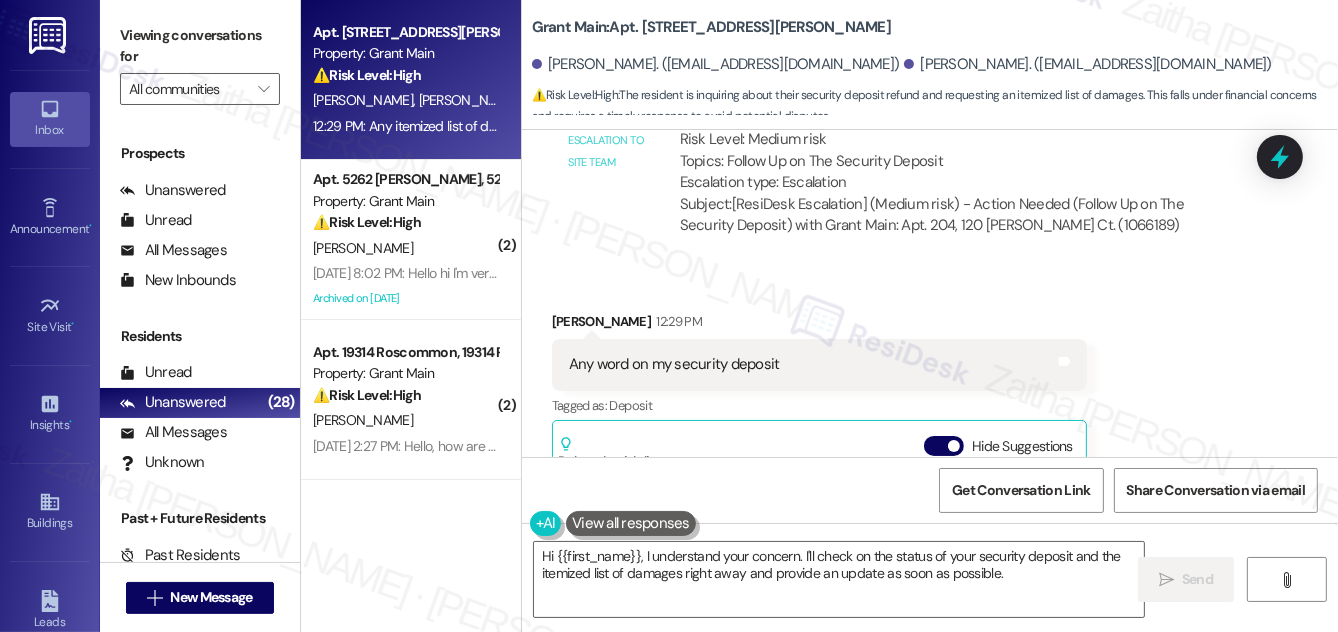scroll, scrollTop: 11405, scrollLeft: 0, axis: vertical 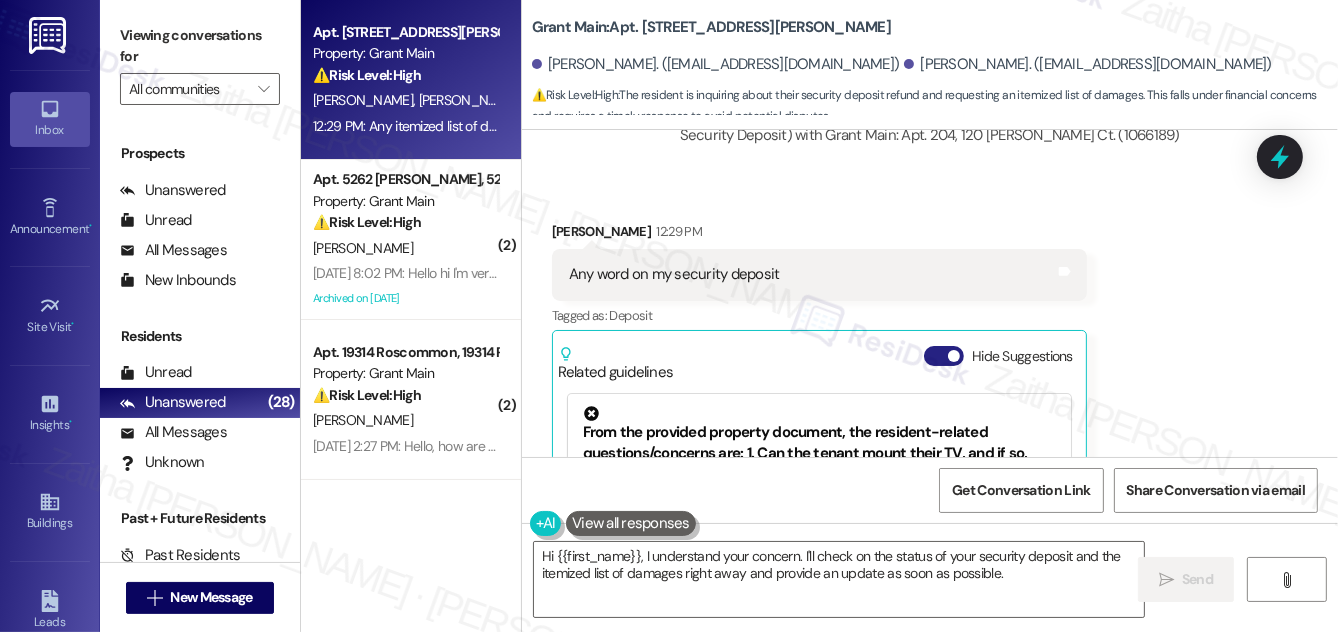 click on "Hide Suggestions" at bounding box center (944, 356) 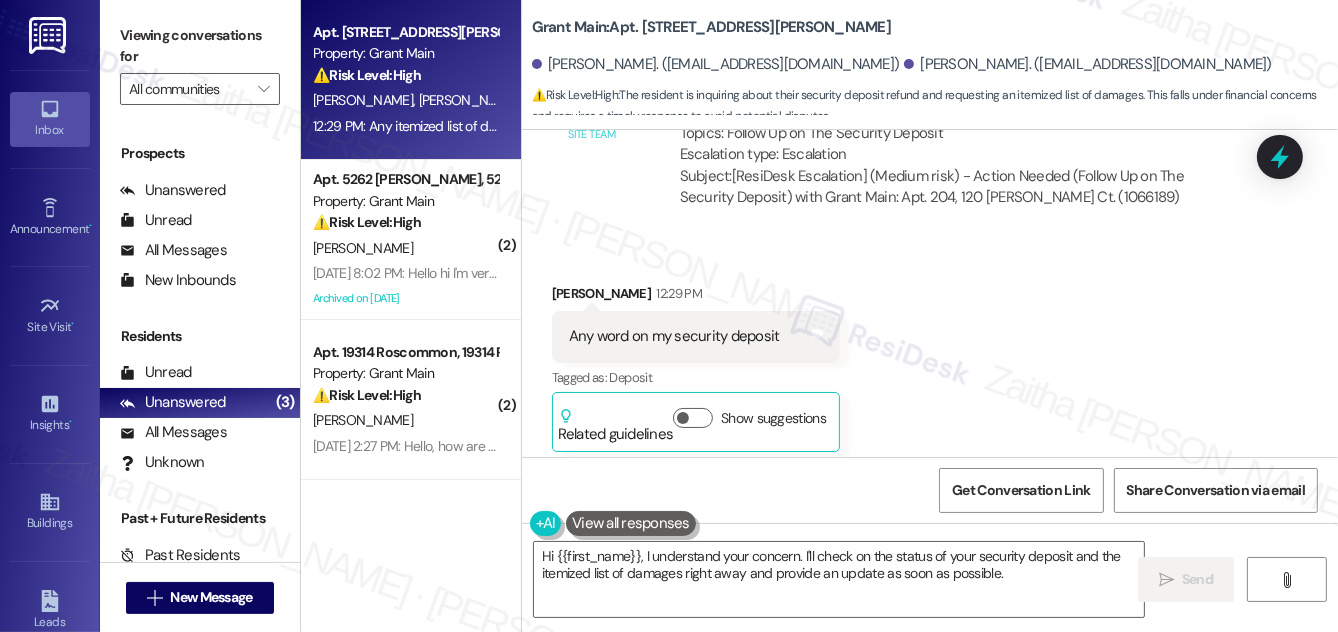 scroll, scrollTop: 11153, scrollLeft: 0, axis: vertical 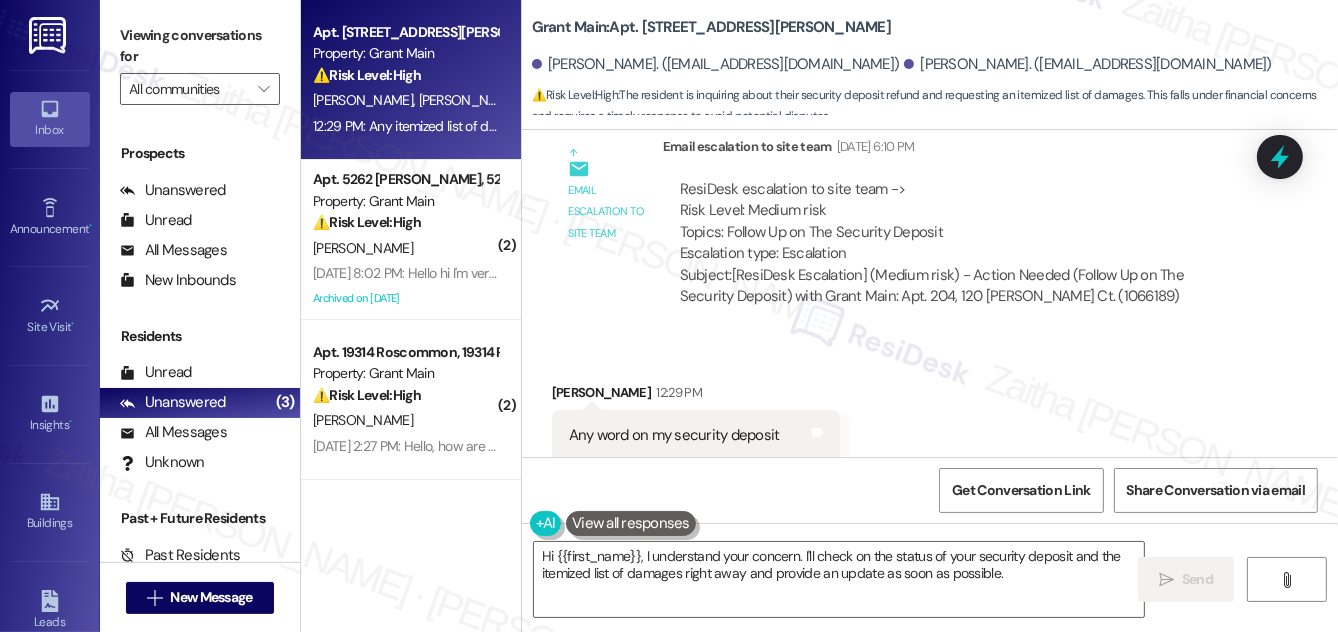 click on "[PERSON_NAME] 12:29 PM" at bounding box center (696, 396) 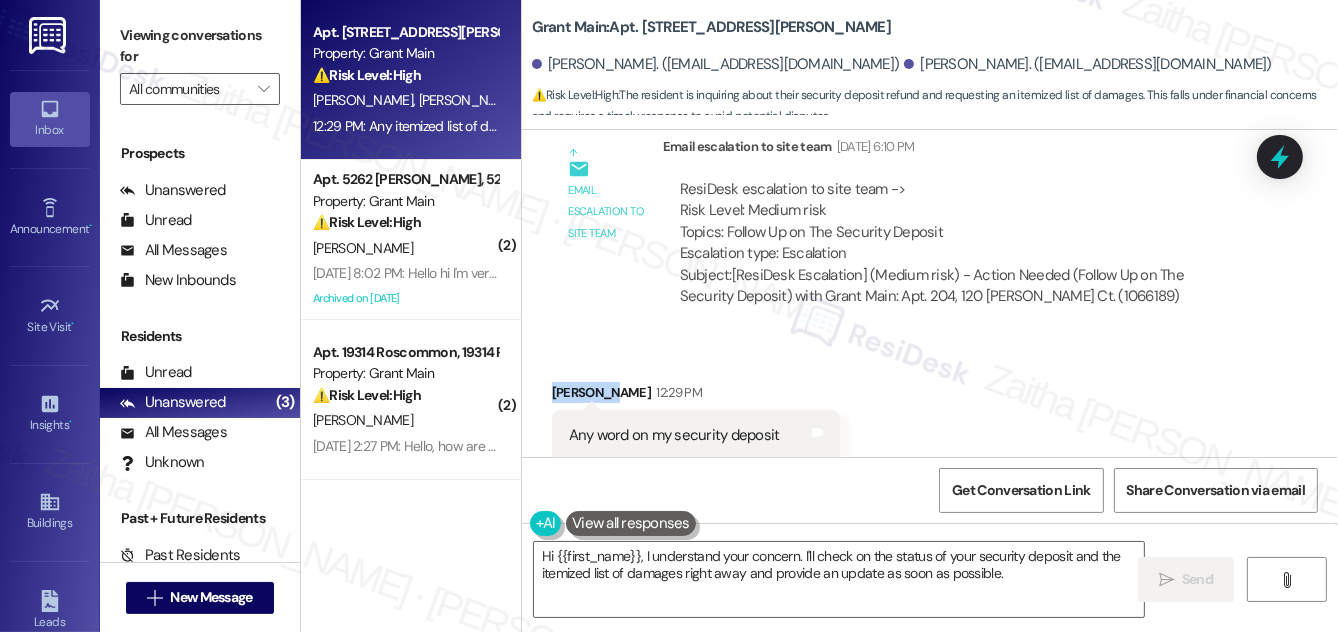 click on "[PERSON_NAME] 12:29 PM" at bounding box center [696, 396] 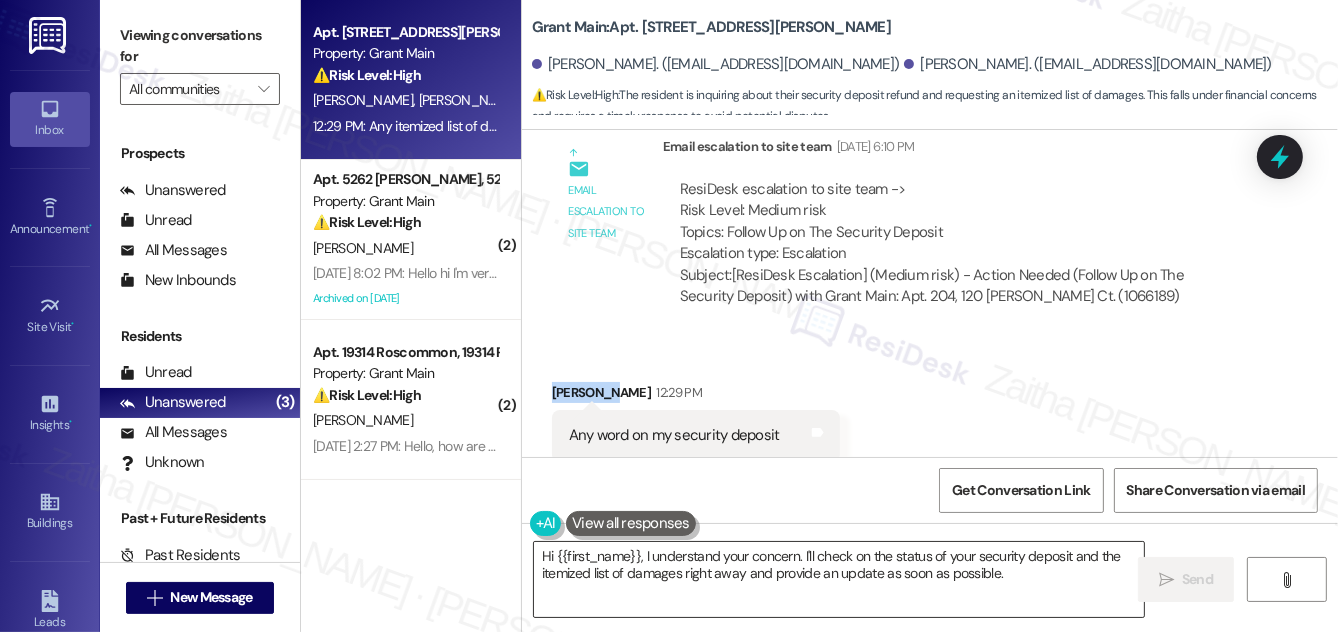 click on "Hi {{first_name}}, I understand your concern. I'll check on the status of your security deposit and the itemized list of damages right away and provide an update as soon as possible." at bounding box center [839, 579] 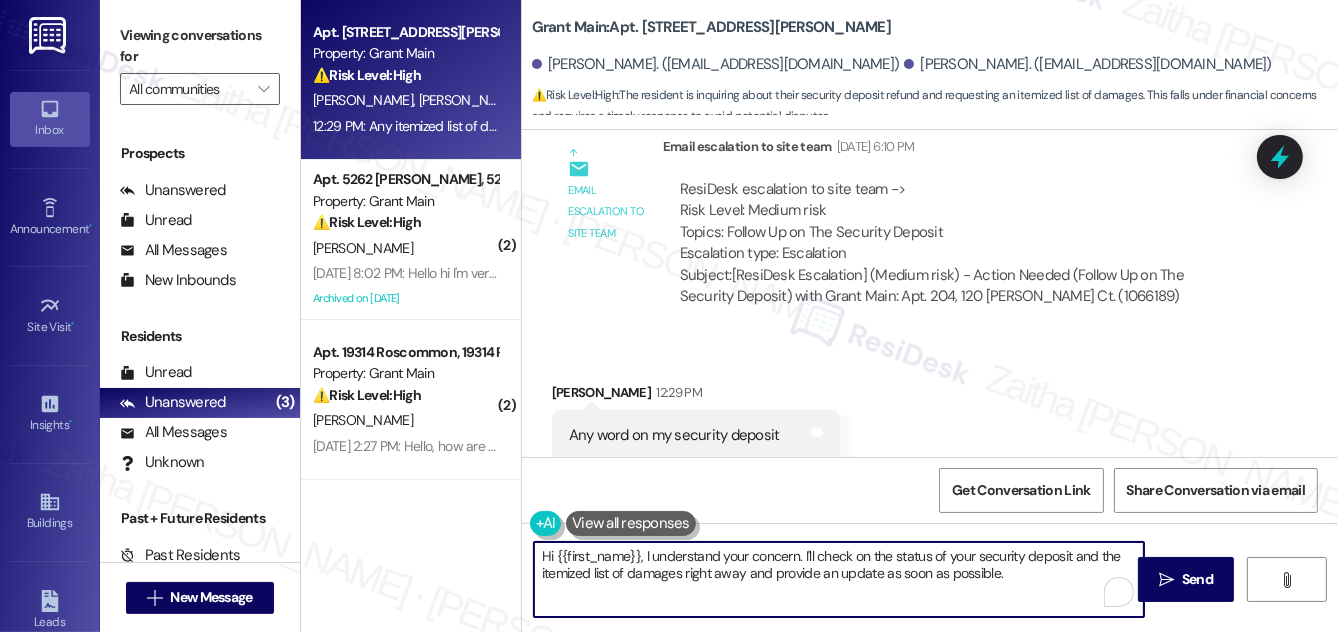 click on "Hi {{first_name}}, I understand your concern. I'll check on the status of your security deposit and the itemized list of damages right away and provide an update as soon as possible." at bounding box center [839, 579] 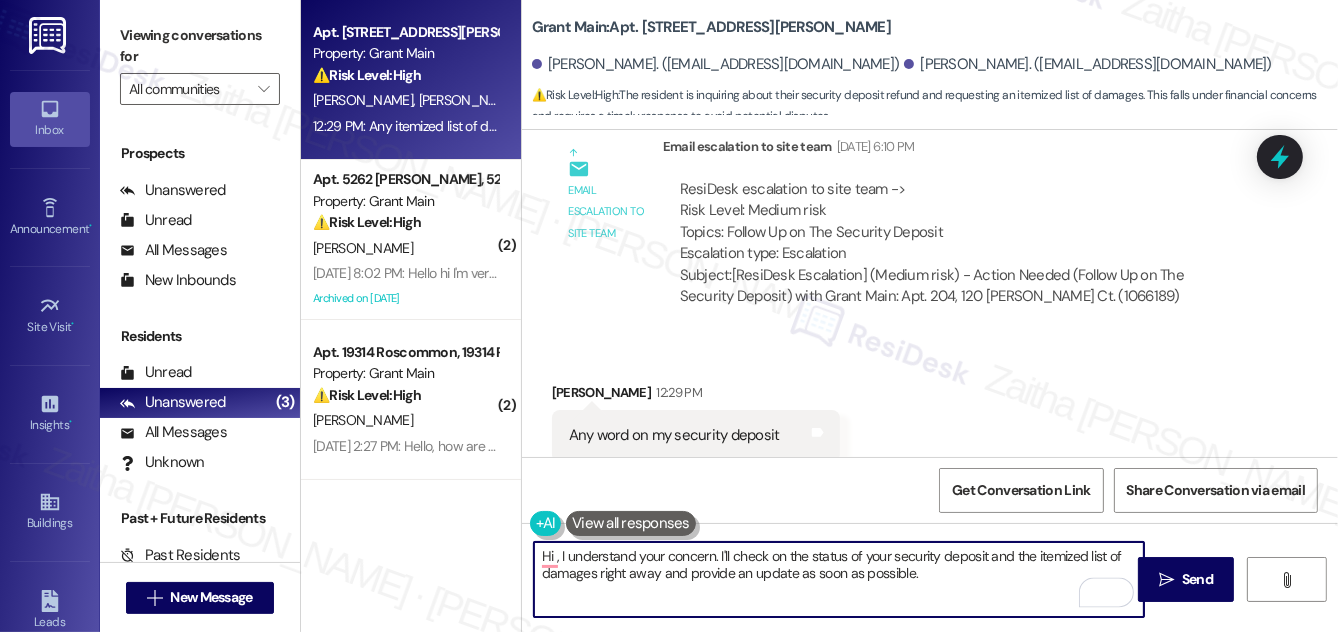 paste on "[PERSON_NAME]" 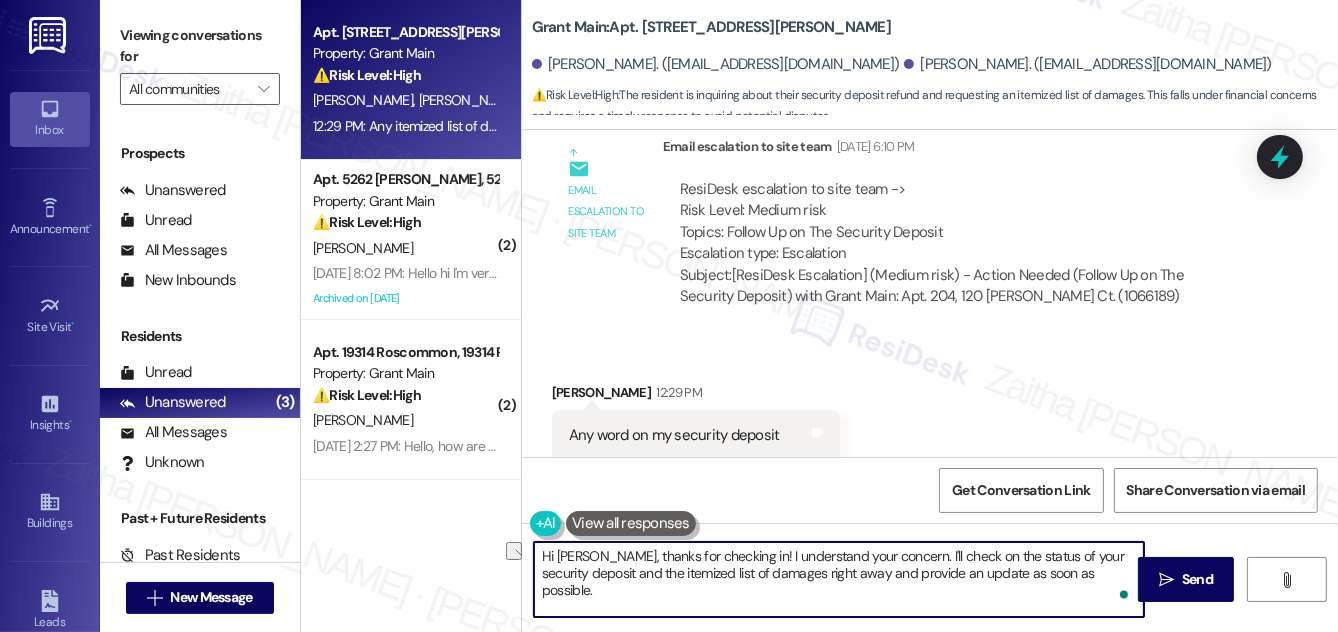 drag, startPoint x: 737, startPoint y: 551, endPoint x: 899, endPoint y: 552, distance: 162.00308 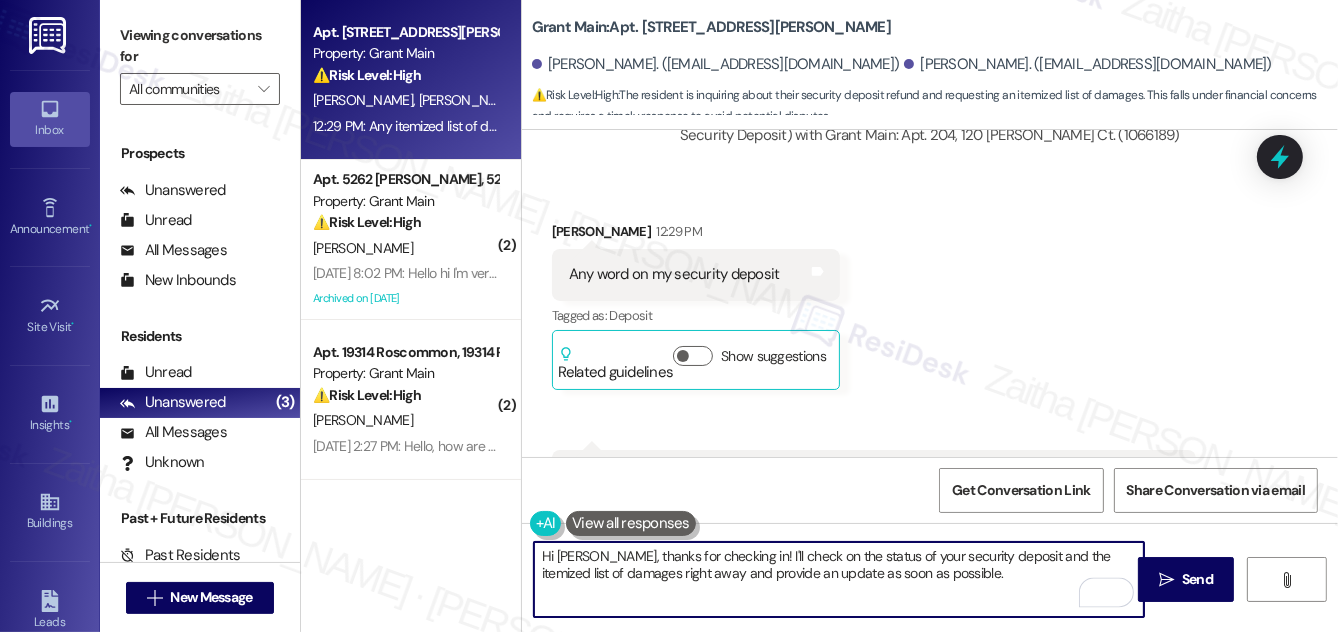 scroll, scrollTop: 11334, scrollLeft: 0, axis: vertical 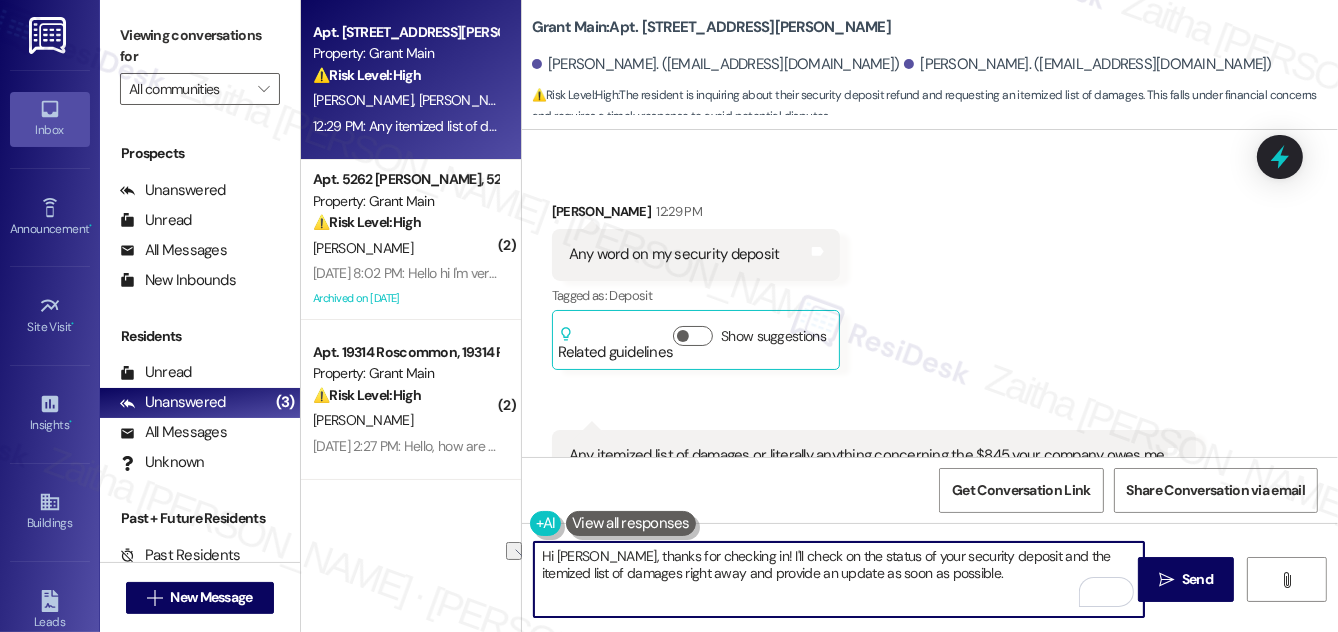 drag, startPoint x: 608, startPoint y: 572, endPoint x: 699, endPoint y: 573, distance: 91.00549 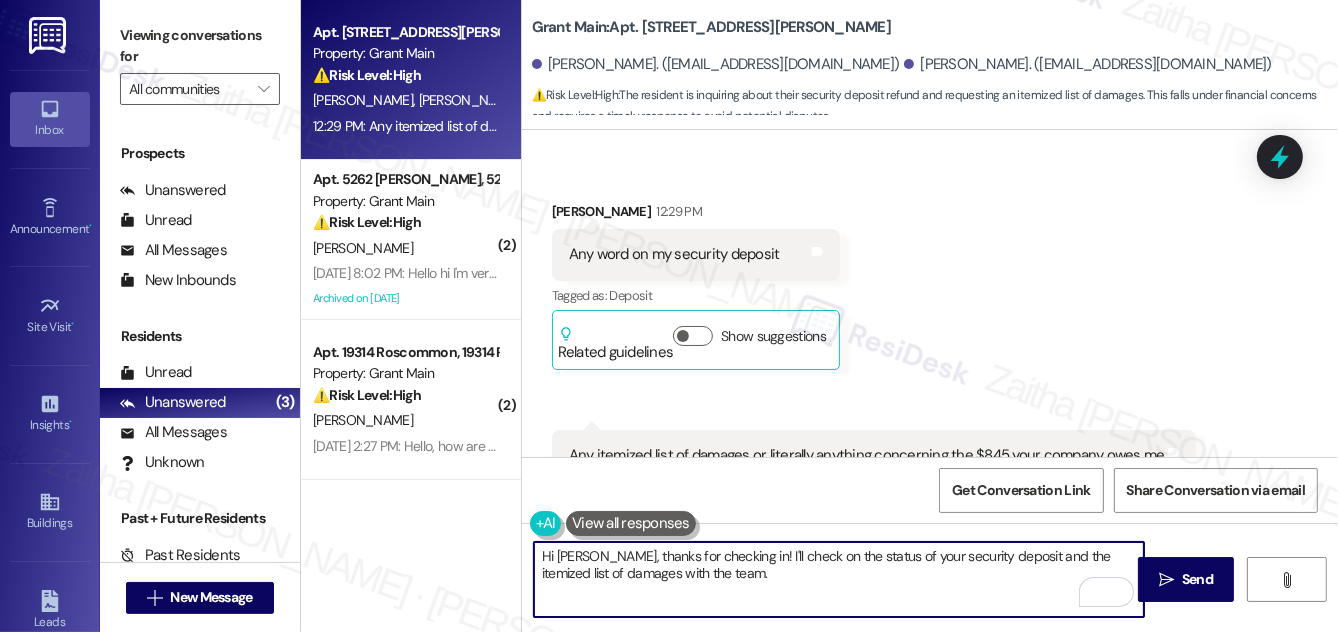 click on "Hi [PERSON_NAME], thanks for checking in! I'll check on the status of your security deposit and the itemized list of damages with the team." at bounding box center (839, 579) 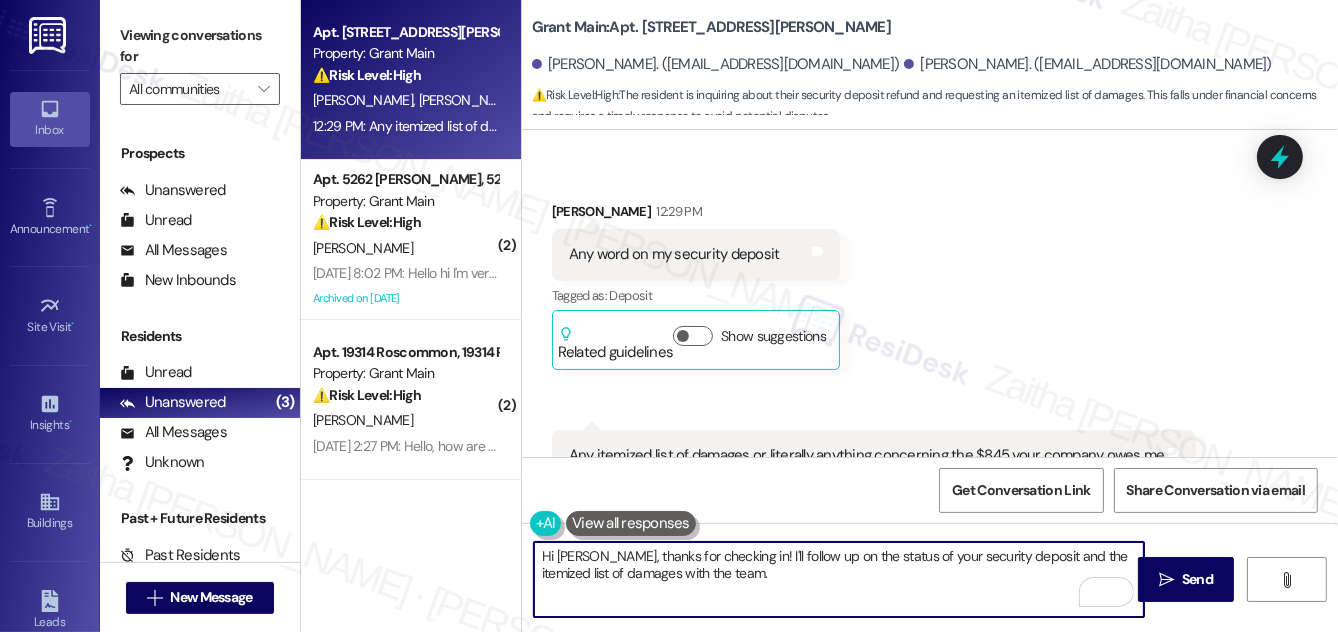 click on "Hi [PERSON_NAME], thanks for checking in! I'll follow up on the status of your security deposit and the itemized list of damages with the team." at bounding box center [839, 579] 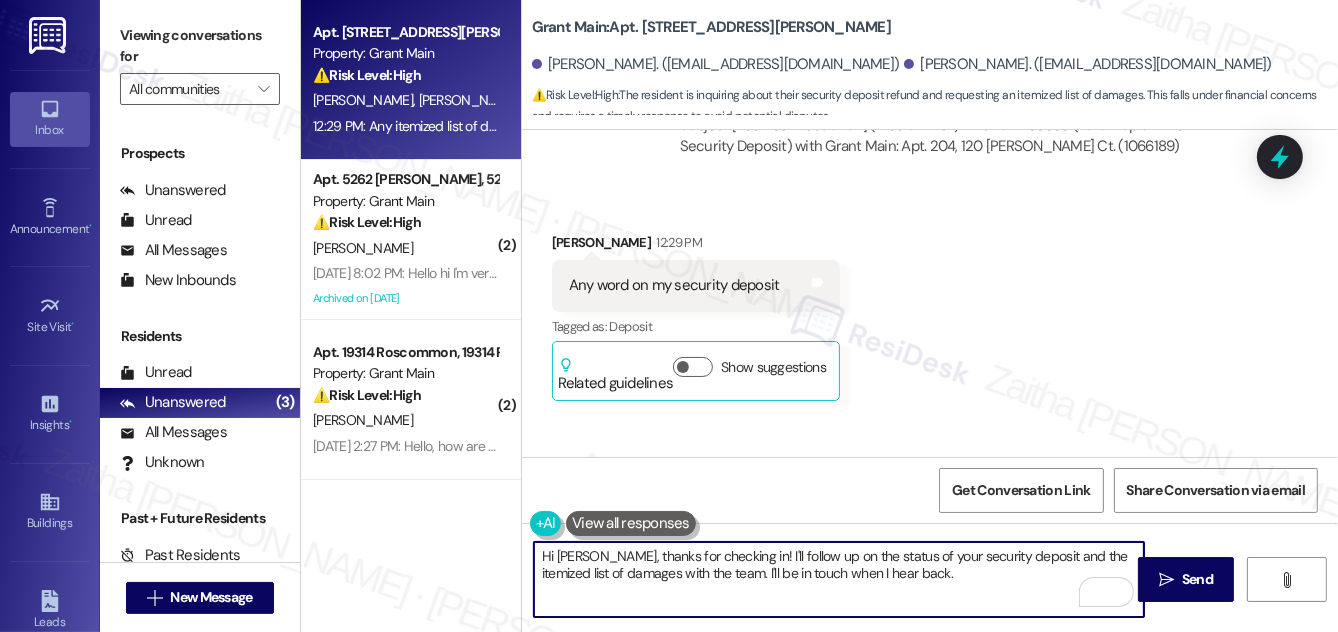 scroll, scrollTop: 11334, scrollLeft: 0, axis: vertical 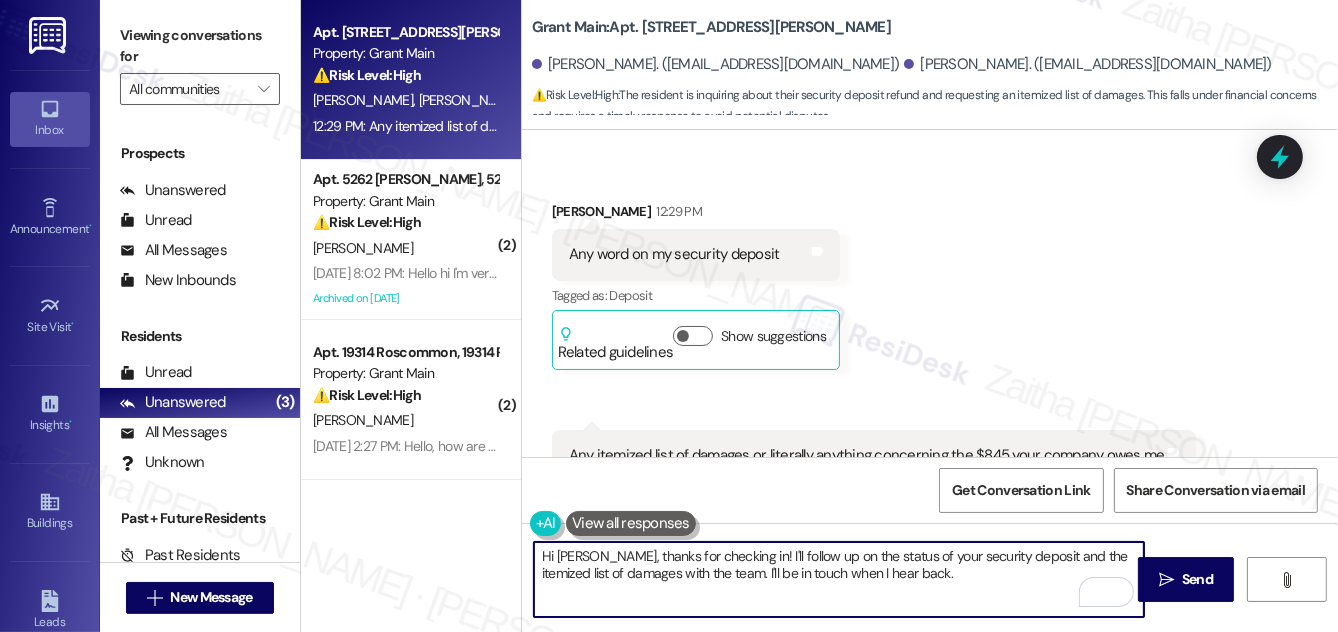 click on "Hi [PERSON_NAME], thanks for checking in! I'll follow up on the status of your security deposit and the itemized list of damages with the team. I'll be in touch when I hear back." at bounding box center [839, 579] 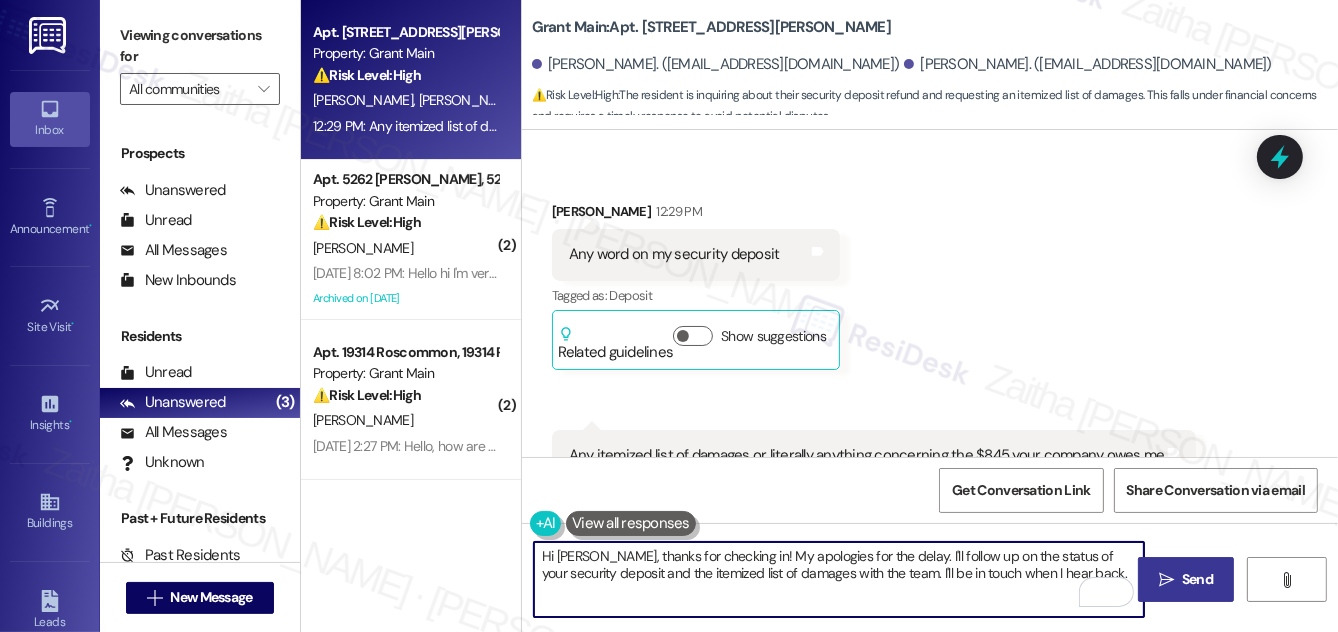 type on "Hi [PERSON_NAME], thanks for checking in! My apologies for the delay. I'll follow up on the status of your security deposit and the itemized list of damages with the team. I'll be in touch when I hear back." 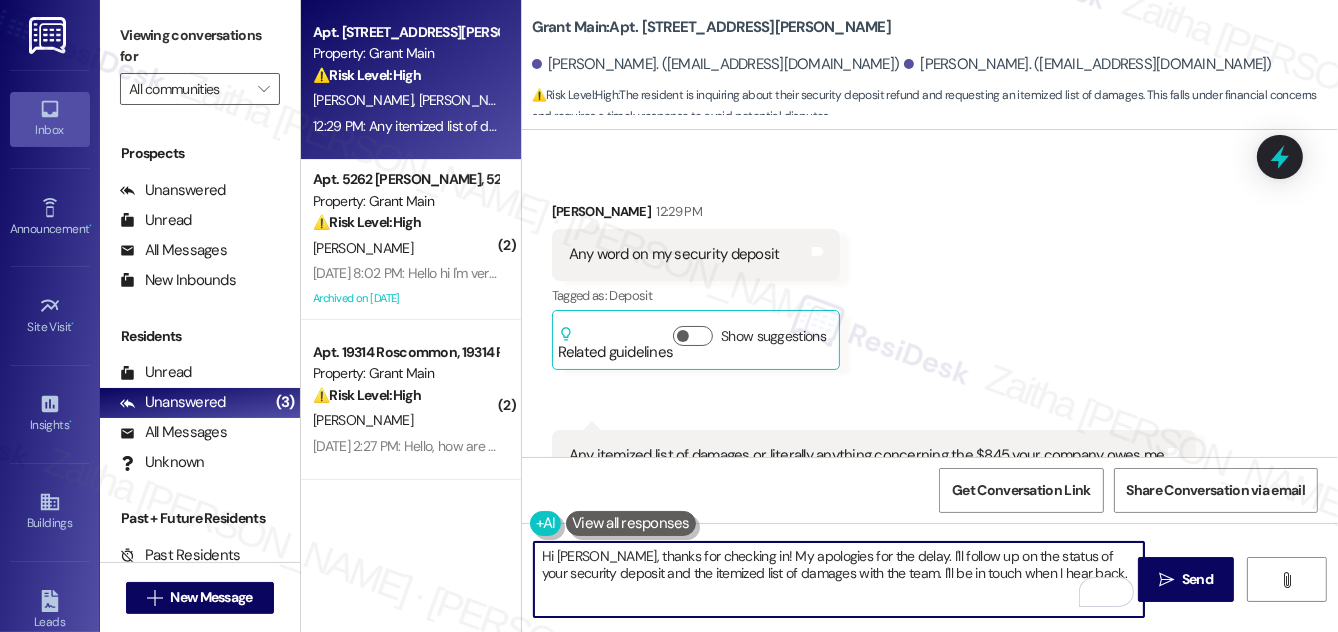 drag, startPoint x: 1173, startPoint y: 572, endPoint x: 1159, endPoint y: 546, distance: 29.529646 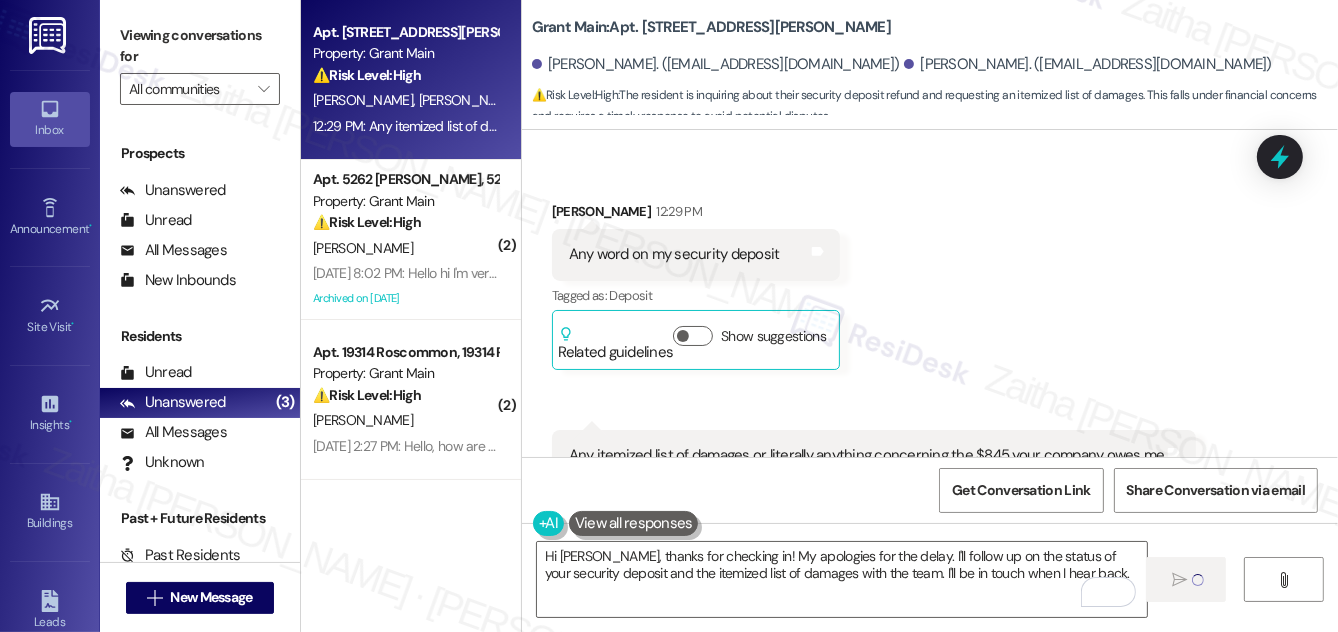 type 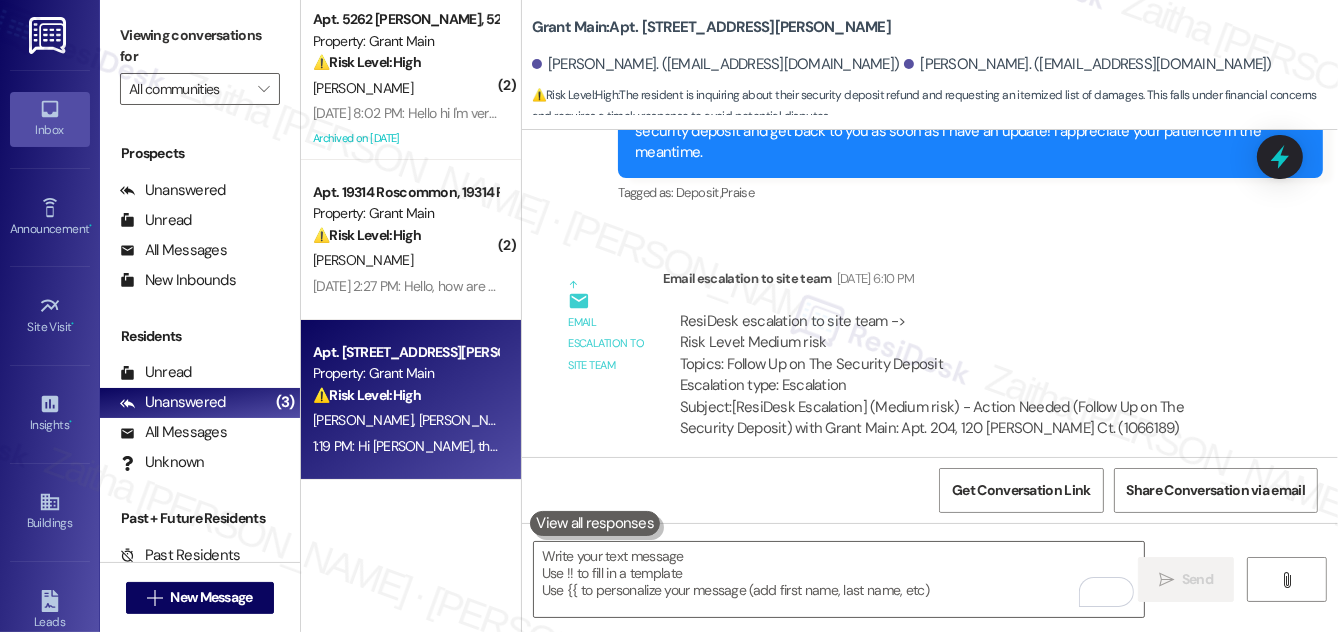 scroll, scrollTop: 10970, scrollLeft: 0, axis: vertical 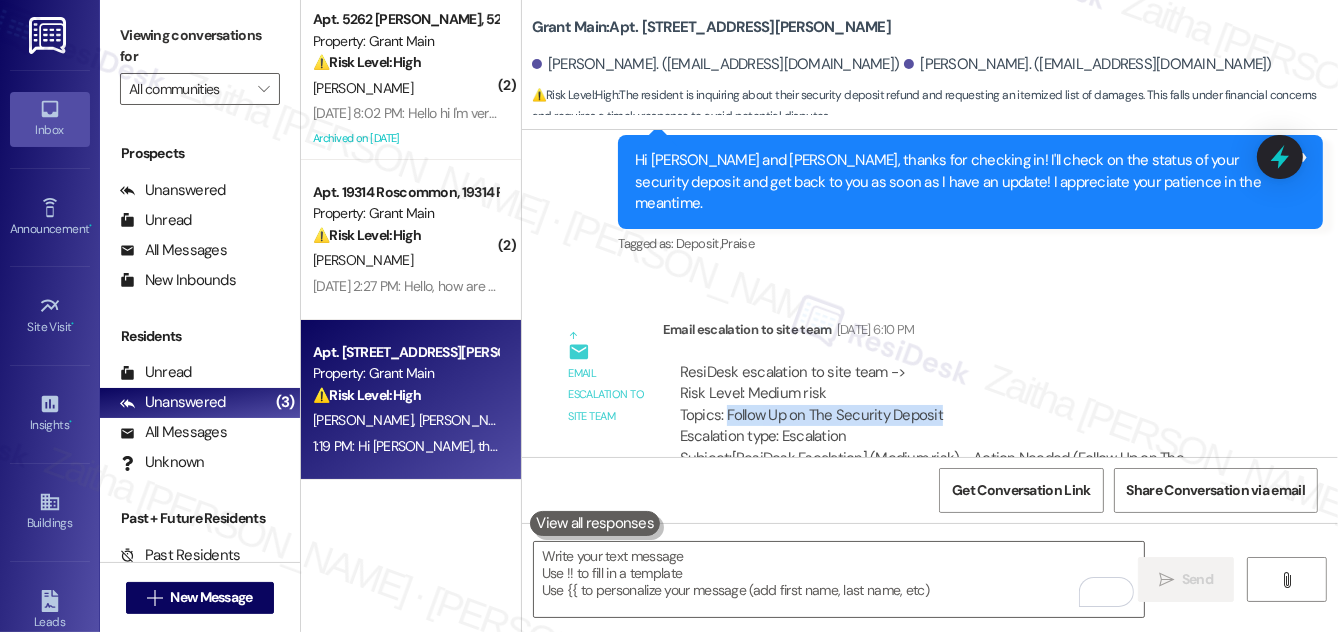 drag, startPoint x: 723, startPoint y: 343, endPoint x: 965, endPoint y: 343, distance: 242 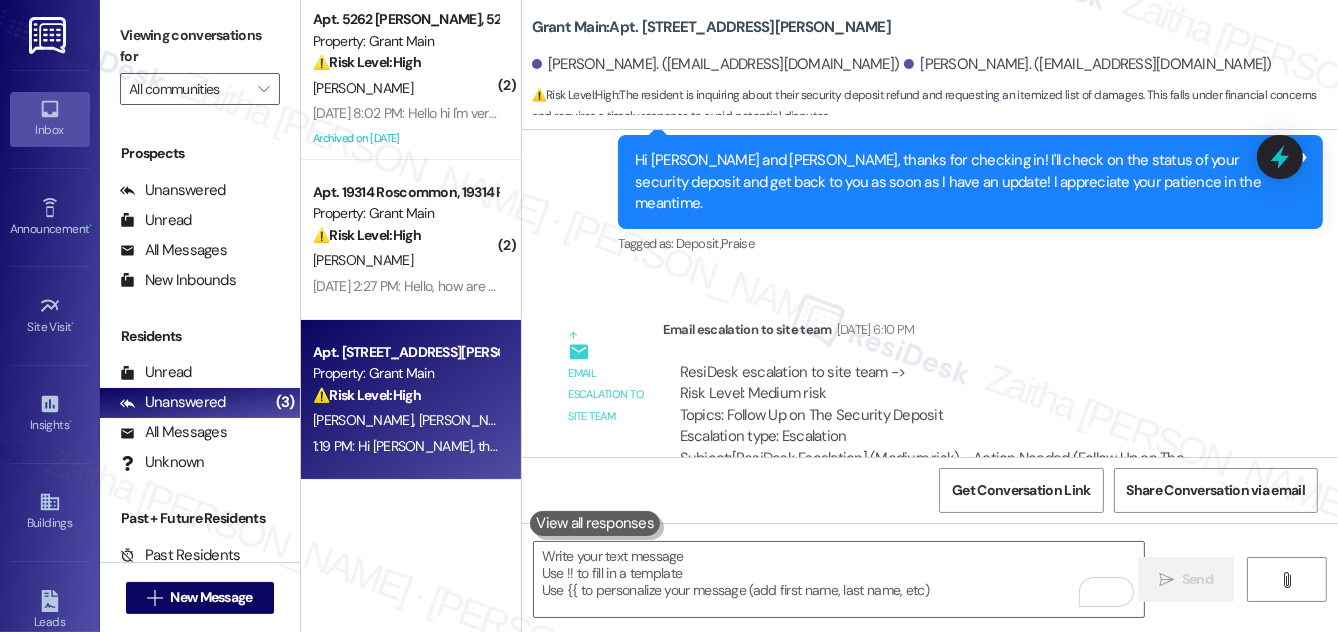 click on "ResiDesk escalation to site team ->
Risk Level: Medium risk
Topics: Follow Up on The Security Deposit
Escalation type: Escalation" at bounding box center (960, 405) 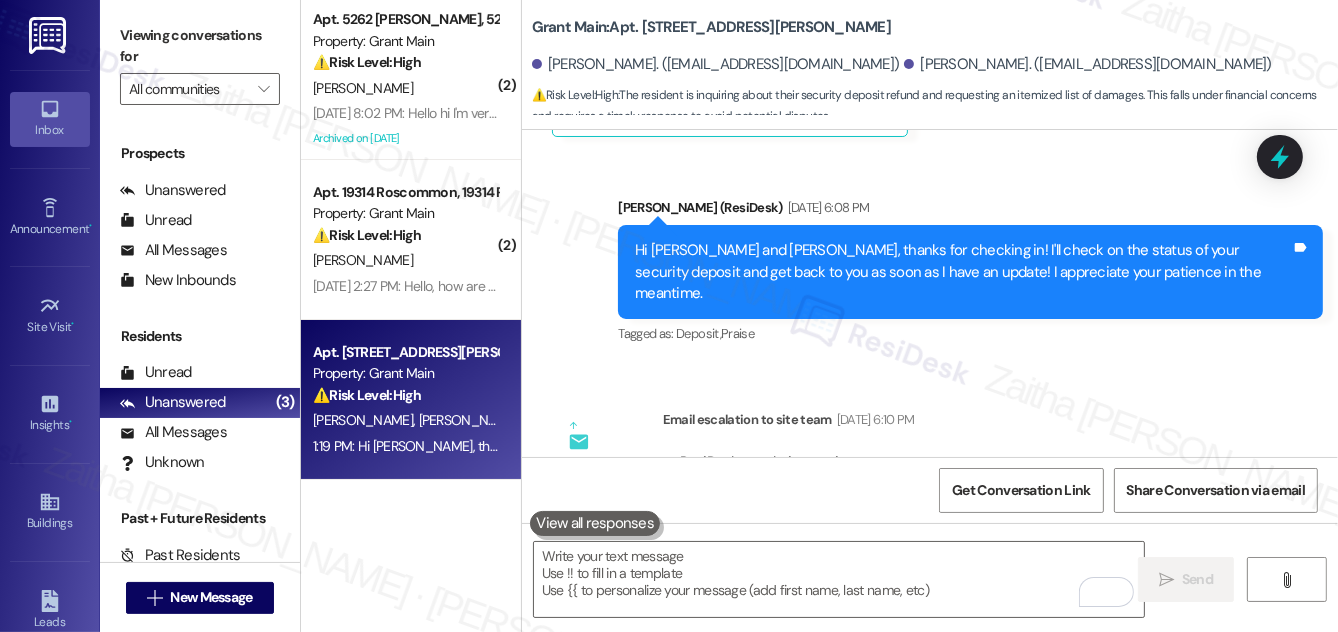 scroll, scrollTop: 10970, scrollLeft: 0, axis: vertical 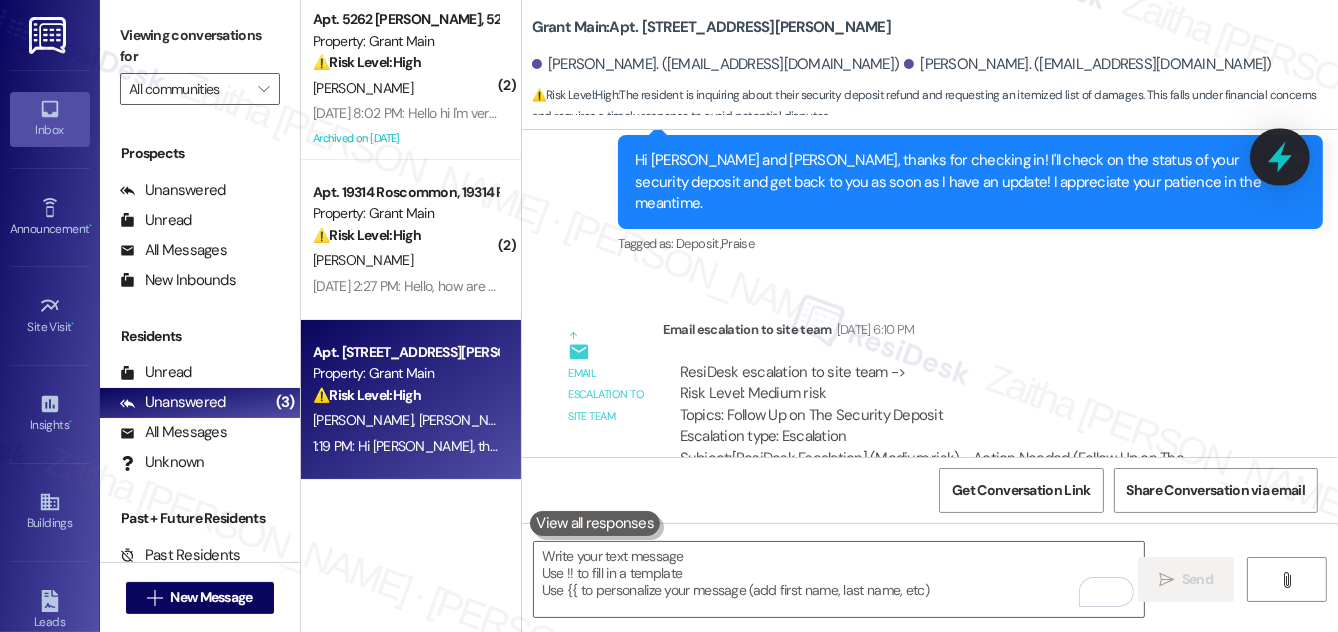 click 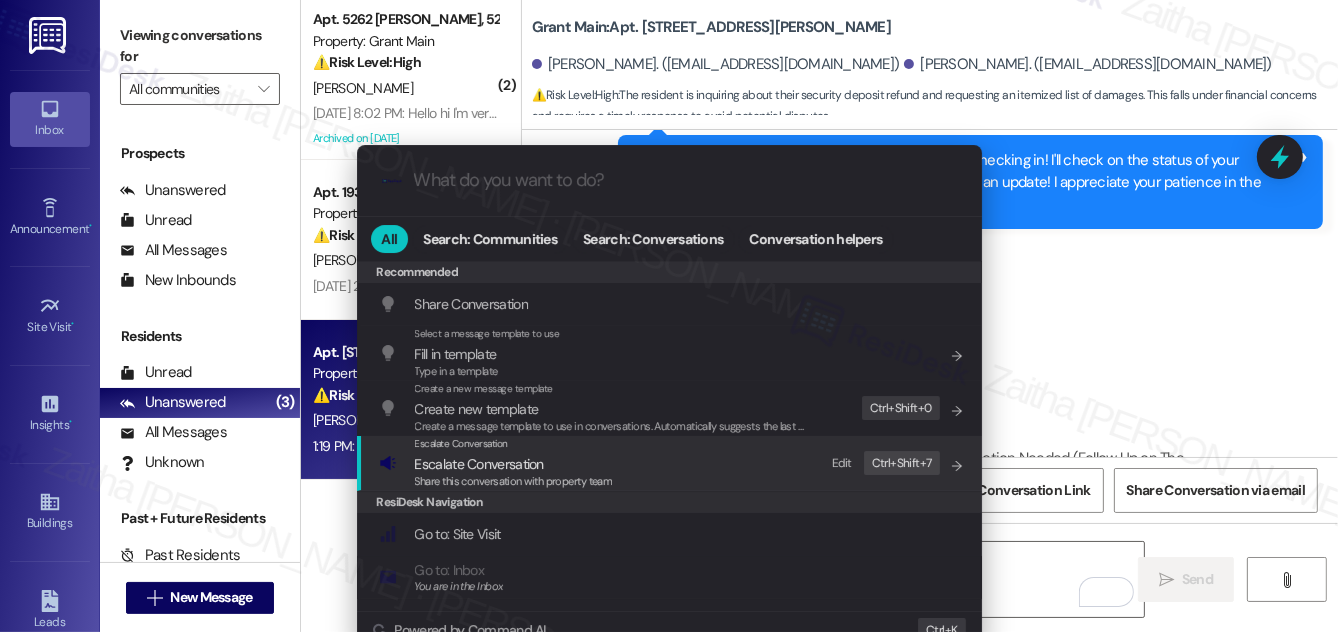 click on "Escalate Conversation" at bounding box center [514, 464] 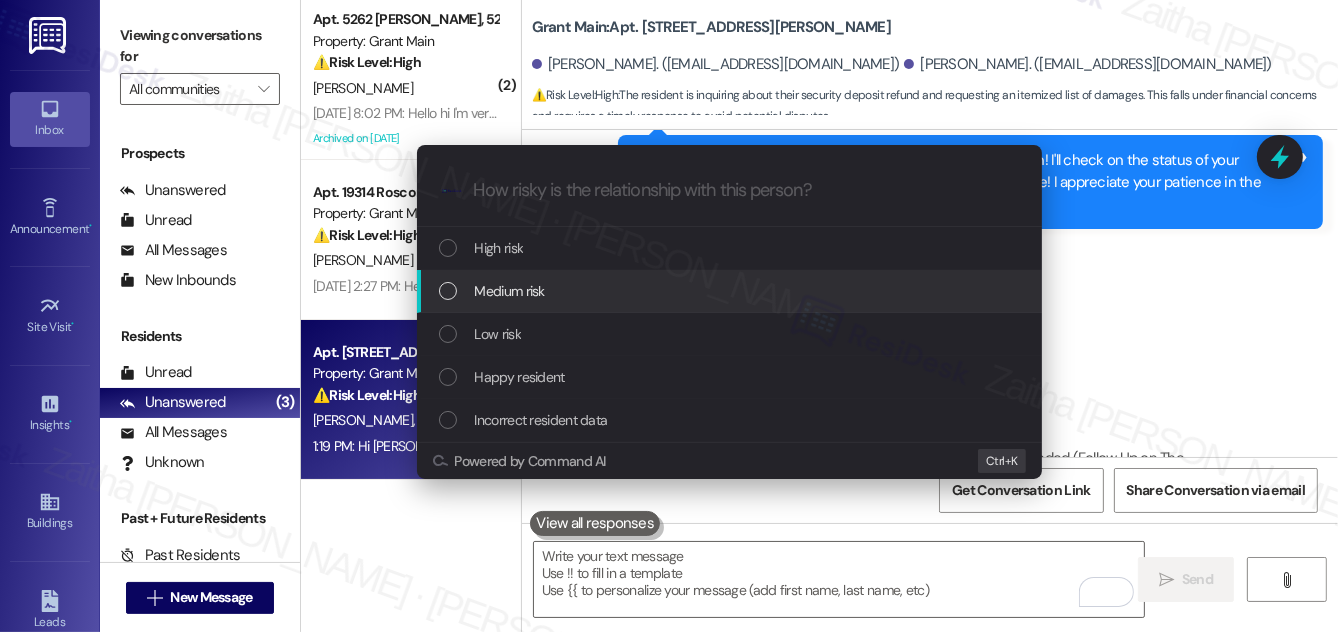click on "Medium risk" at bounding box center (731, 291) 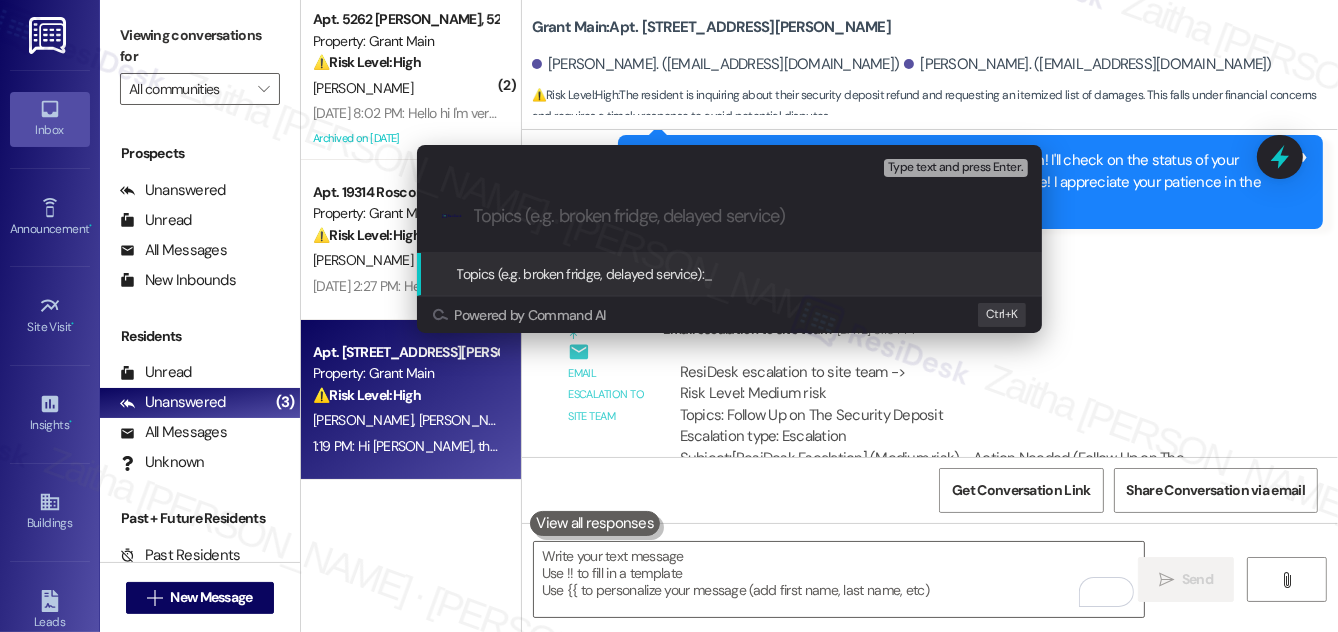 paste on "Follow Up on The Security Deposit" 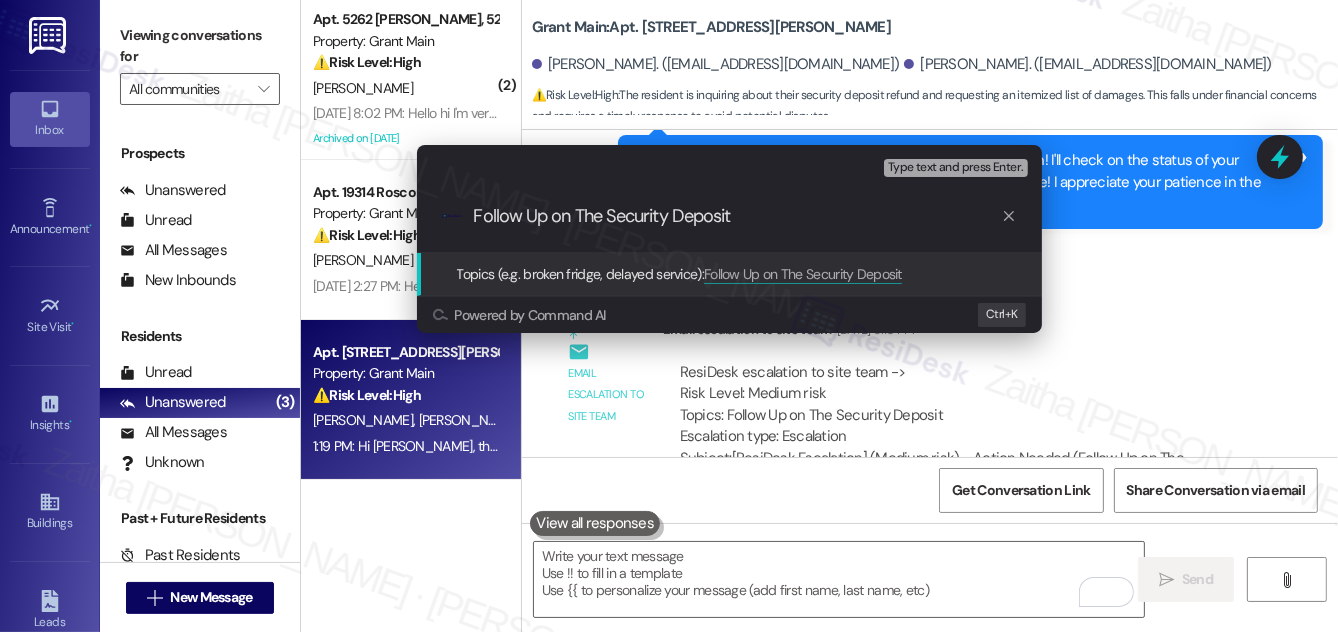 type 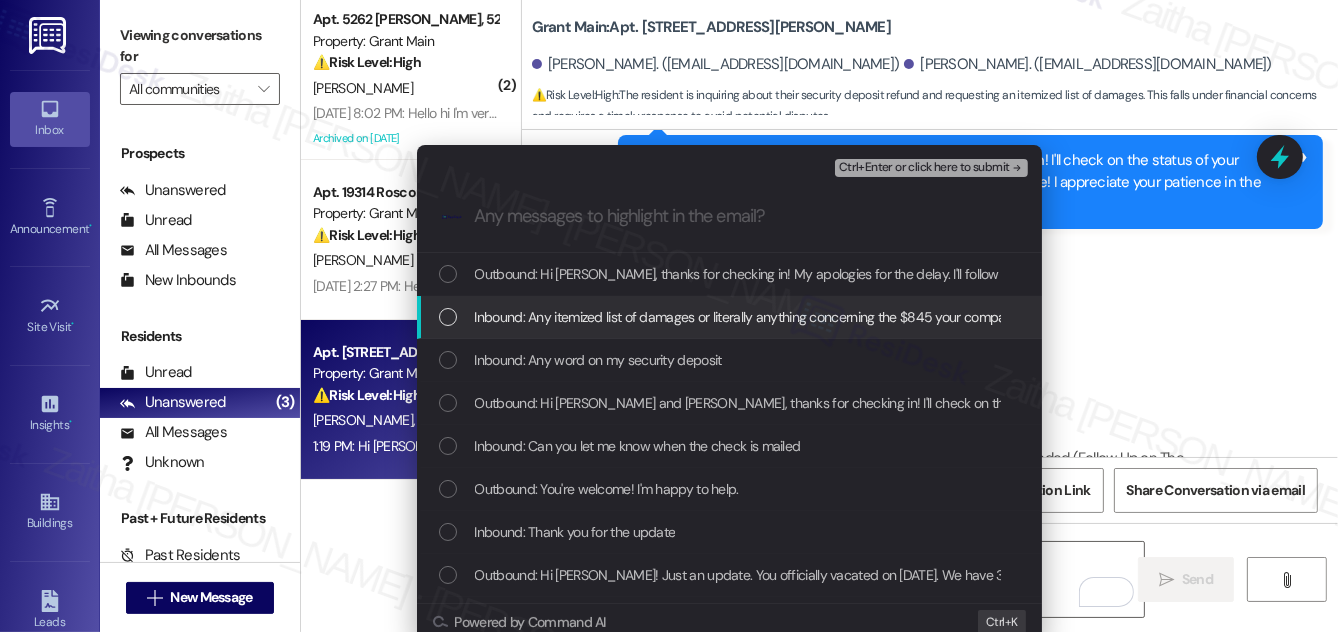 click at bounding box center (448, 317) 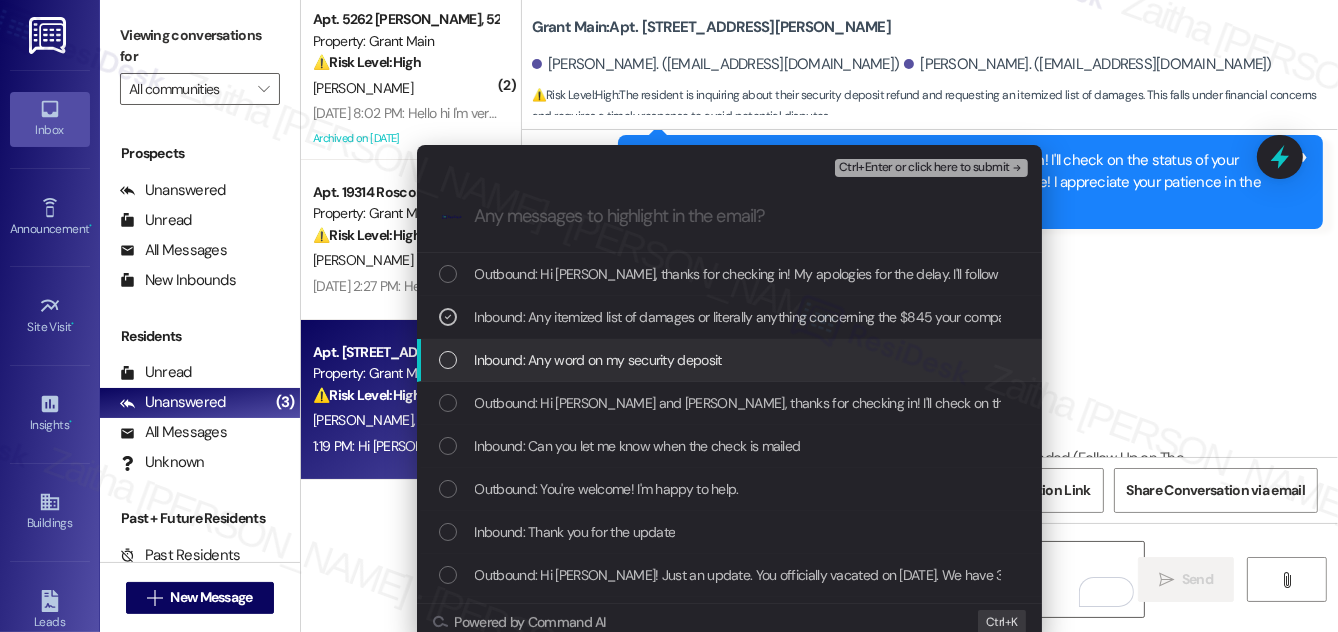 click at bounding box center (448, 360) 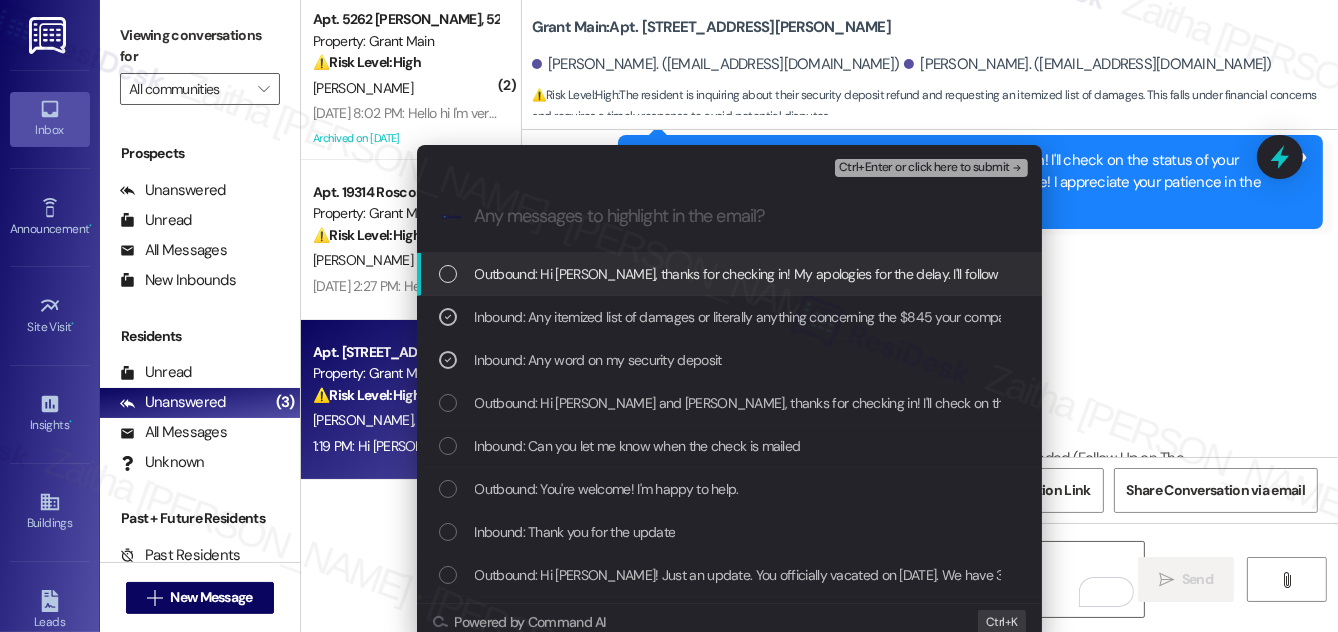 drag, startPoint x: 908, startPoint y: 164, endPoint x: 916, endPoint y: 198, distance: 34.928497 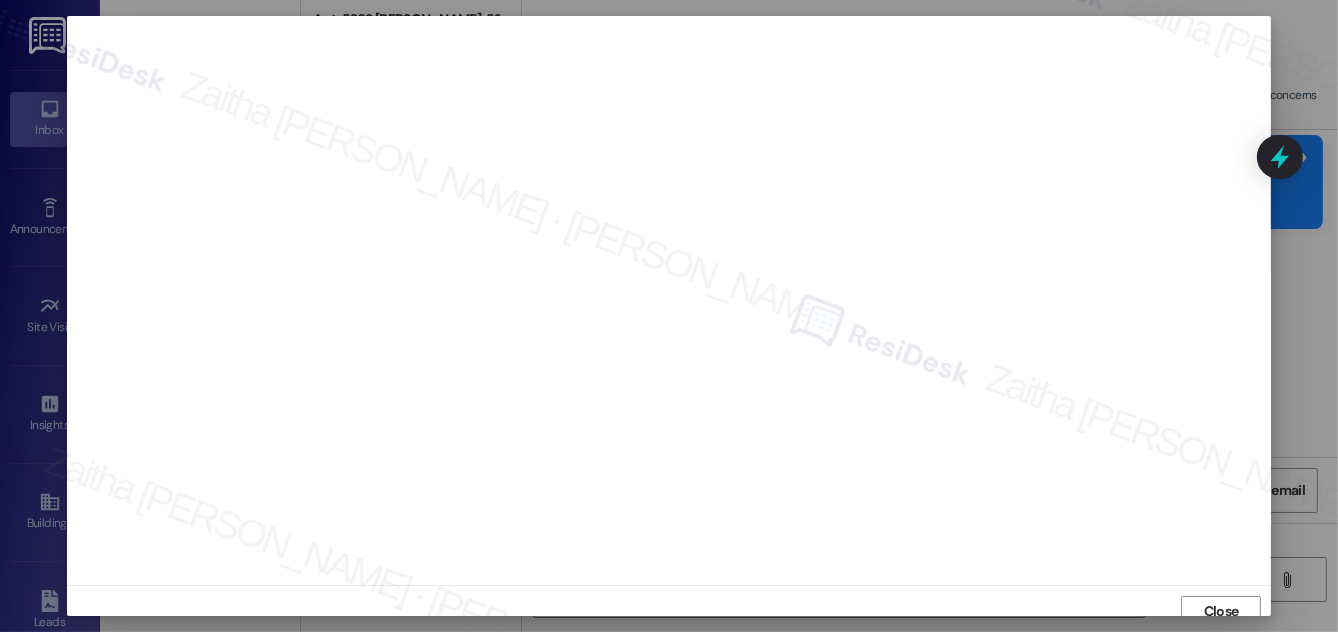 scroll, scrollTop: 11, scrollLeft: 0, axis: vertical 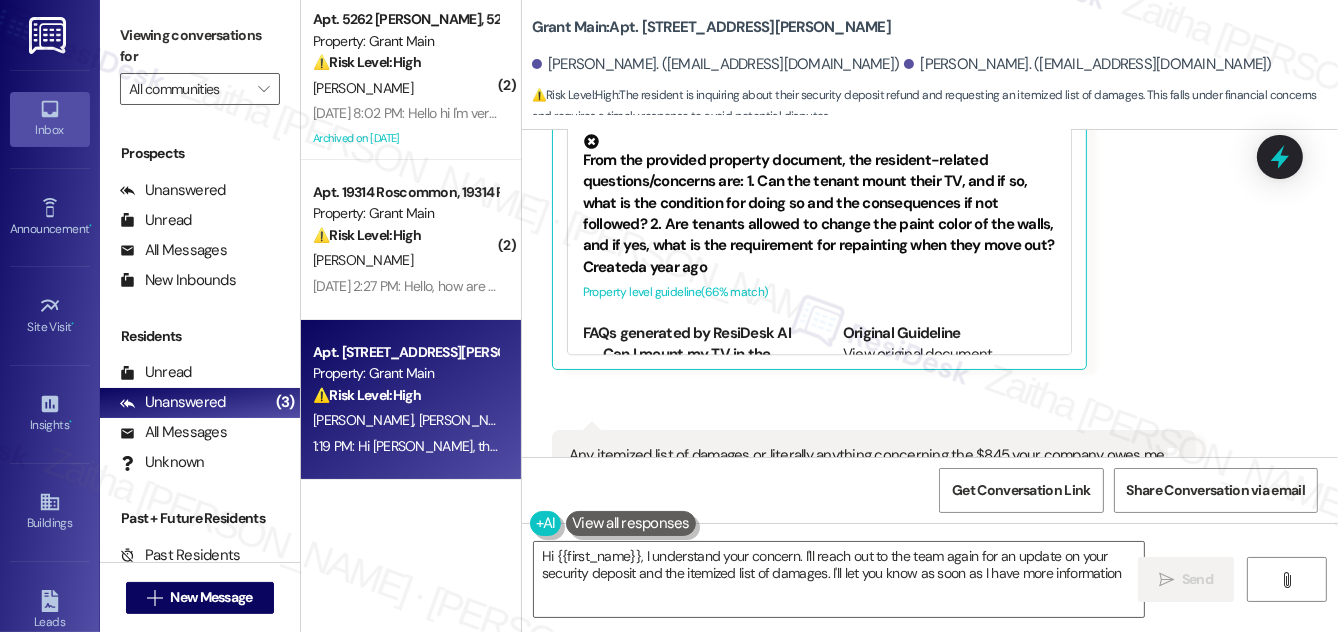 type on "Hi {{first_name}}, I understand your concern. I'll reach out to the team again for an update on your security deposit and the itemized list of damages. I'll let you know as soon as I have more information." 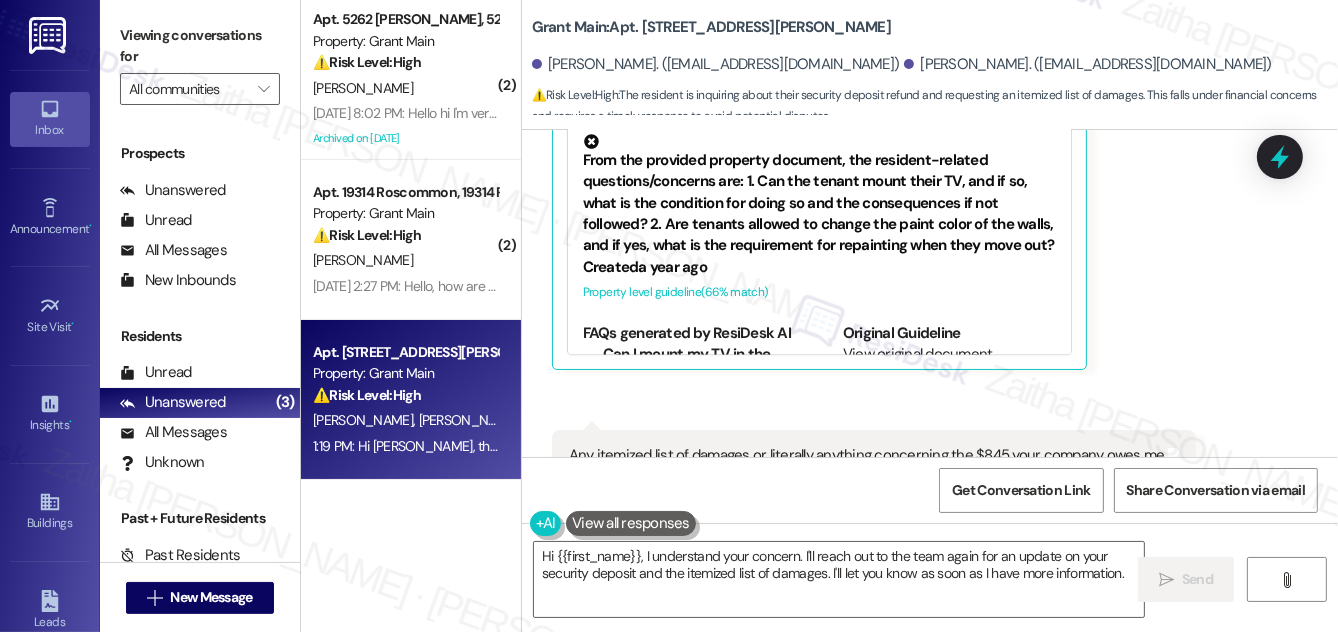click on "⚠️  Risk Level:  High The resident expresses significant dissatisfaction with the handling of maintenance requests, stating that work is not being completed and expressing a desire to move out. This indicates a potential risk of non-renewal and requires urgent attention to address the resident's concerns and mitigate potential financial loss." at bounding box center (405, 62) 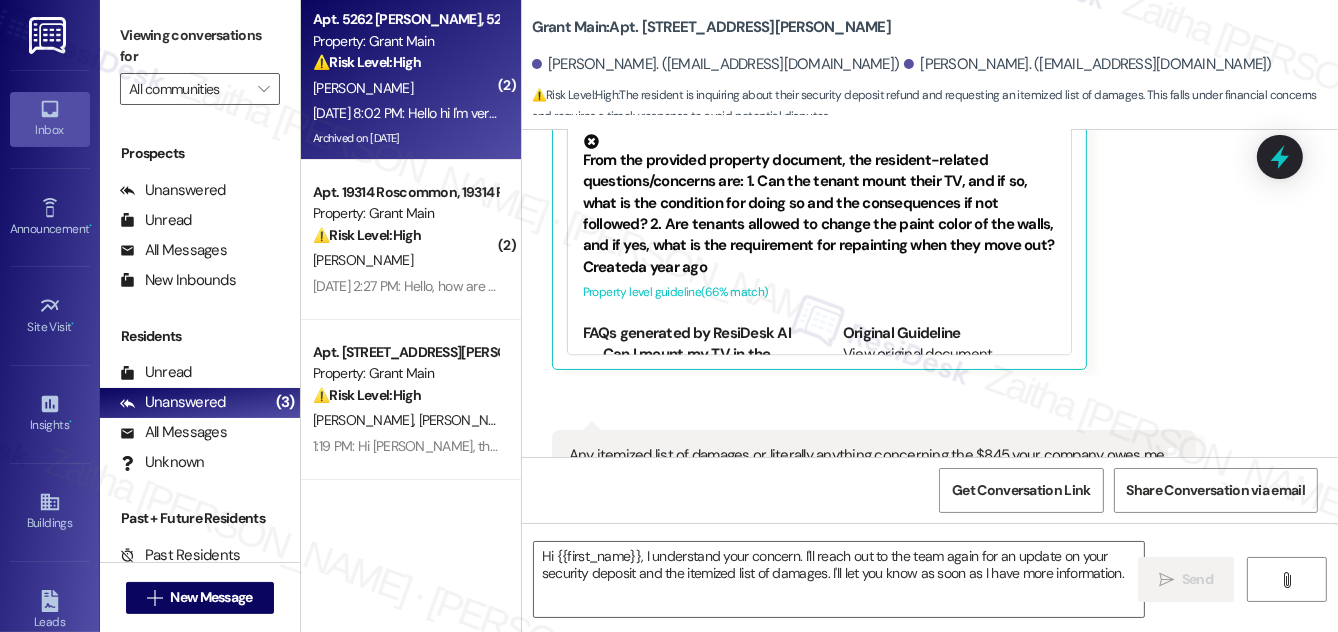 type on "Fetching suggested responses. Please feel free to read through the conversation in the meantime." 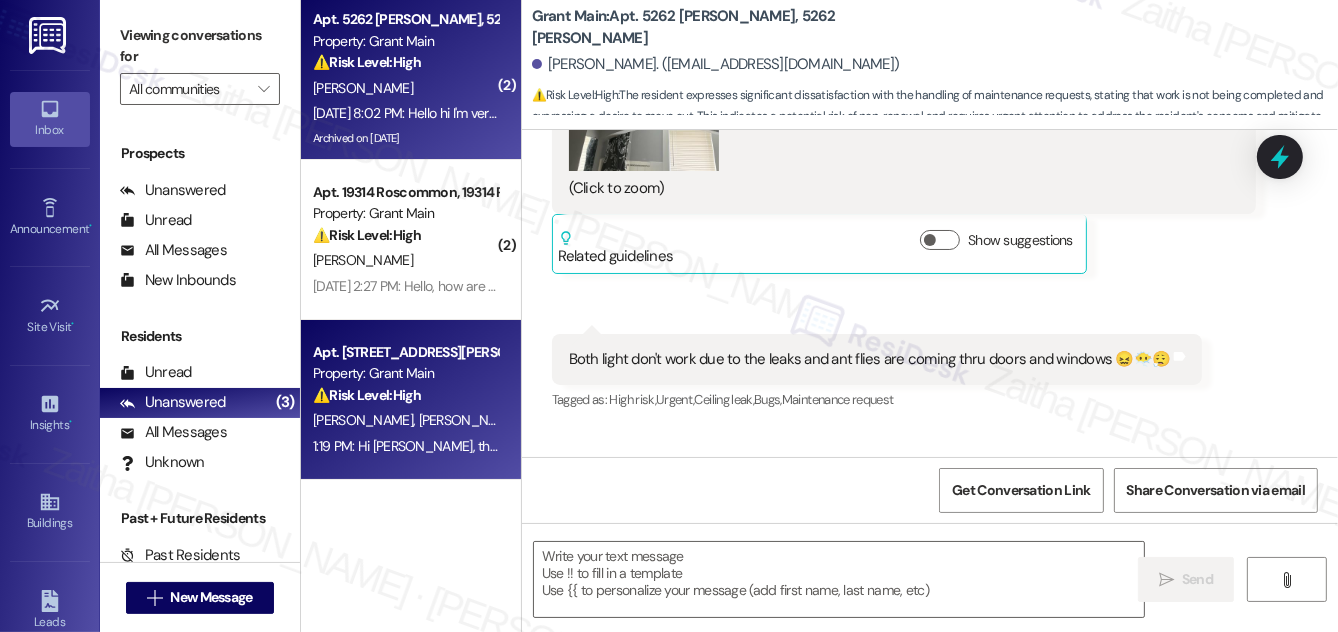 type on "Fetching suggested responses. Please feel free to read through the conversation in the meantime." 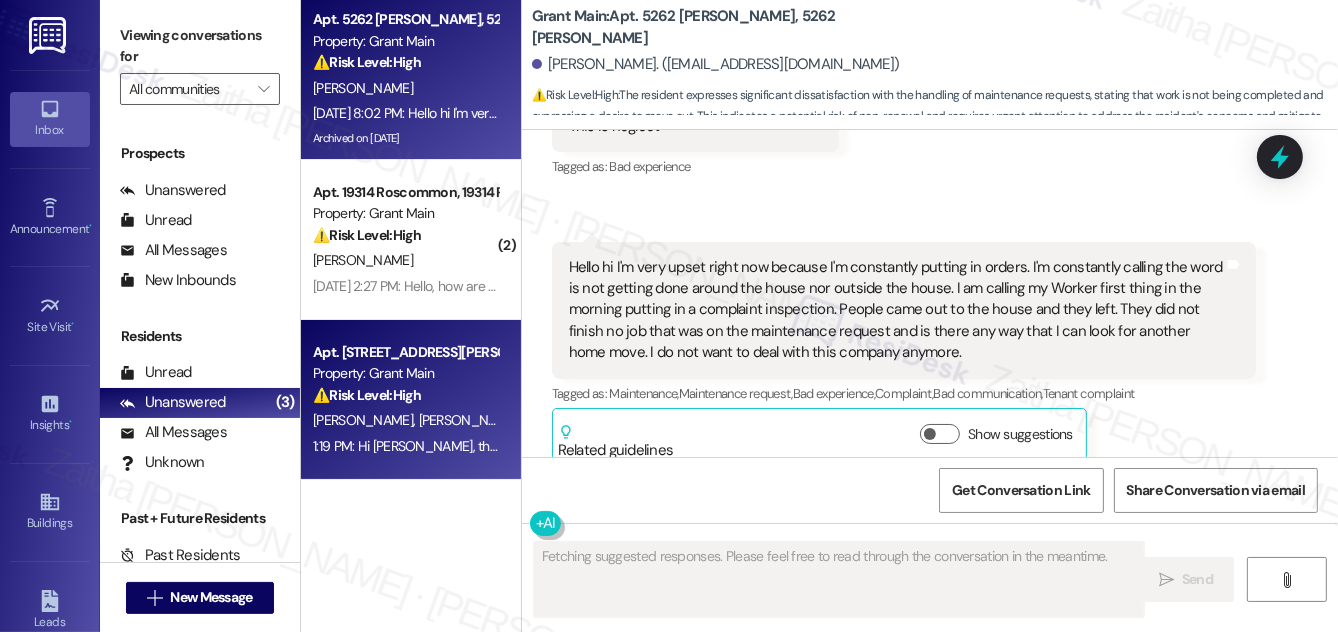 scroll, scrollTop: 7205, scrollLeft: 0, axis: vertical 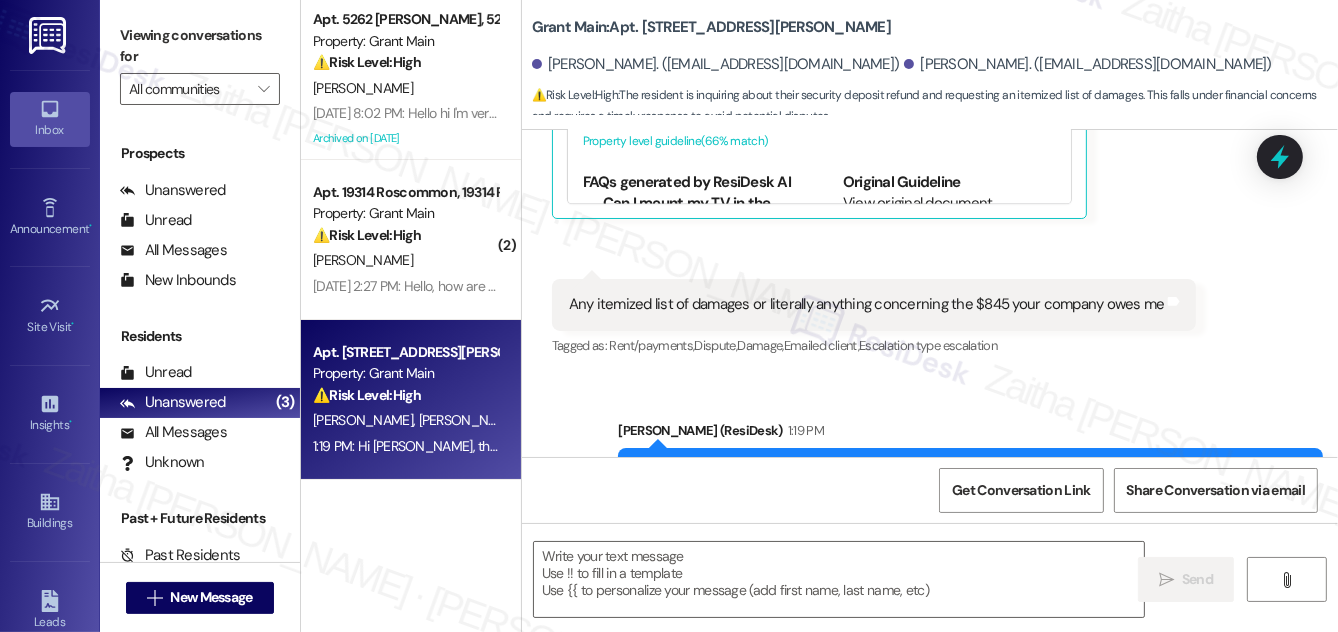 type on "Fetching suggested responses. Please feel free to read through the conversation in the meantime." 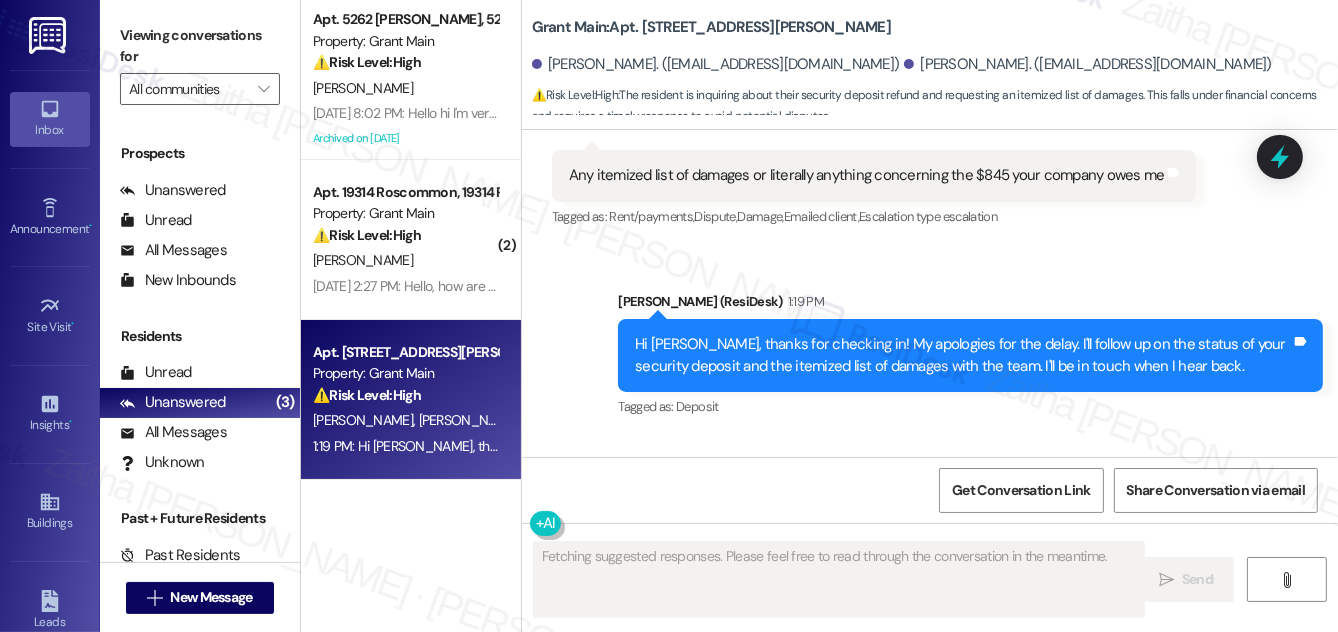 scroll, scrollTop: 12024, scrollLeft: 0, axis: vertical 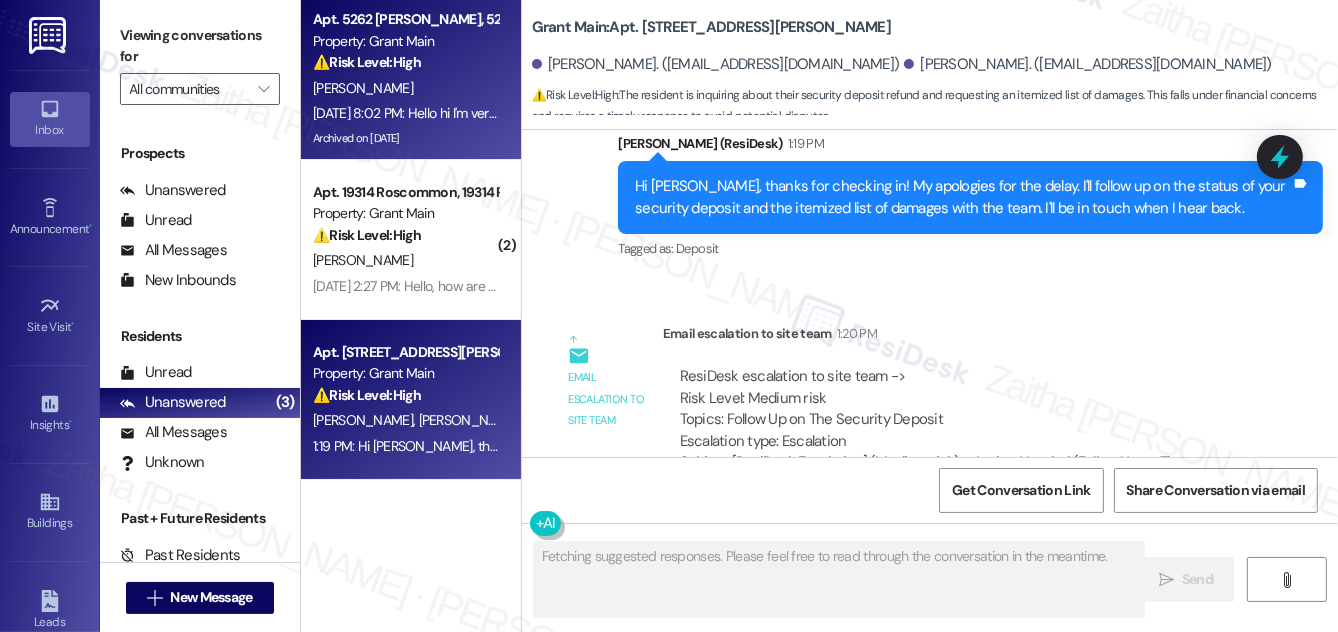 click on "[PERSON_NAME]" at bounding box center (405, 88) 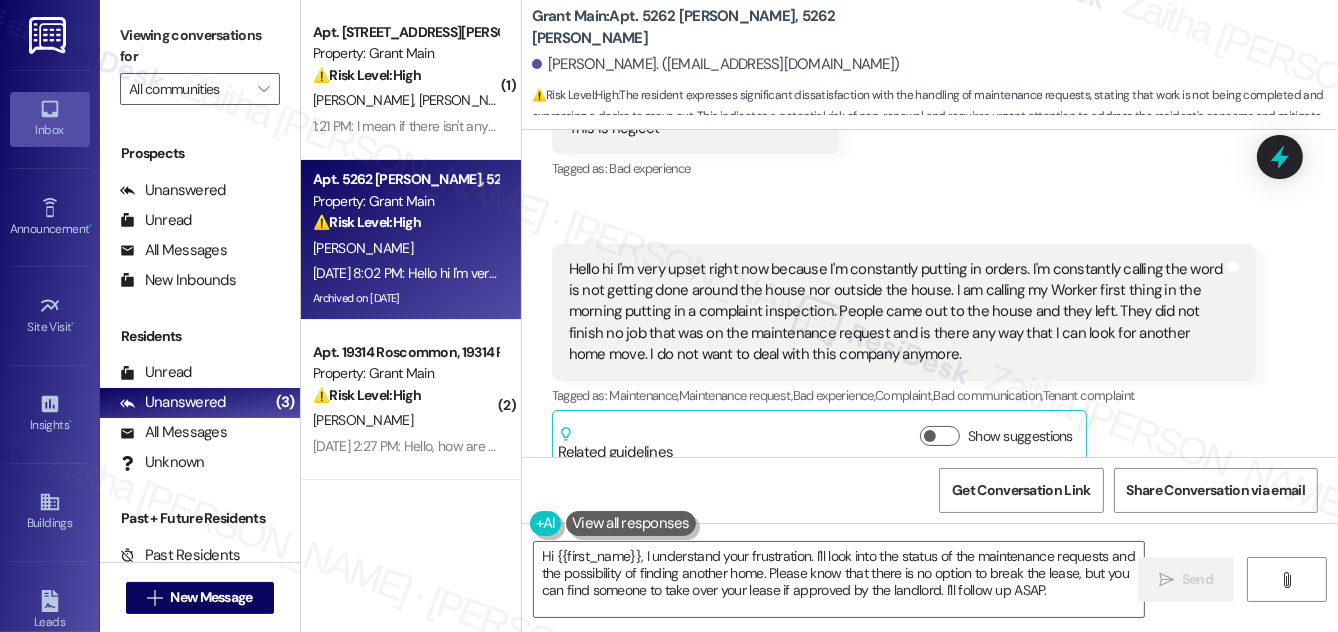 scroll, scrollTop: 7205, scrollLeft: 0, axis: vertical 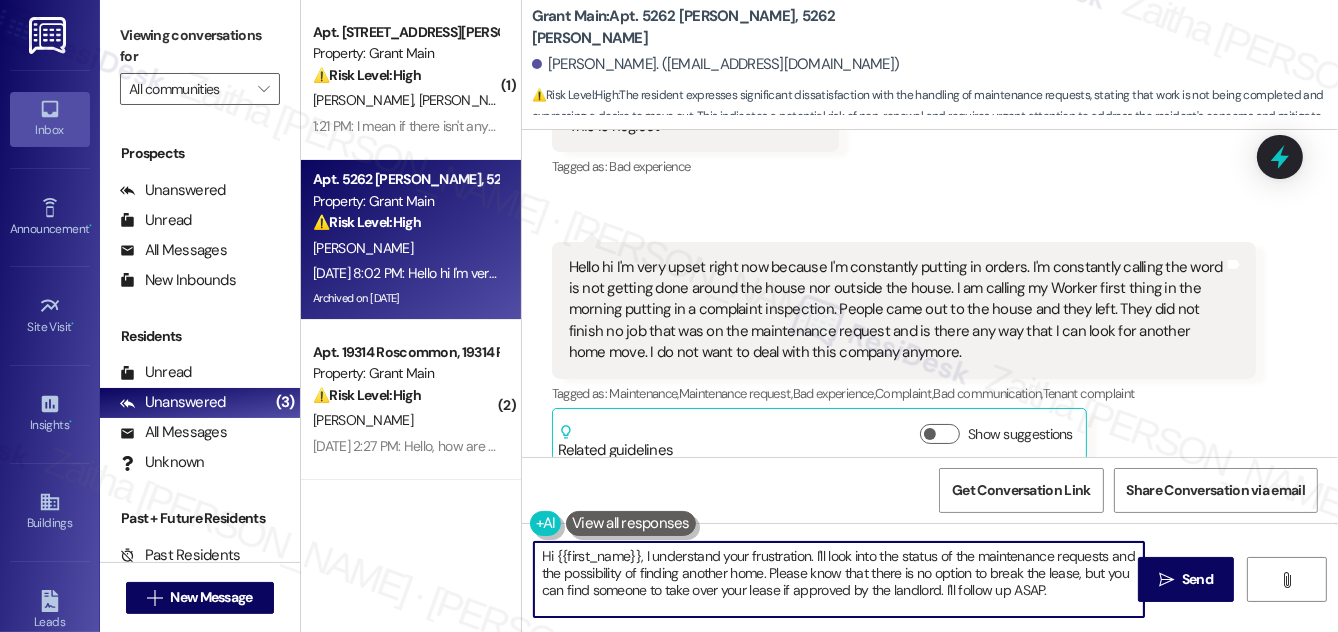 click on "Hi {{first_name}}, I understand your frustration. I'll look into the status of the maintenance requests and the possibility of finding another home. Please know that there is no option to break the lease, but you can find someone to take over your lease if approved by the landlord. I'll follow up ASAP." at bounding box center (839, 579) 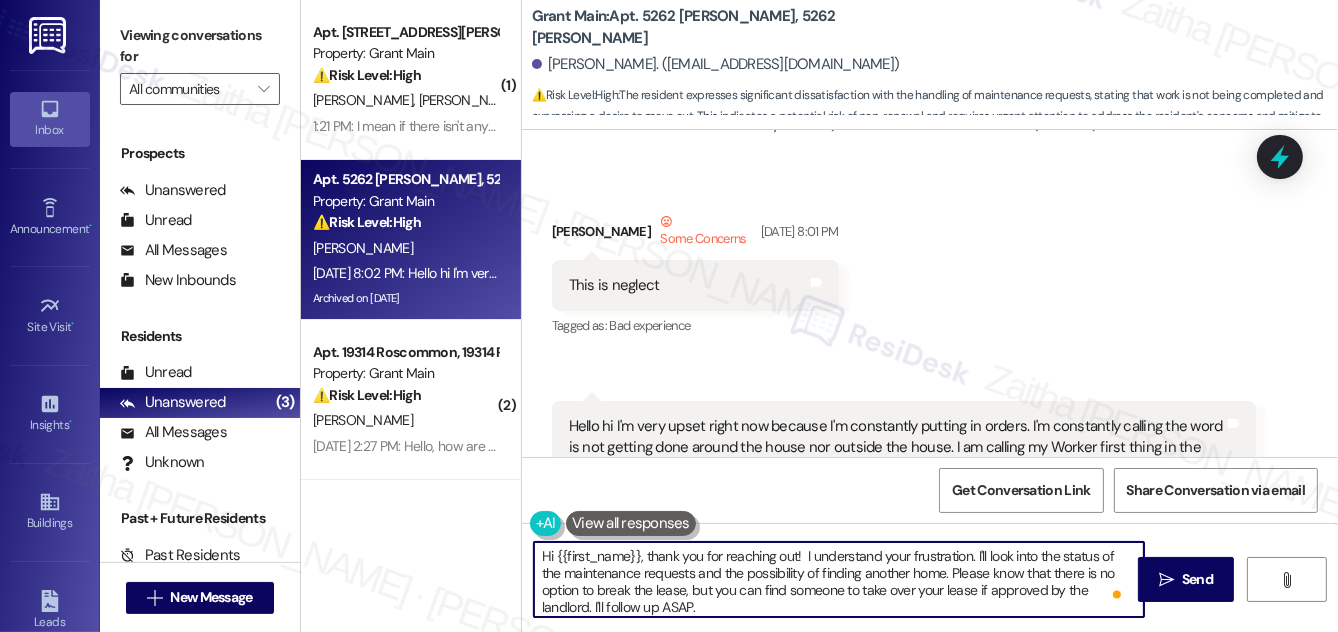 scroll, scrollTop: 7205, scrollLeft: 0, axis: vertical 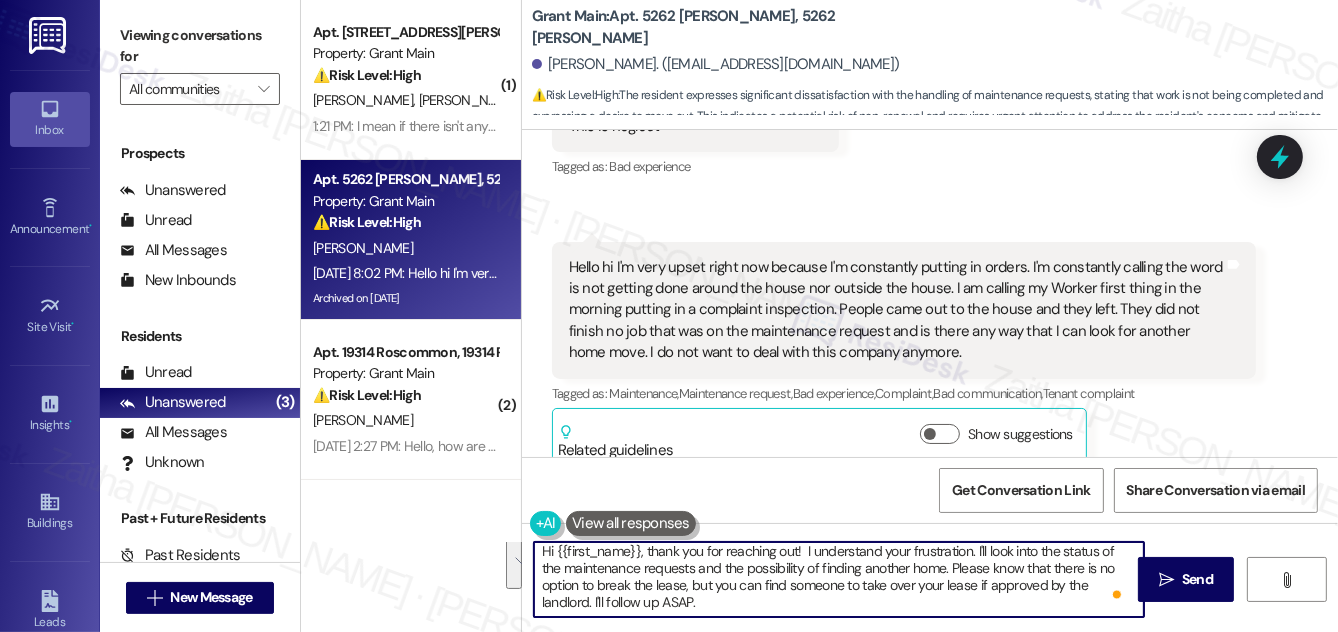 drag, startPoint x: 949, startPoint y: 571, endPoint x: 958, endPoint y: 606, distance: 36.138622 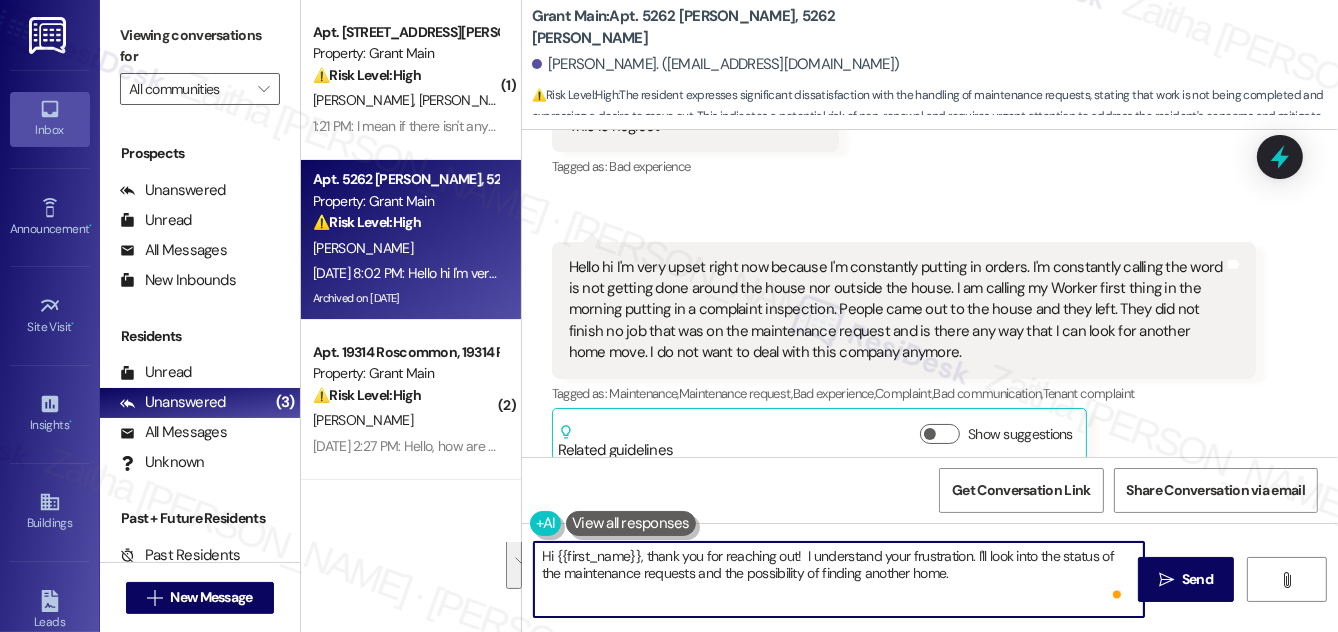 scroll, scrollTop: 0, scrollLeft: 0, axis: both 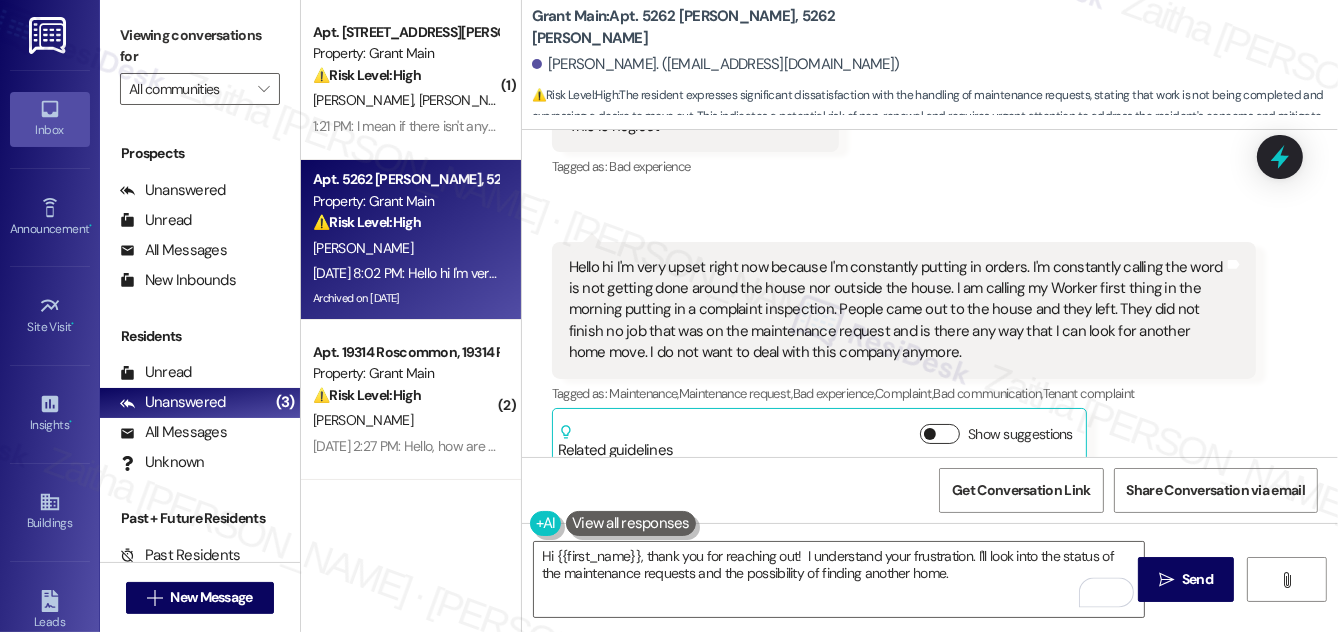 click on "Show suggestions" at bounding box center [940, 434] 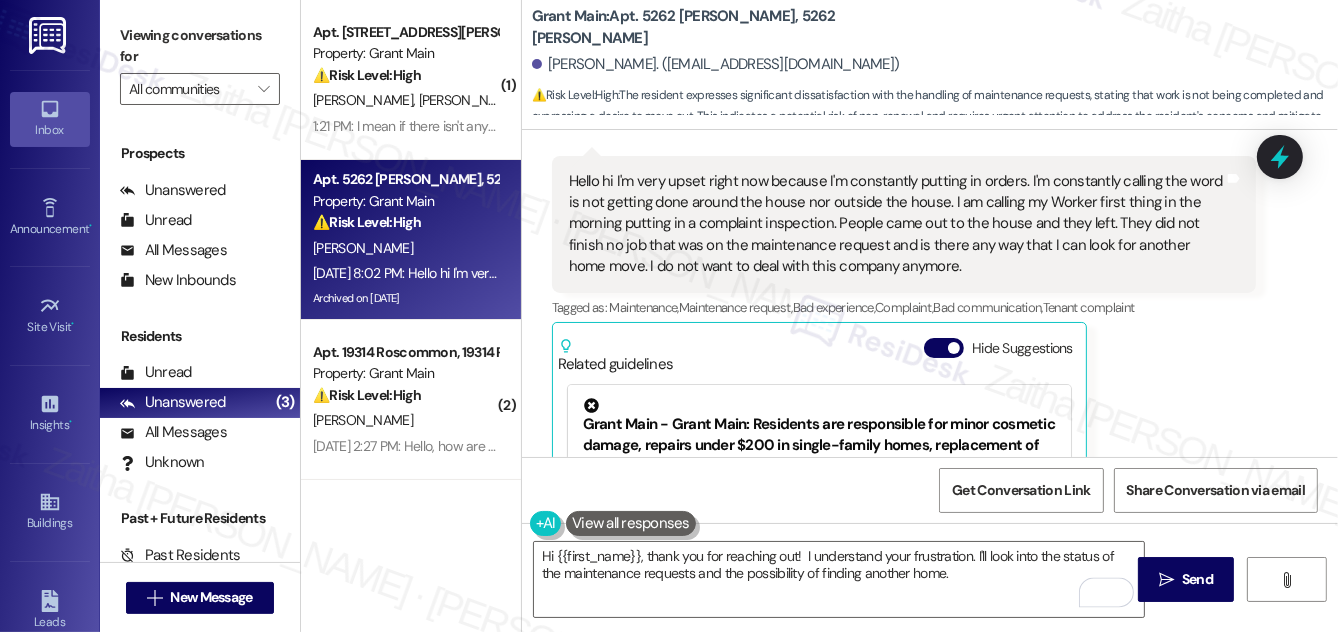 scroll, scrollTop: 7458, scrollLeft: 0, axis: vertical 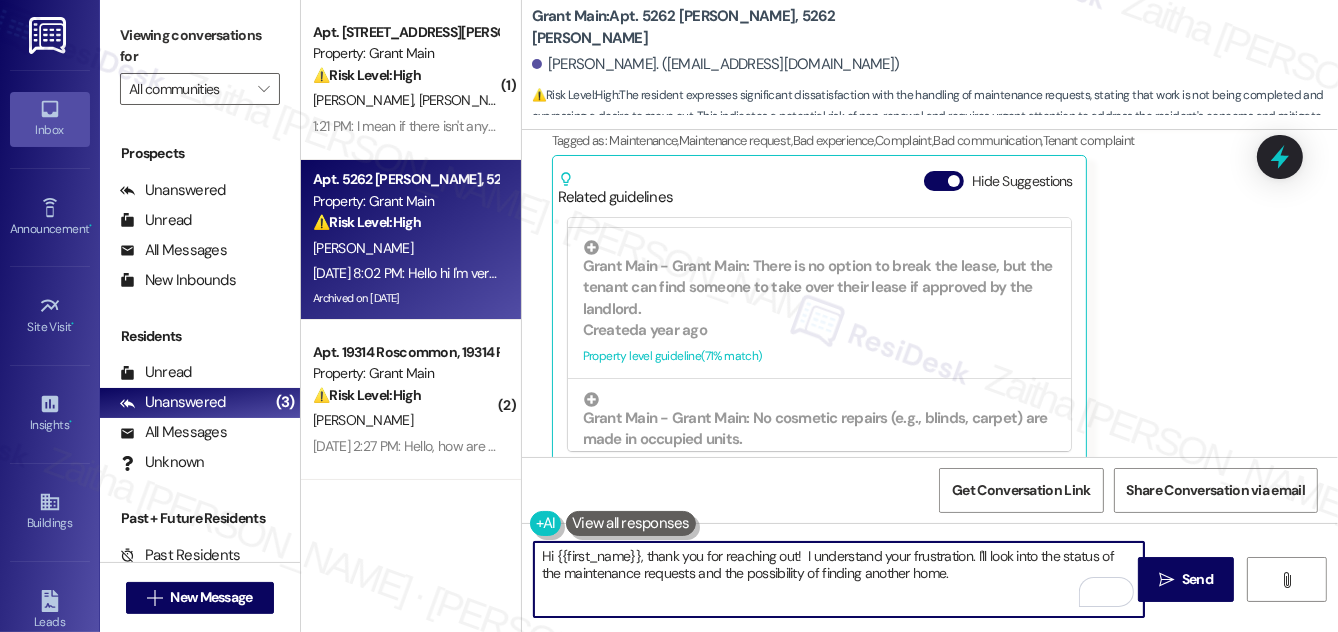 click on "Hi {{first_name}}, thank you for reaching out!  I understand your frustration. I'll look into the status of the maintenance requests and the possibility of finding another home." at bounding box center [839, 579] 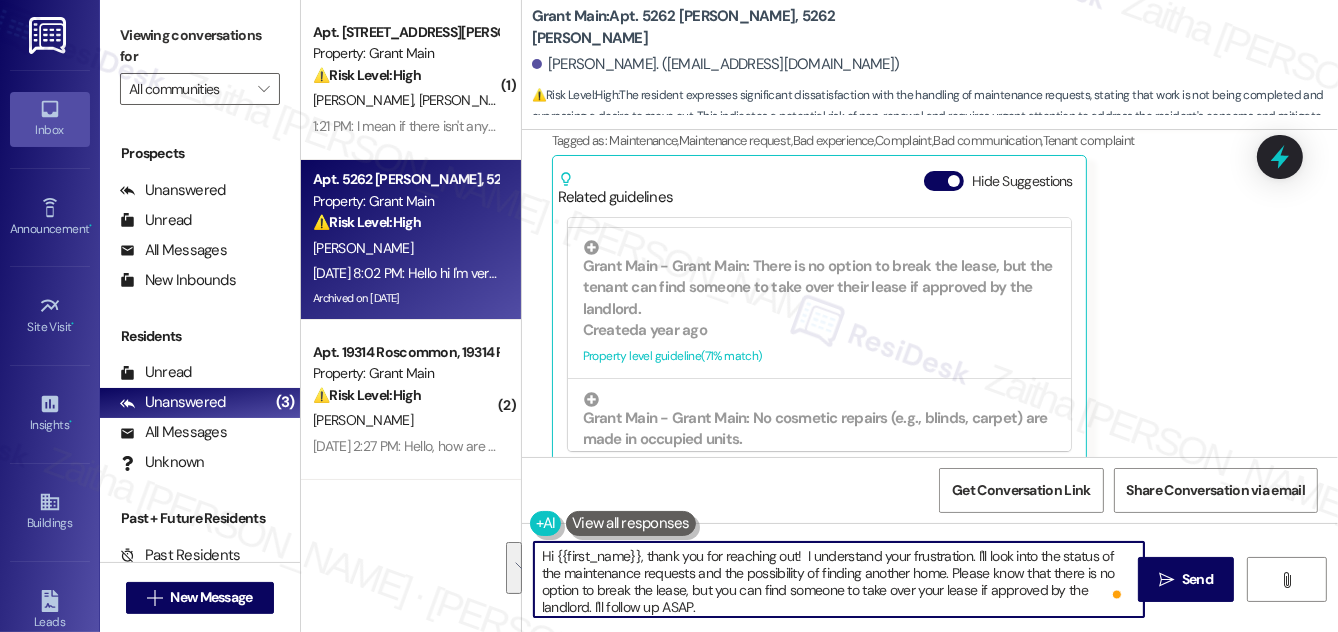 click on "Hi {{first_name}}, thank you for reaching out!  I understand your frustration. I'll look into the status of the maintenance requests and the possibility of finding another home. Please know that there is no option to break the lease, but you can find someone to take over your lease if approved by the landlord. I'll follow up ASAP." at bounding box center [839, 579] 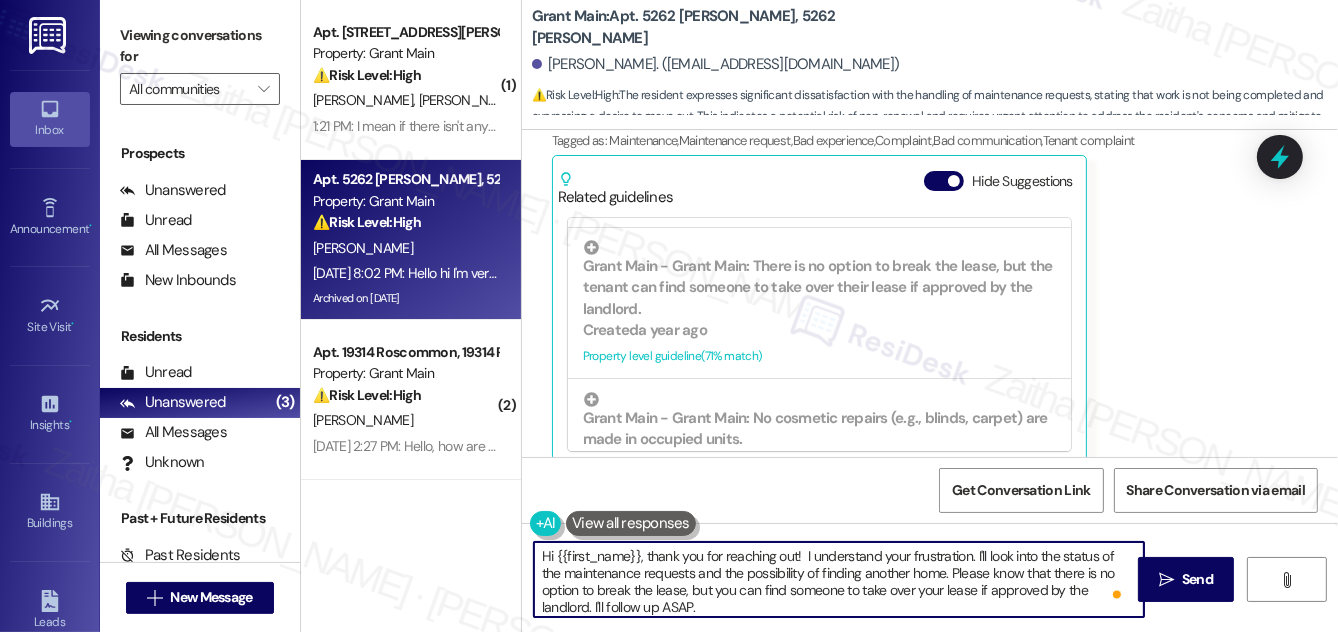 click on "Hi {{first_name}}, thank you for reaching out!  I understand your frustration. I'll look into the status of the maintenance requests and the possibility of finding another home. Please know that there is no option to break the lease, but you can find someone to take over your lease if approved by the landlord. I'll follow up ASAP." at bounding box center (839, 579) 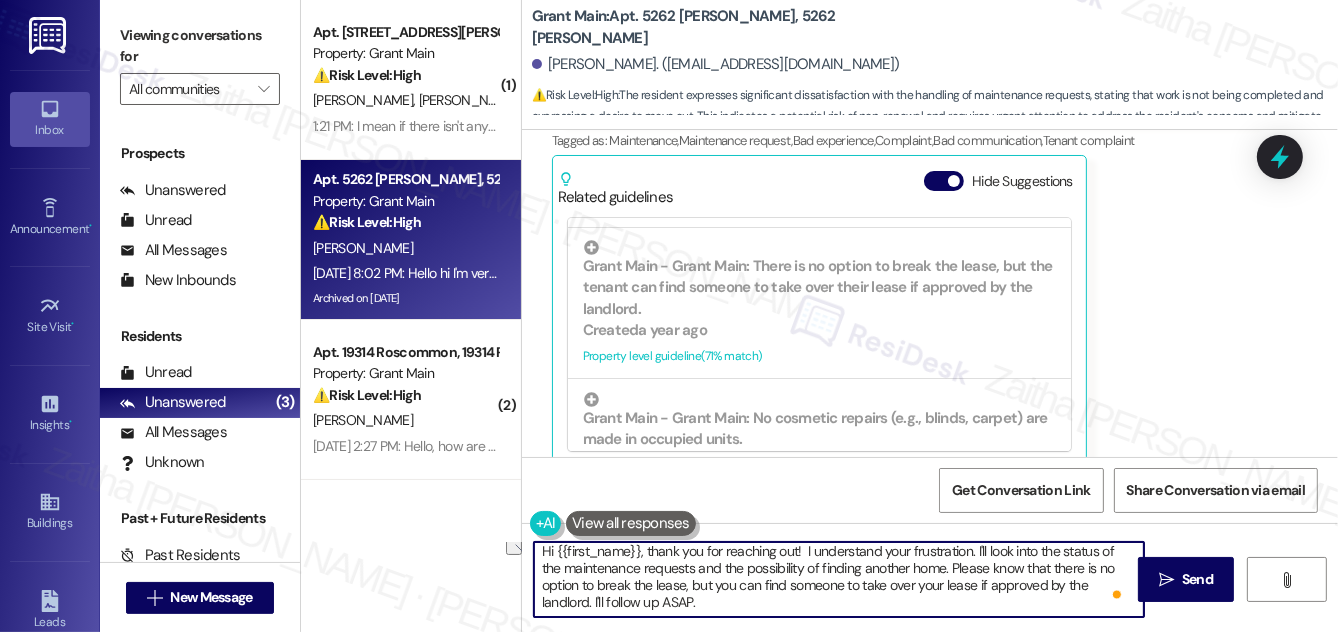 drag, startPoint x: 592, startPoint y: 601, endPoint x: 709, endPoint y: 608, distance: 117.20921 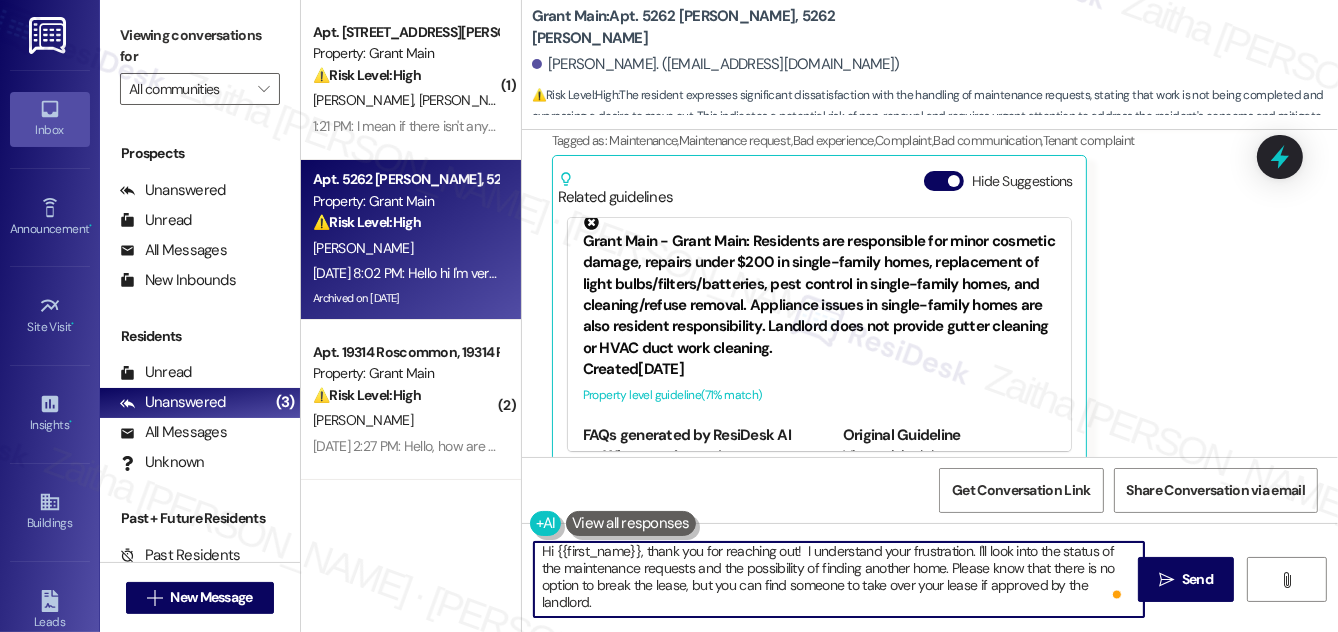 scroll, scrollTop: 0, scrollLeft: 0, axis: both 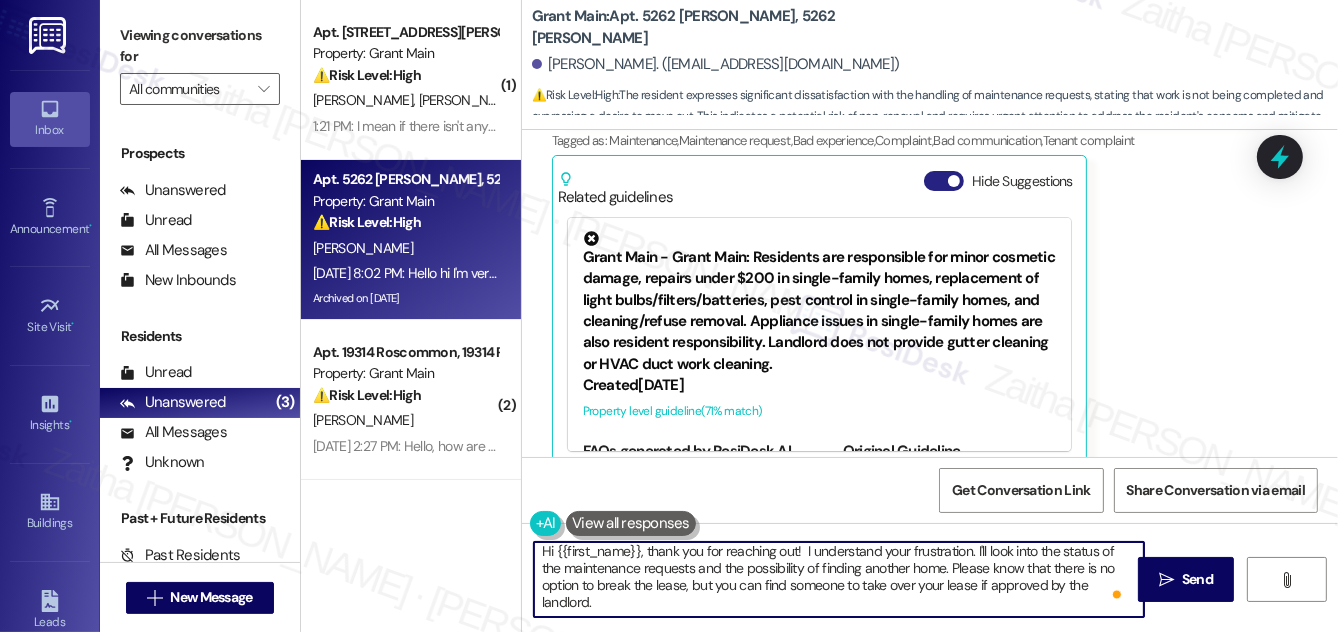 type on "Hi {{first_name}}, thank you for reaching out!  I understand your frustration. I'll look into the status of the maintenance requests and the possibility of finding another home. Please know that there is no option to break the lease, but you can find someone to take over your lease if approved by the landlord." 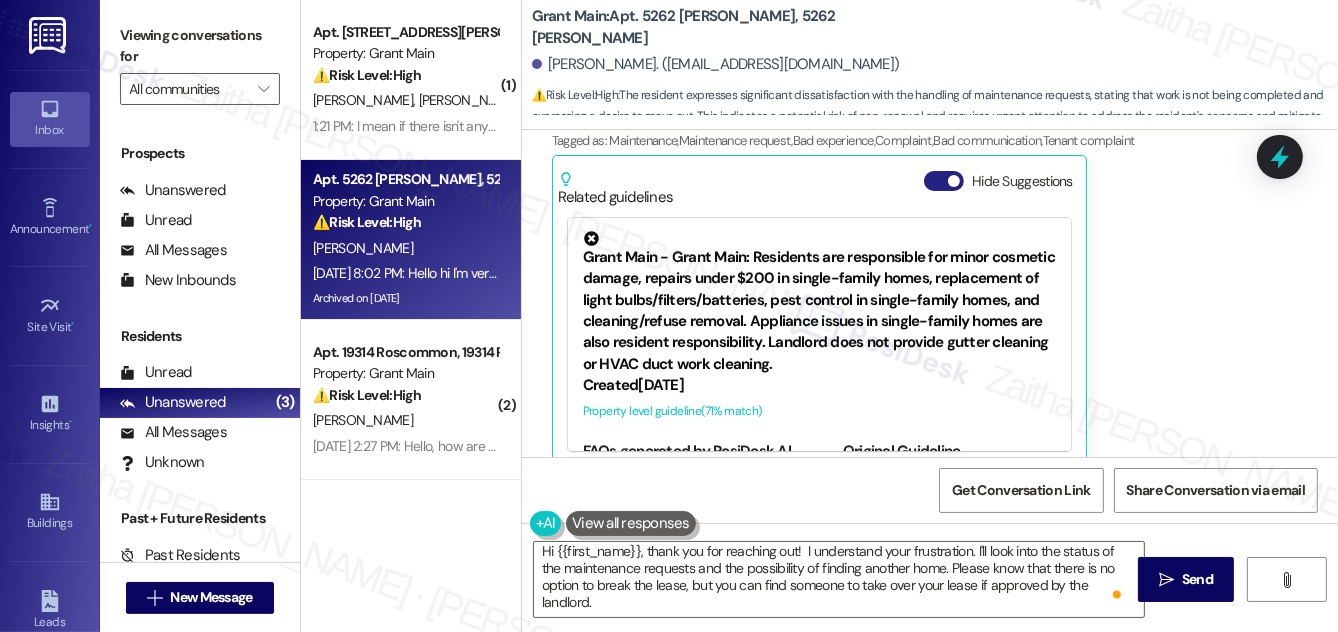 click on "Hide Suggestions" at bounding box center (944, 181) 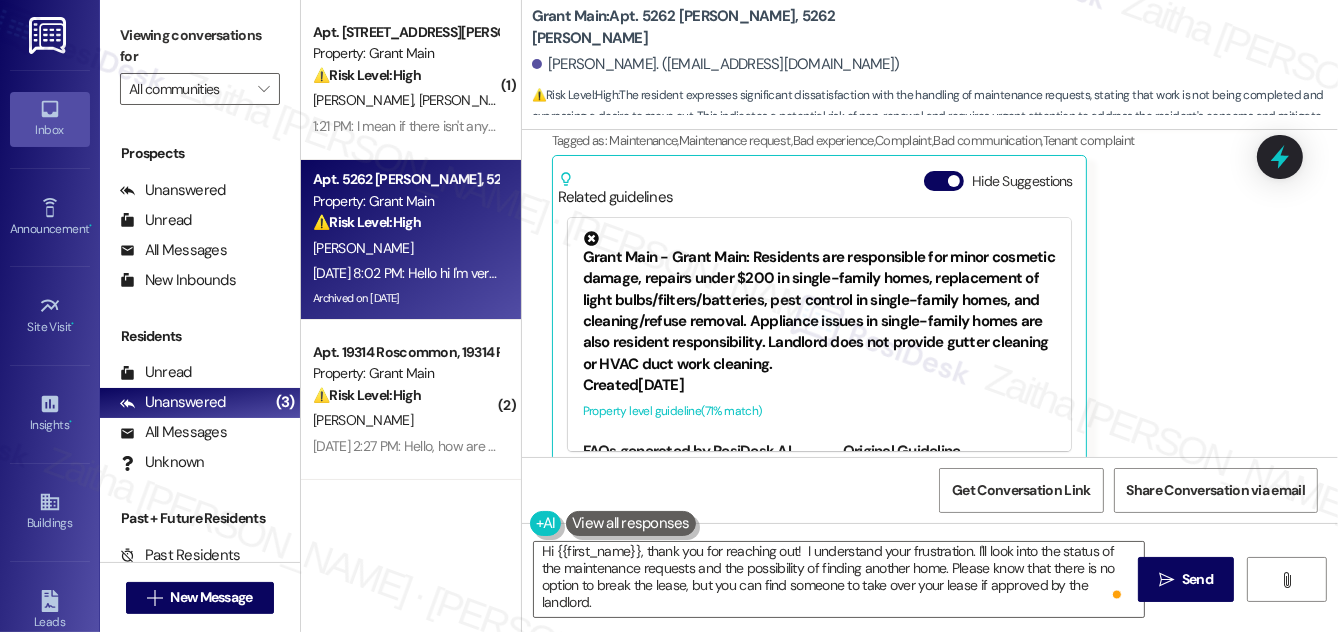 scroll, scrollTop: 7205, scrollLeft: 0, axis: vertical 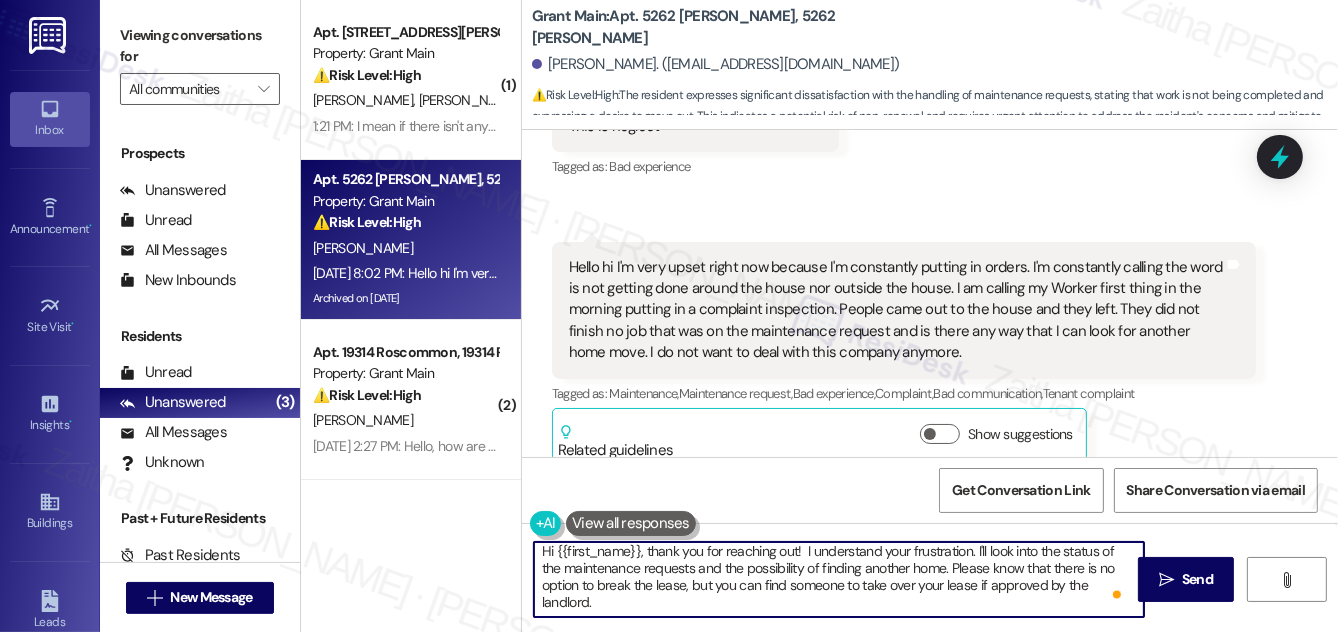 click on "Hi {{first_name}}, thank you for reaching out!  I understand your frustration. I'll look into the status of the maintenance requests and the possibility of finding another home. Please know that there is no option to break the lease, but you can find someone to take over your lease if approved by the landlord." at bounding box center [839, 579] 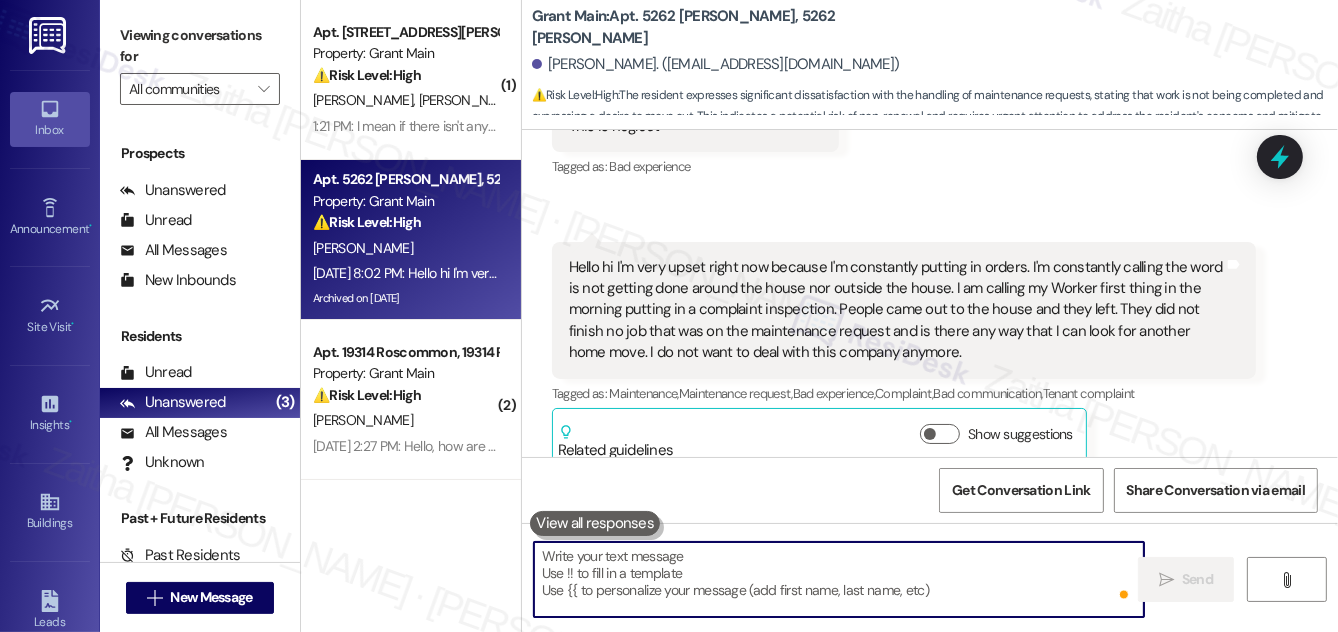 scroll, scrollTop: 0, scrollLeft: 0, axis: both 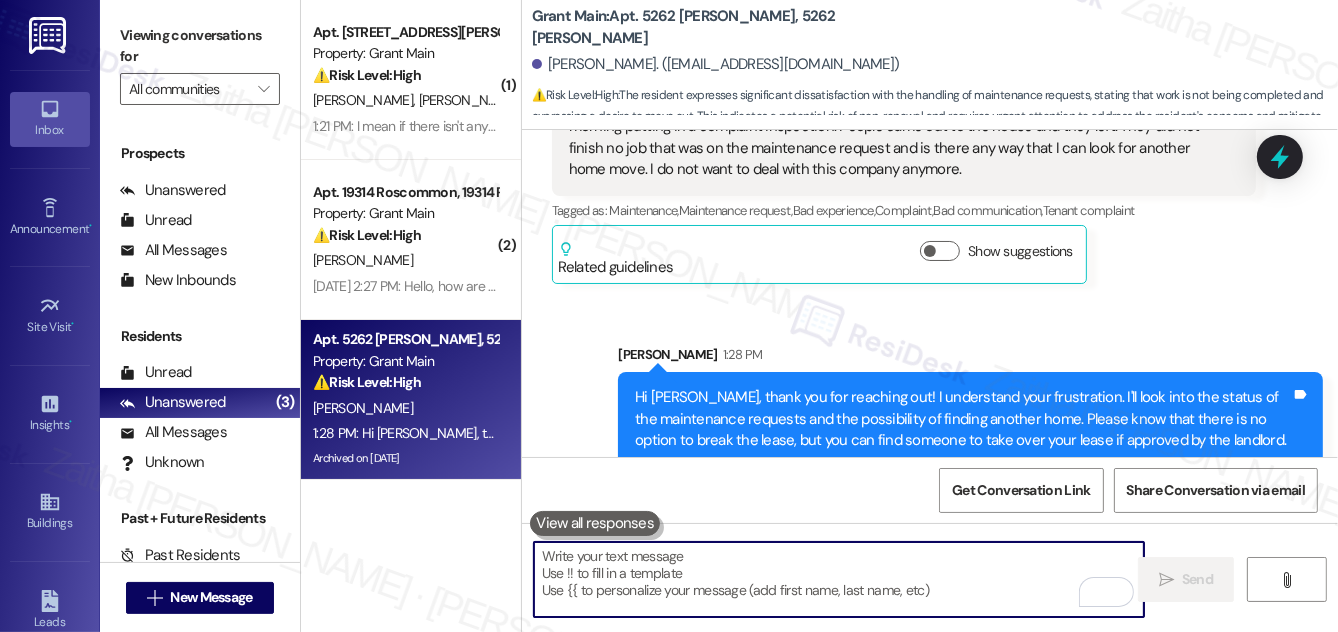 click at bounding box center [839, 579] 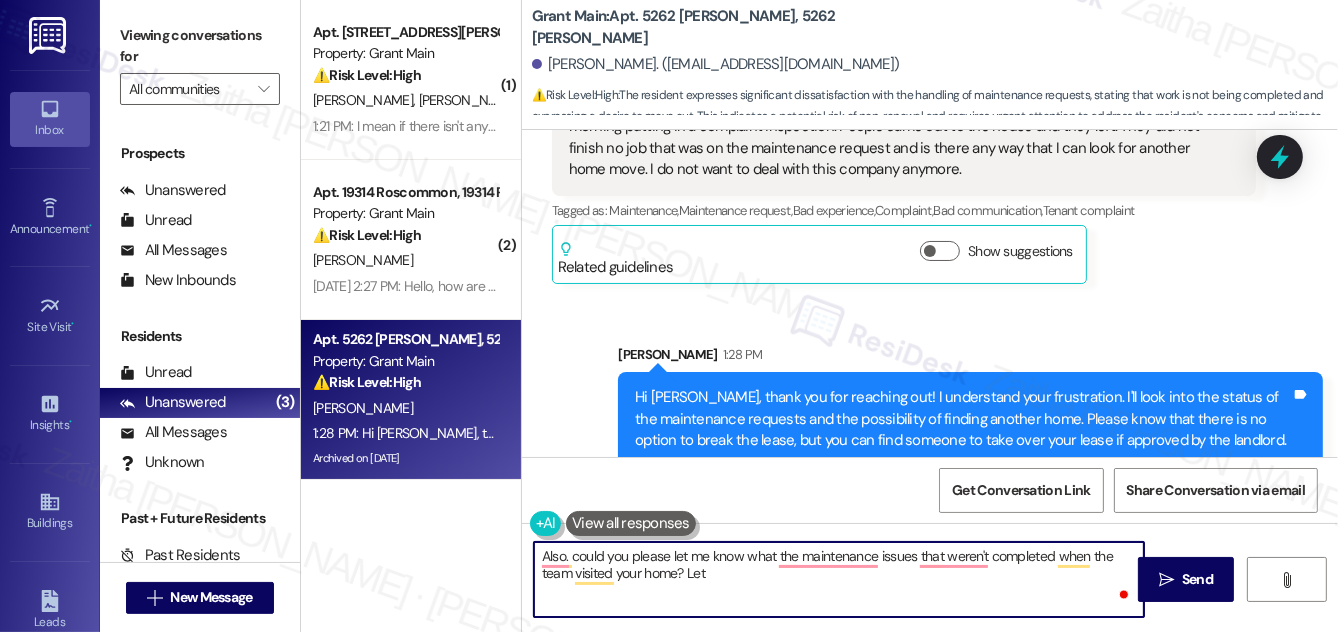type on "Also. could you please let me know what the maintenance issues that weren't completed when the team visited your home? Let" 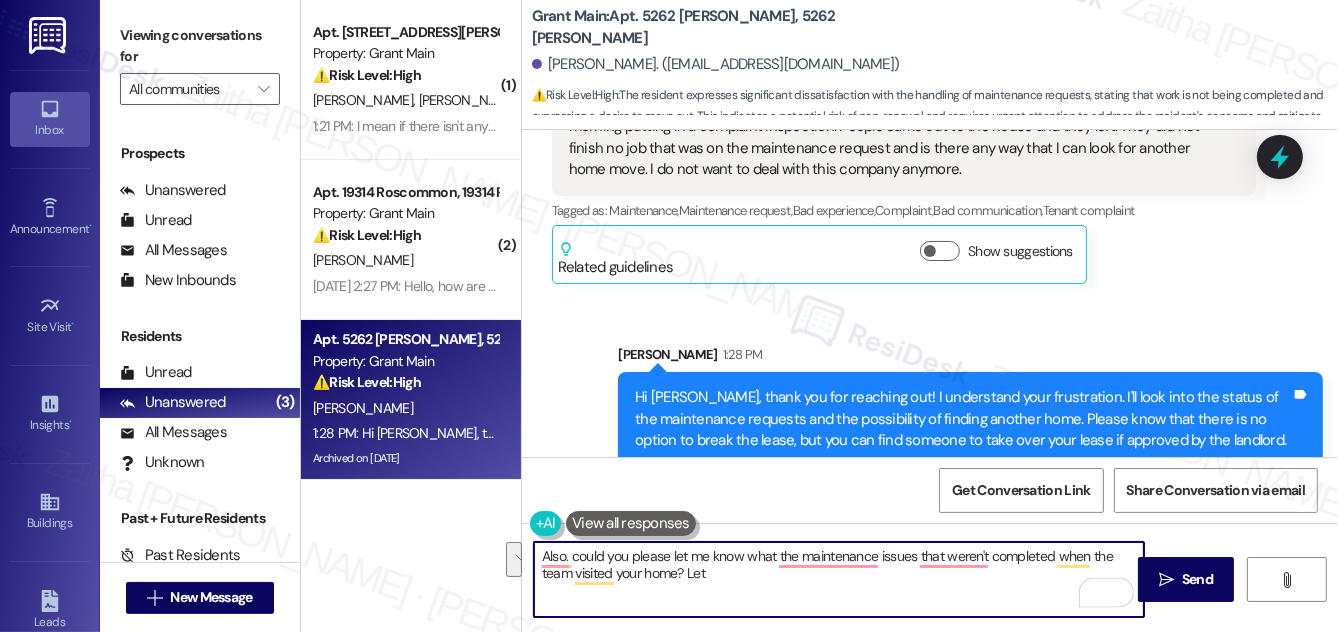 drag, startPoint x: 537, startPoint y: 558, endPoint x: 737, endPoint y: 596, distance: 203.57799 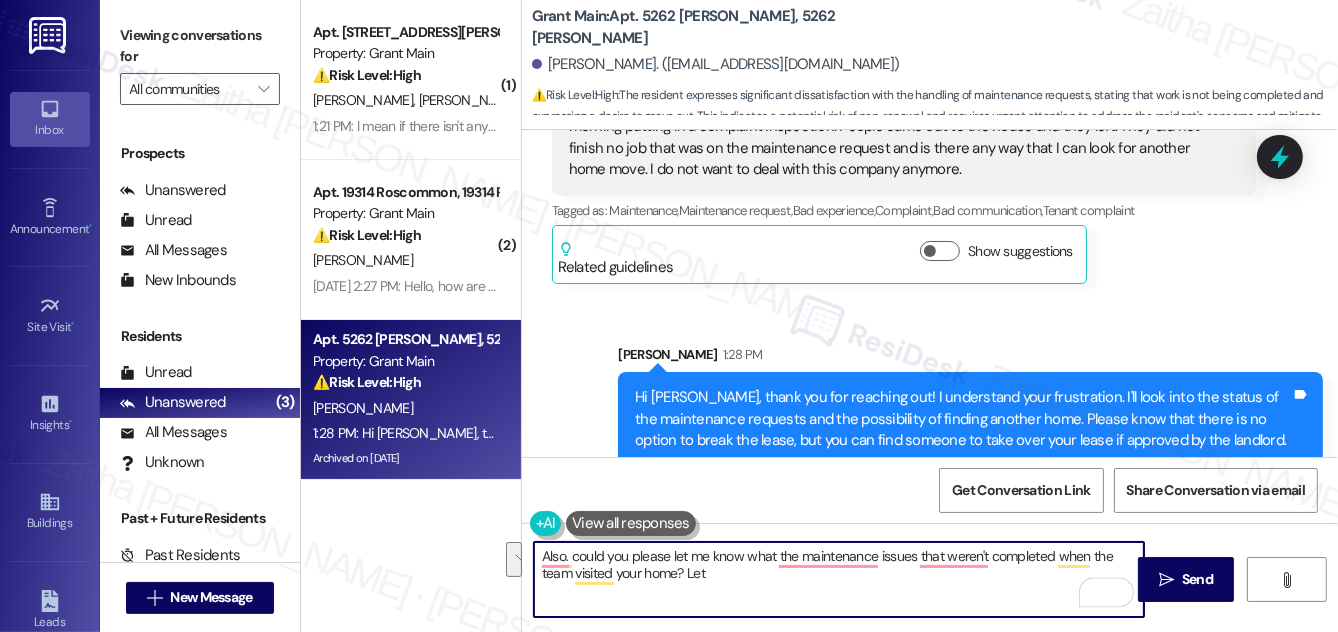 click on "Also. could you please let me know what the maintenance issues that weren't completed when the team visited your home? Let" at bounding box center (839, 579) 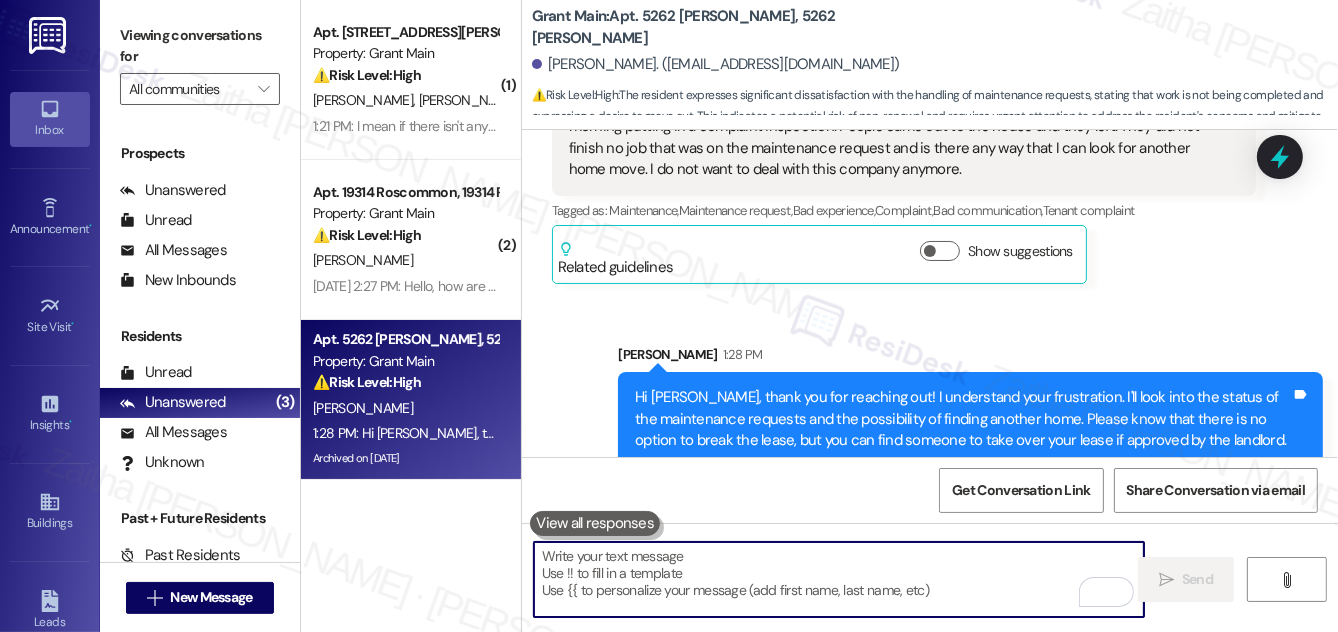 click at bounding box center [839, 579] 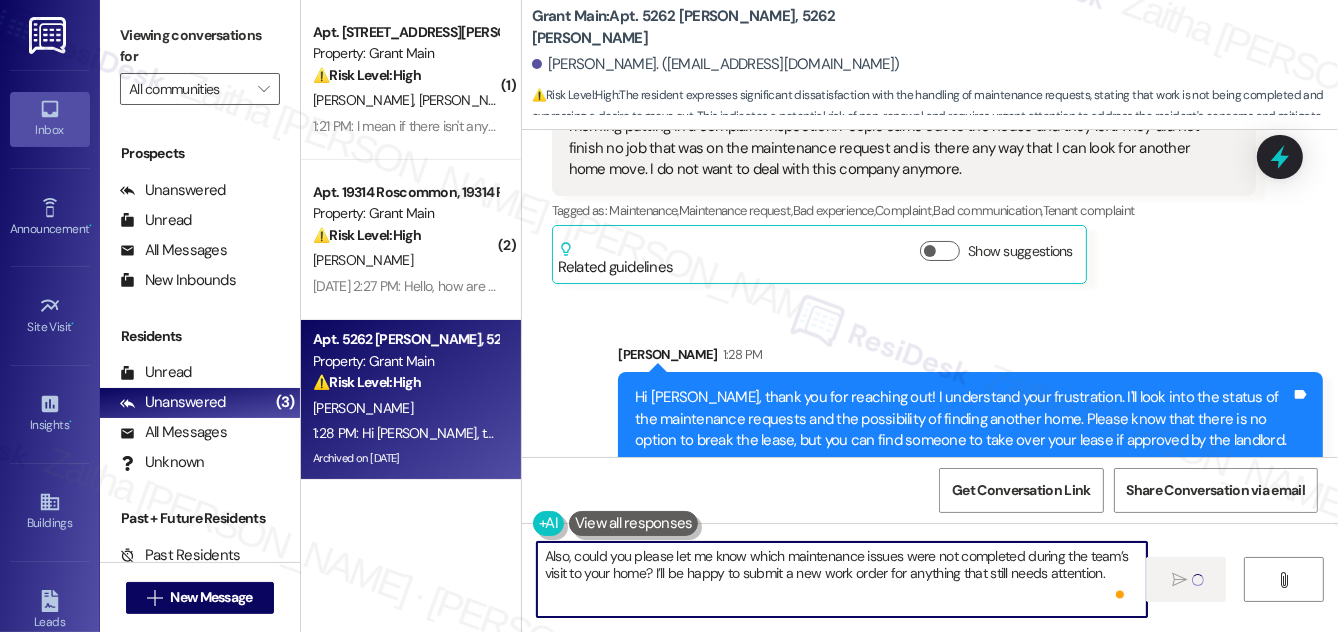 type 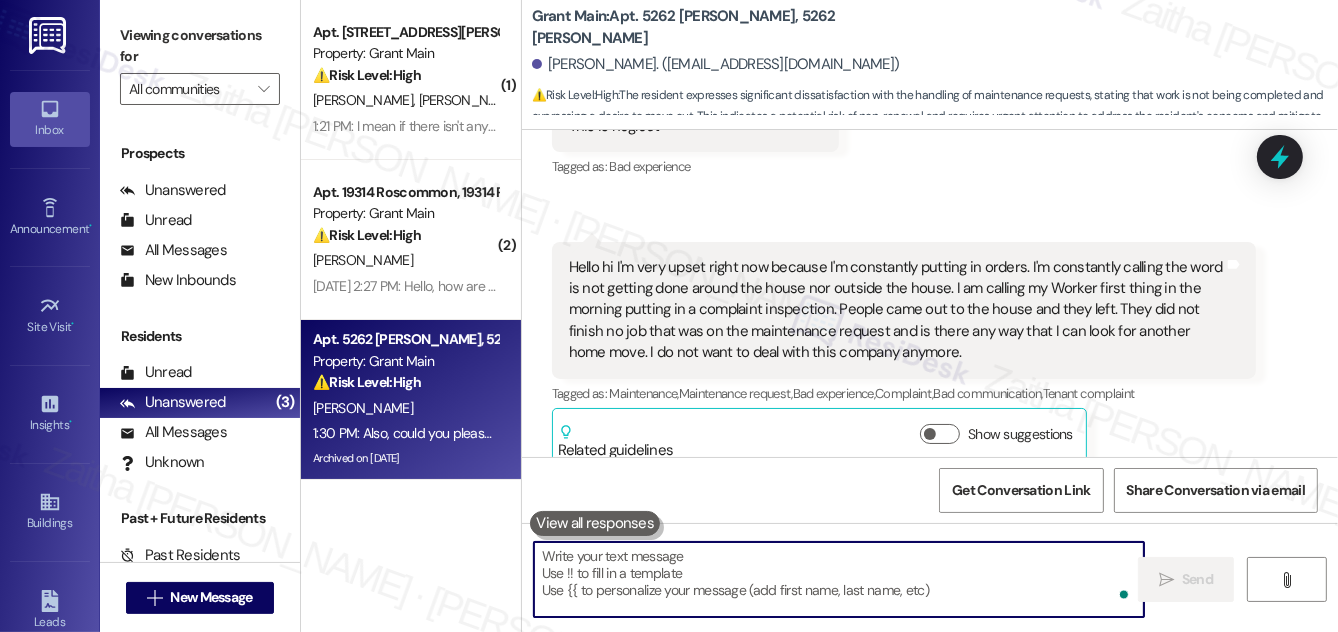 scroll, scrollTop: 7549, scrollLeft: 0, axis: vertical 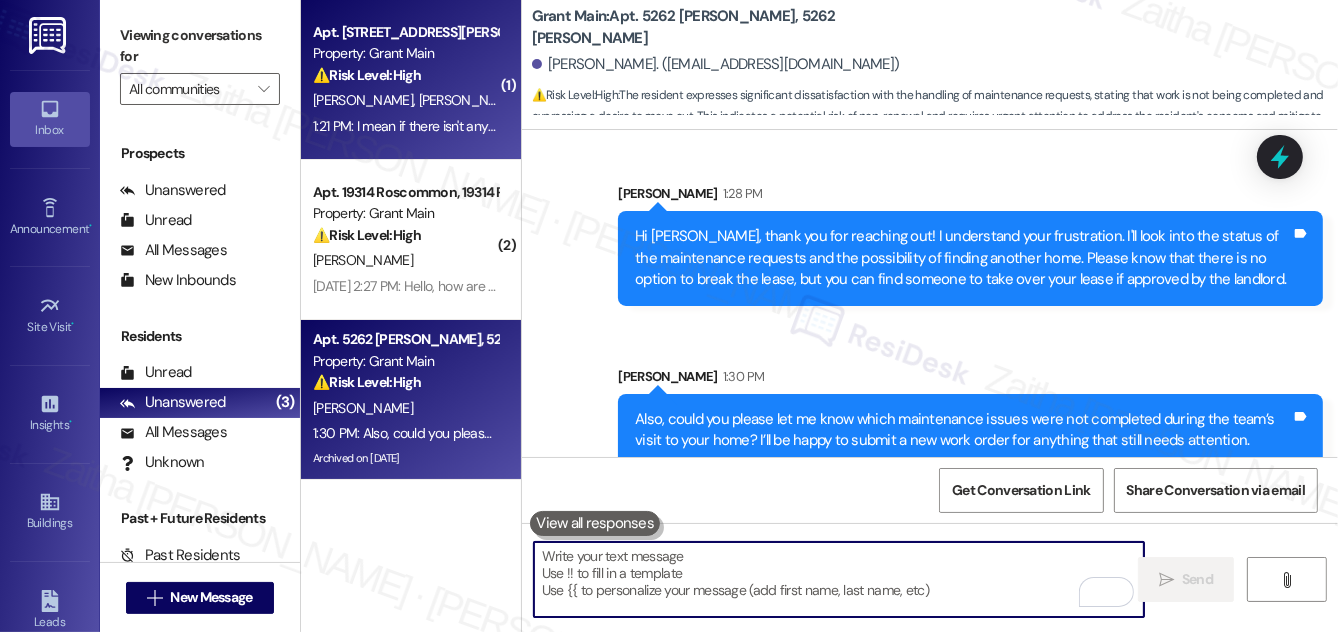 click on "Property: Grant Main" at bounding box center (405, 53) 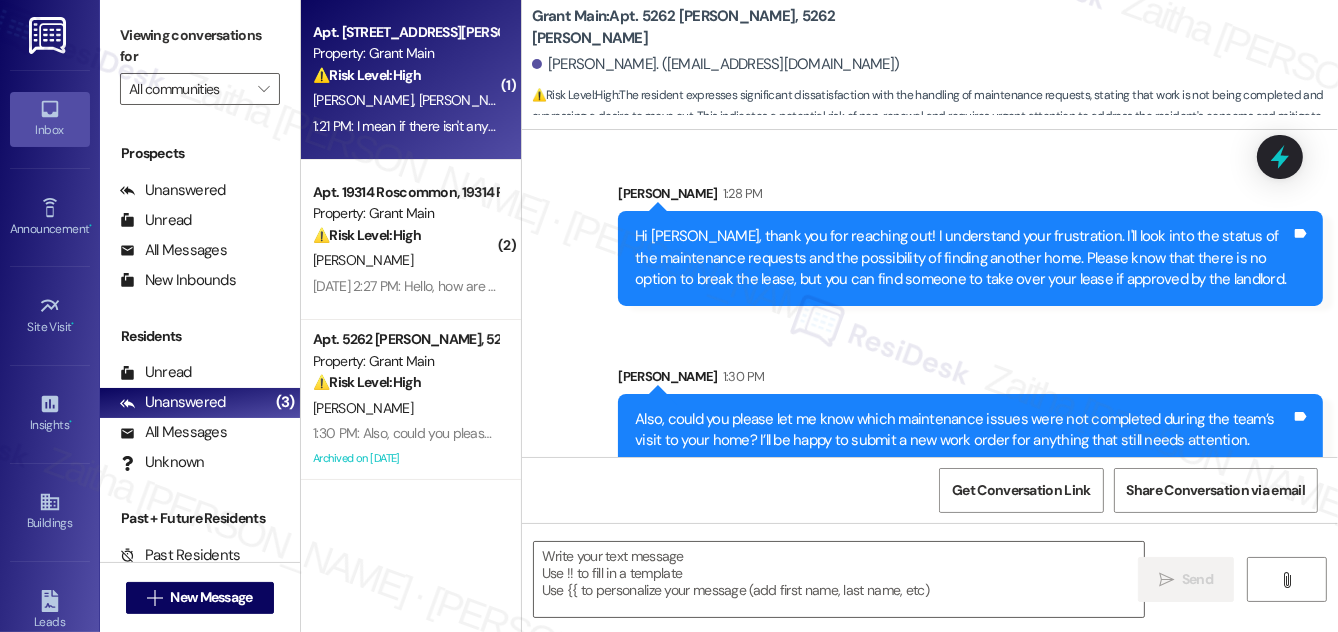 type on "Fetching suggested responses. Please feel free to read through the conversation in the meantime." 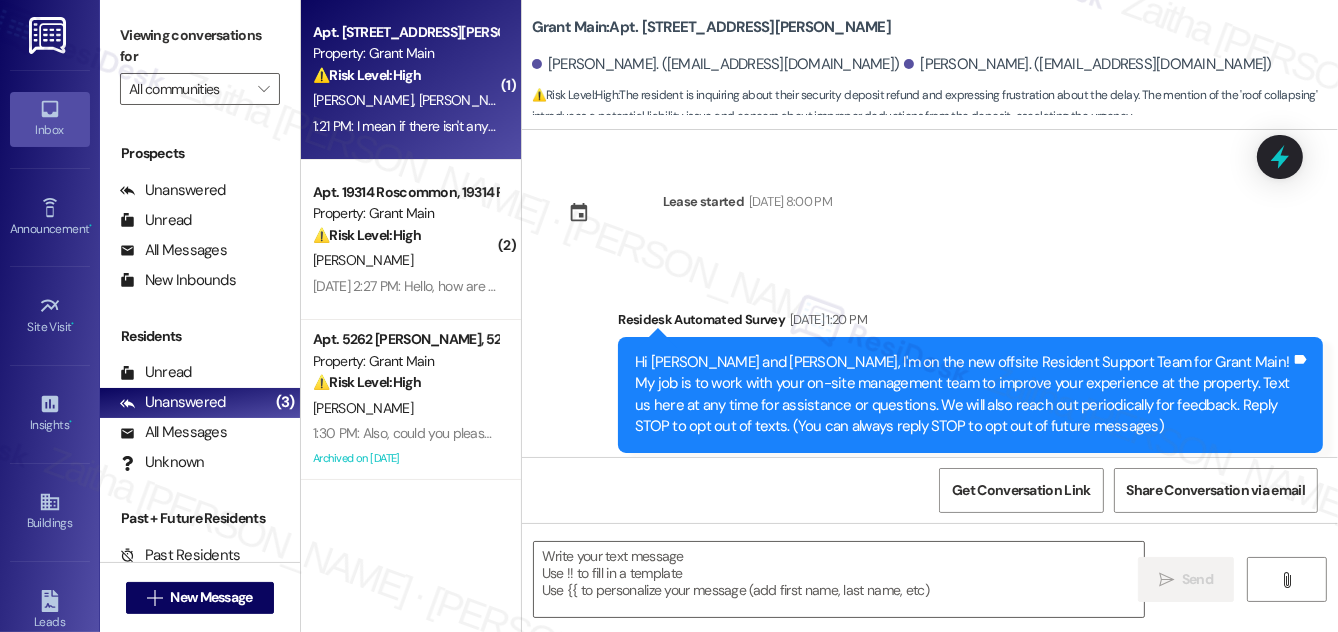 scroll, scrollTop: 12272, scrollLeft: 0, axis: vertical 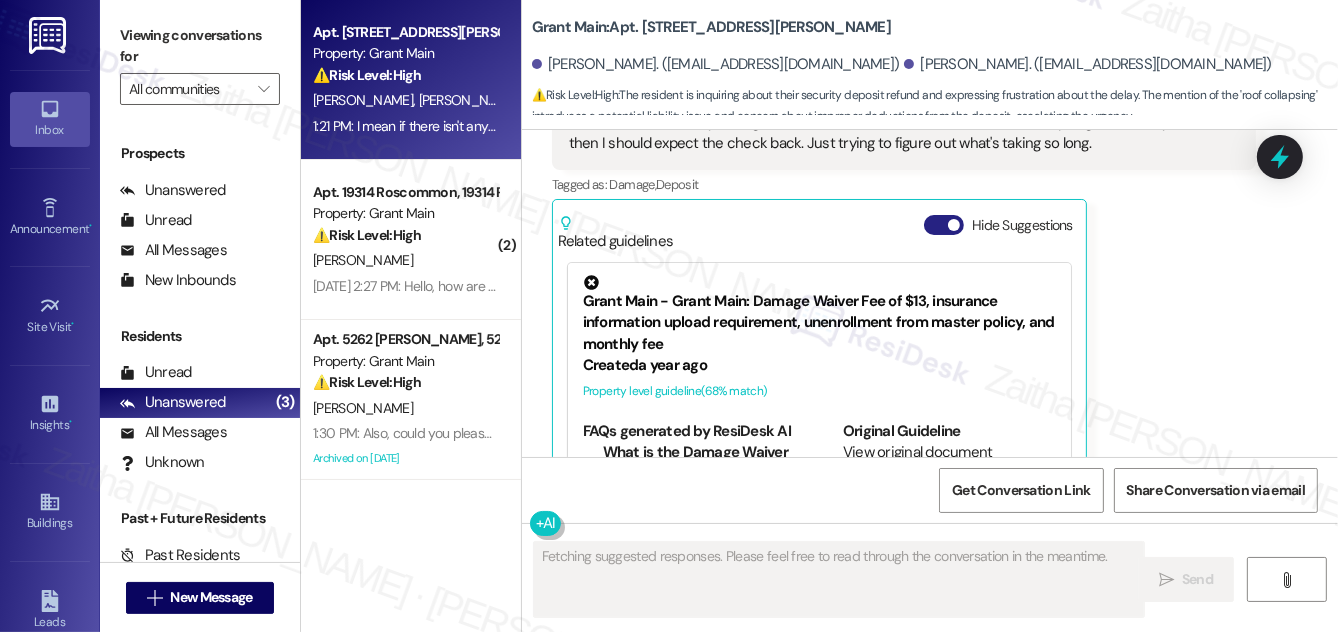 click on "Hide Suggestions" at bounding box center [944, 225] 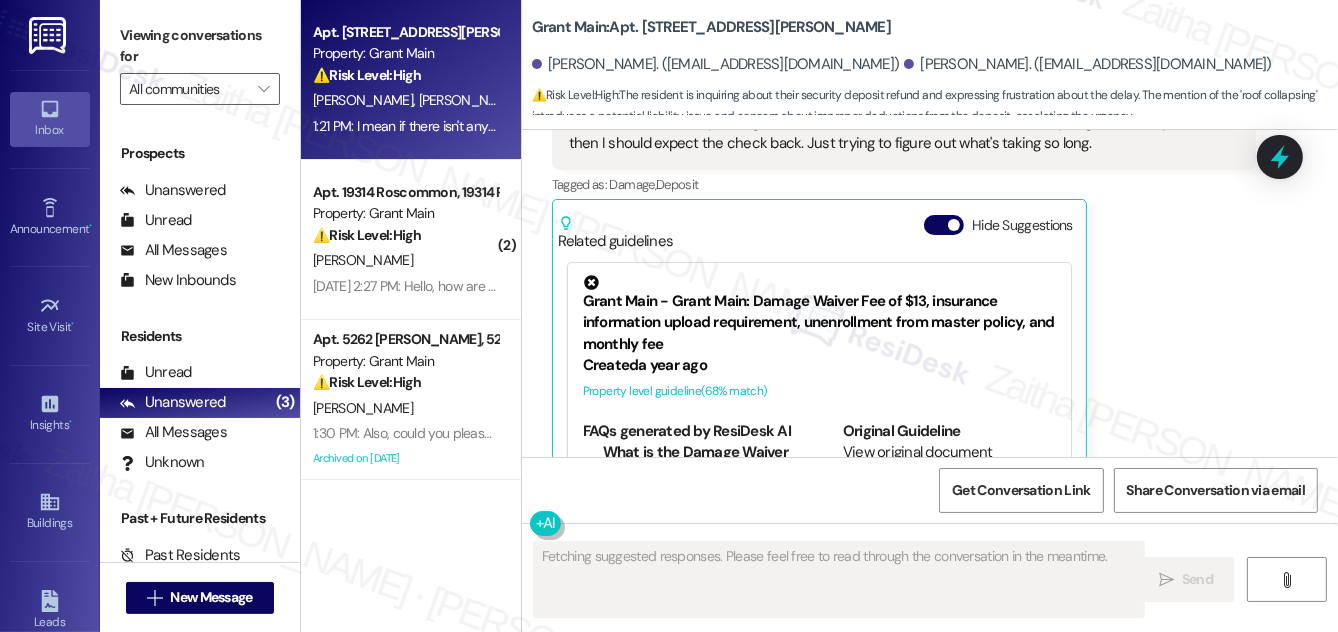 scroll, scrollTop: 12020, scrollLeft: 0, axis: vertical 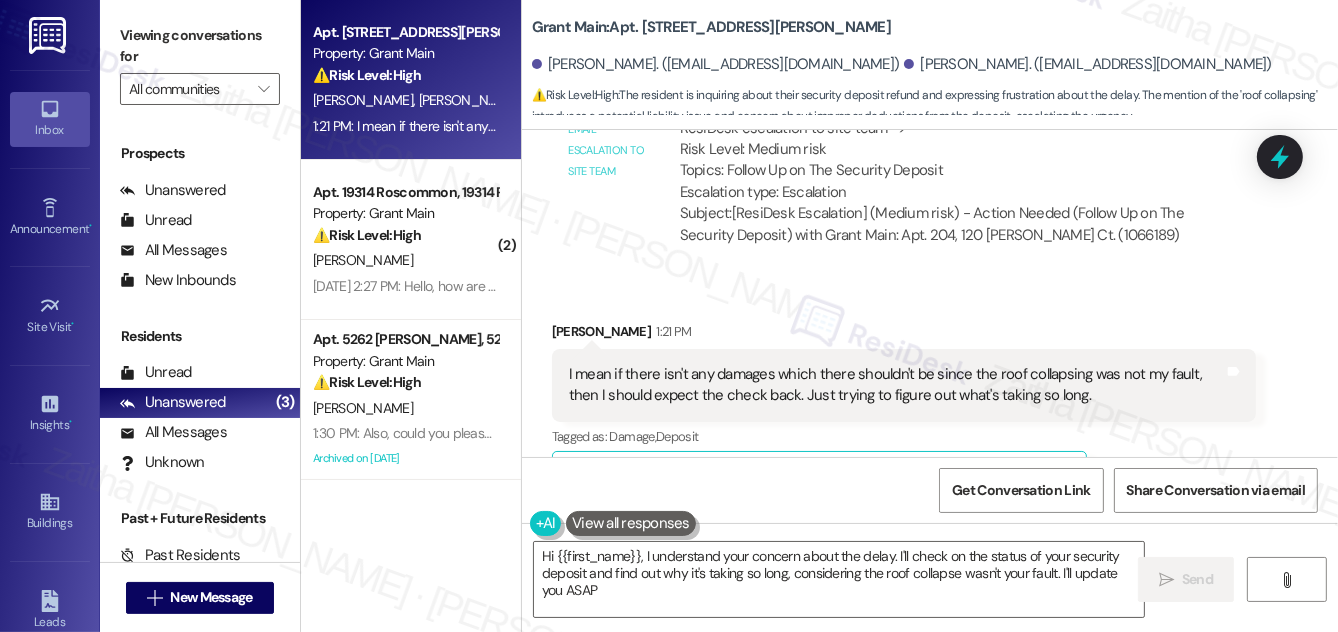 type on "Hi {{first_name}}, I understand your concern about the delay. I'll check on the status of your security deposit and find out why it's taking so long, considering the roof collapse wasn't your fault. I'll update you ASAP." 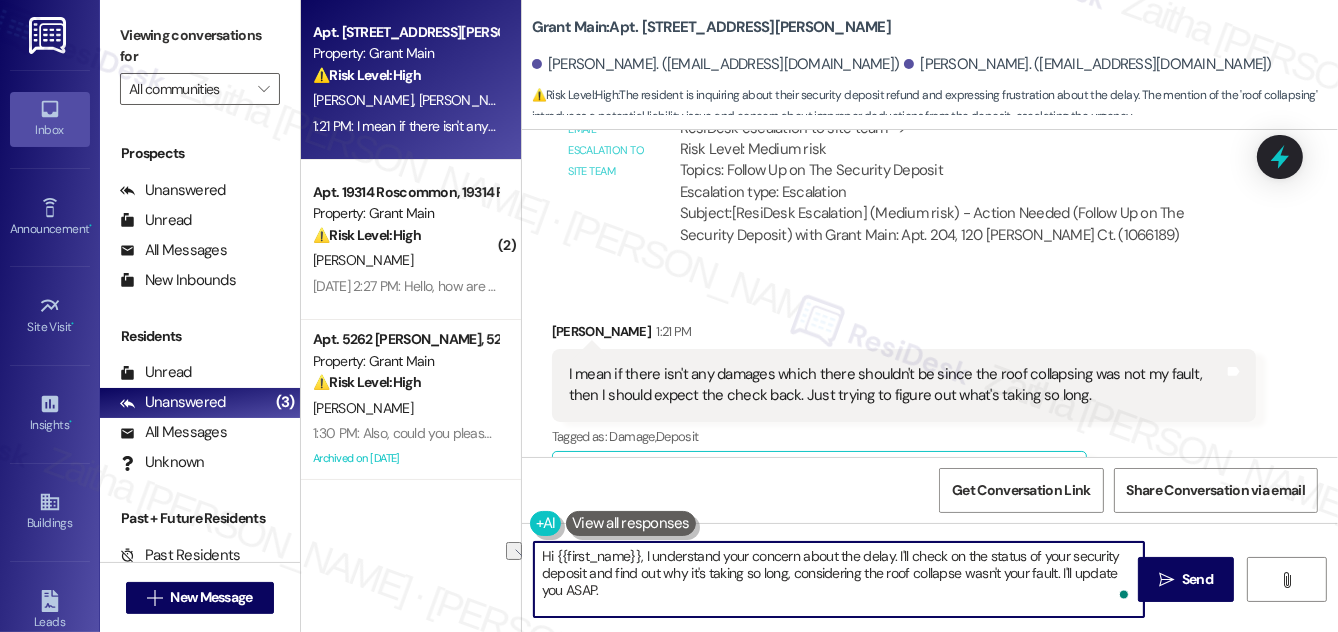 drag, startPoint x: 640, startPoint y: 556, endPoint x: 546, endPoint y: 556, distance: 94 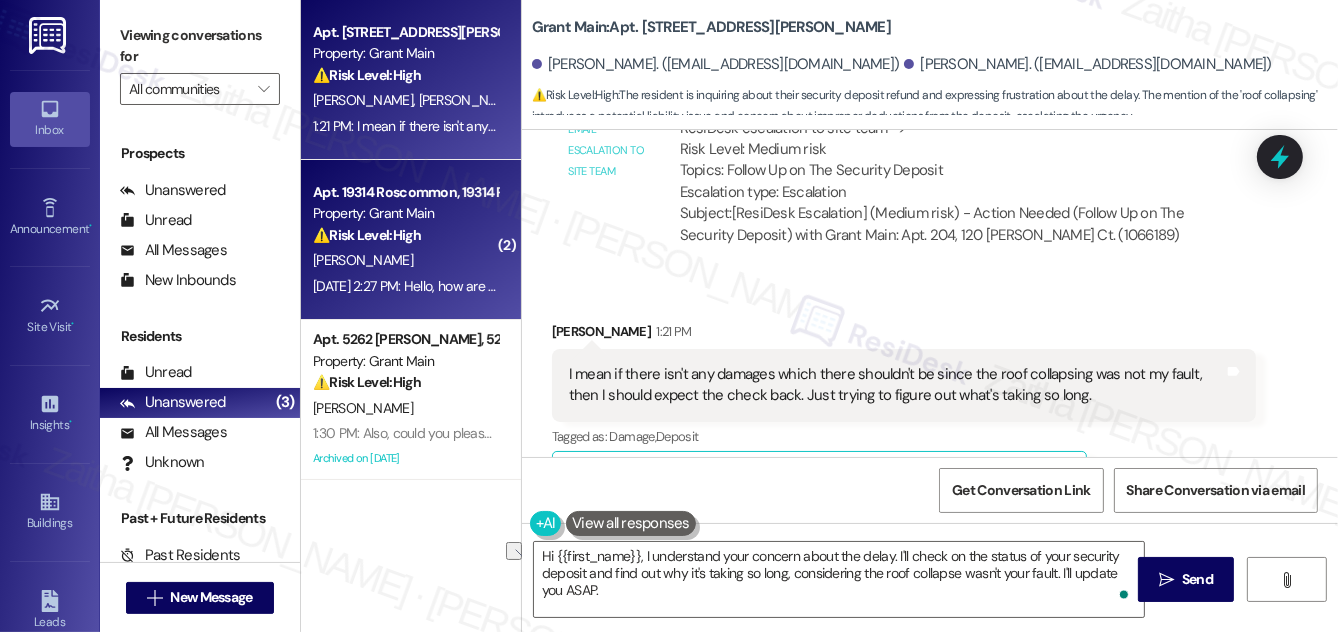 click on "⚠️  Risk Level:  High The resident initially reported a bounced rent payment due to insufficient funds, which is a financial concern. While they have now paid half the rent, the remaining balance is still outstanding, requiring monitoring and potential follow-up to ensure full payment by [DATE]. This falls under financial risk mitigation." at bounding box center [405, 235] 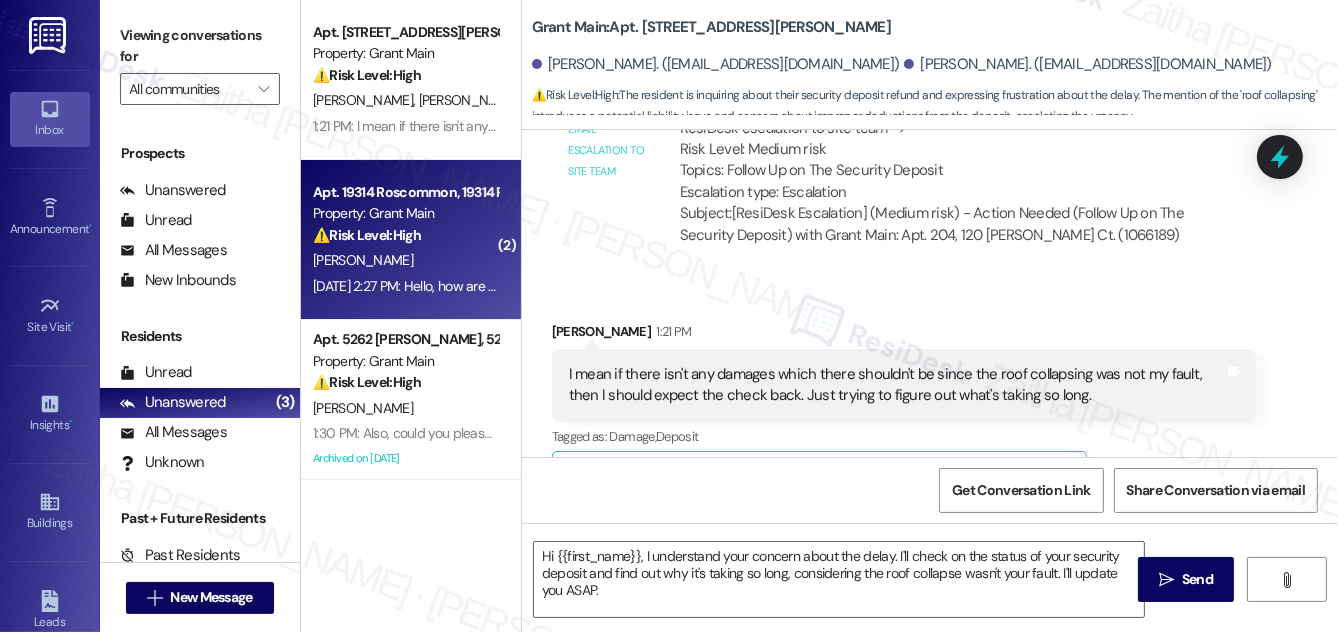 type on "Fetching suggested responses. Please feel free to read through the conversation in the meantime." 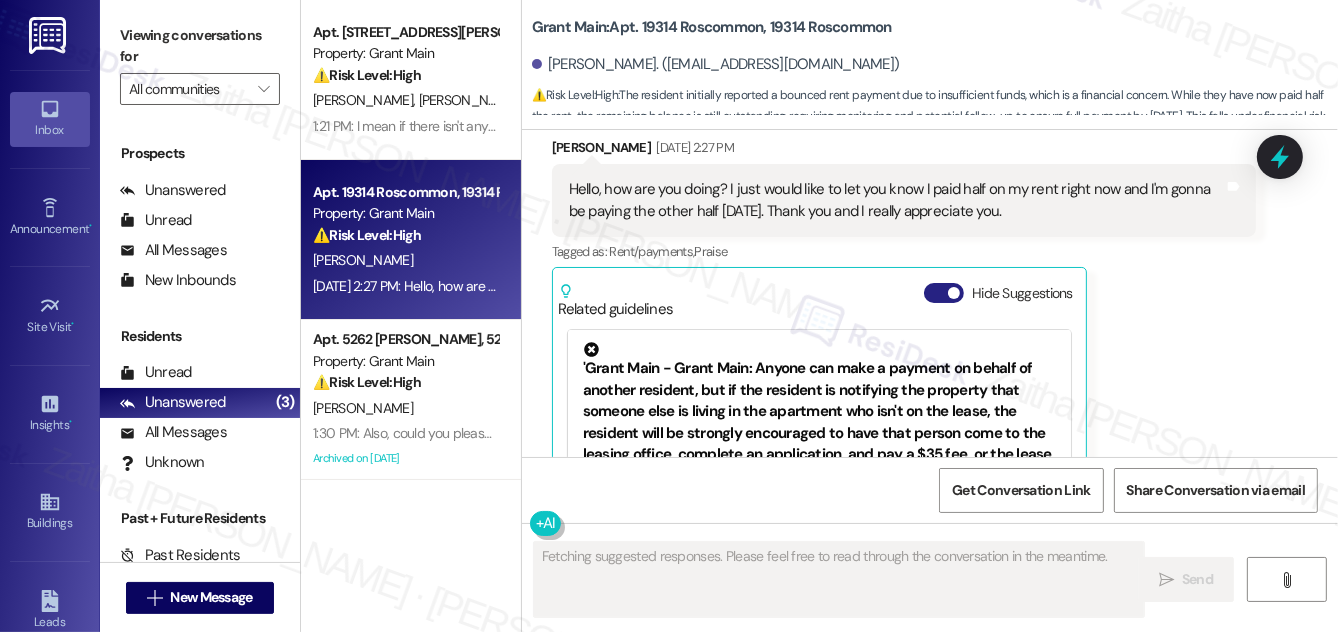 click on "Hide Suggestions" at bounding box center [944, 293] 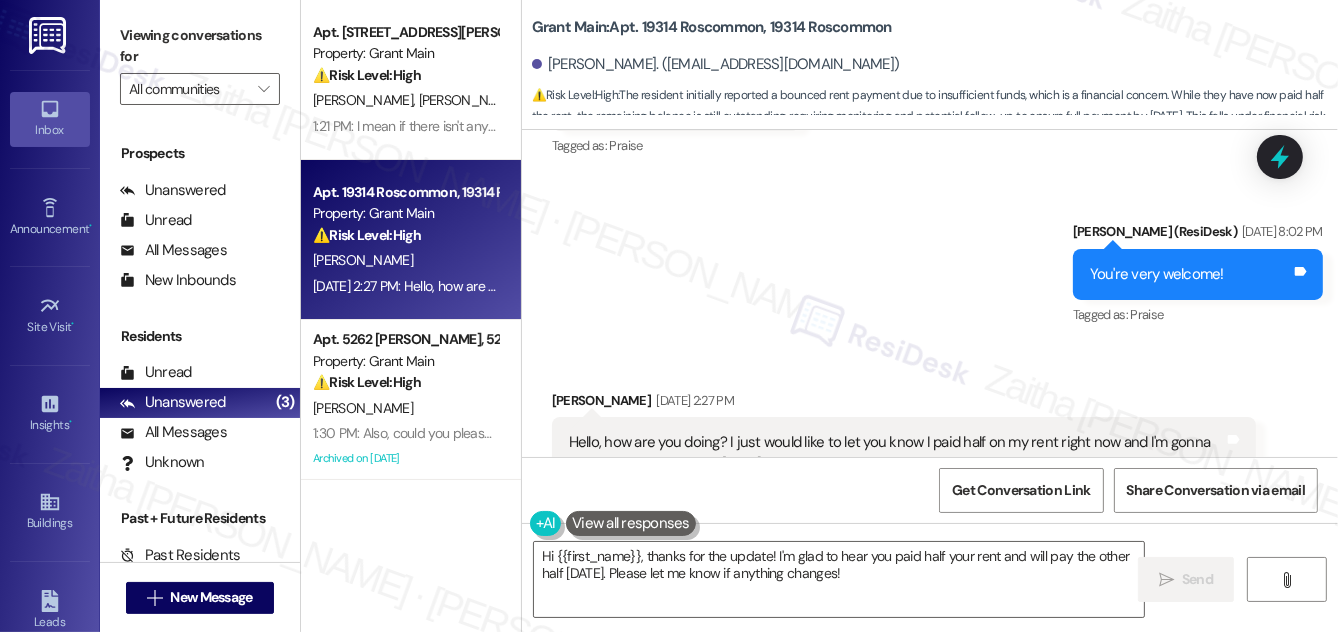 click on "Show suggestions" at bounding box center (940, 546) 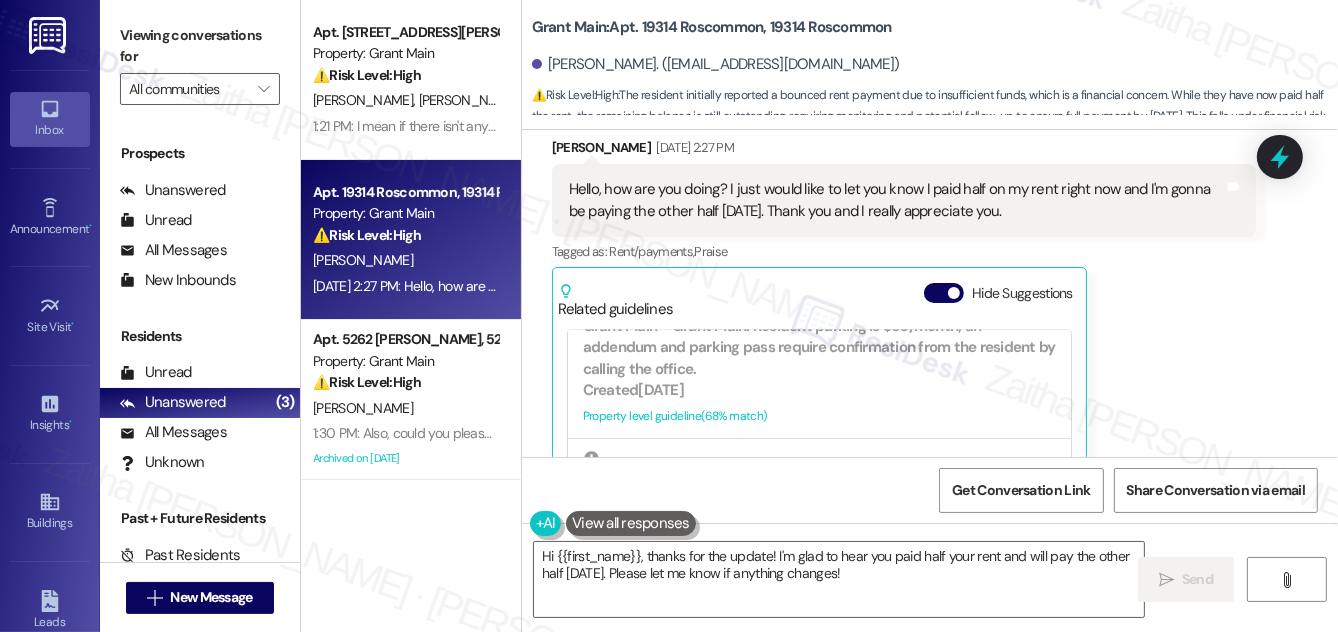 scroll, scrollTop: 636, scrollLeft: 0, axis: vertical 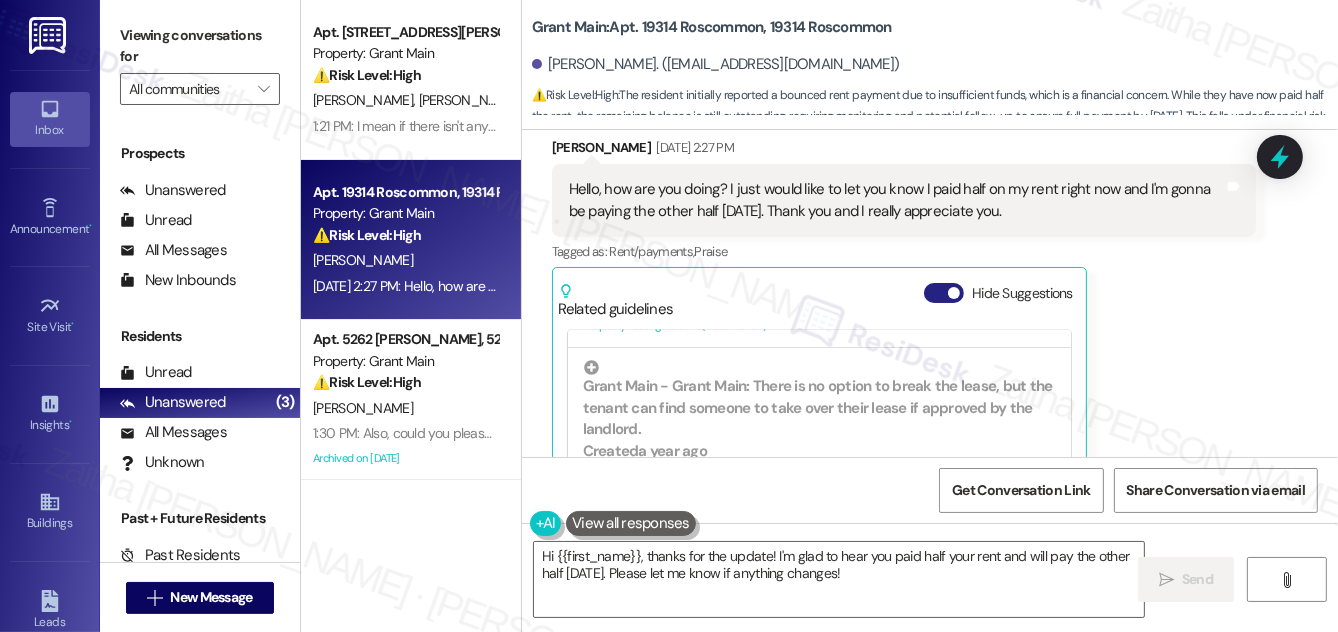 click on "Hide Suggestions" at bounding box center (944, 293) 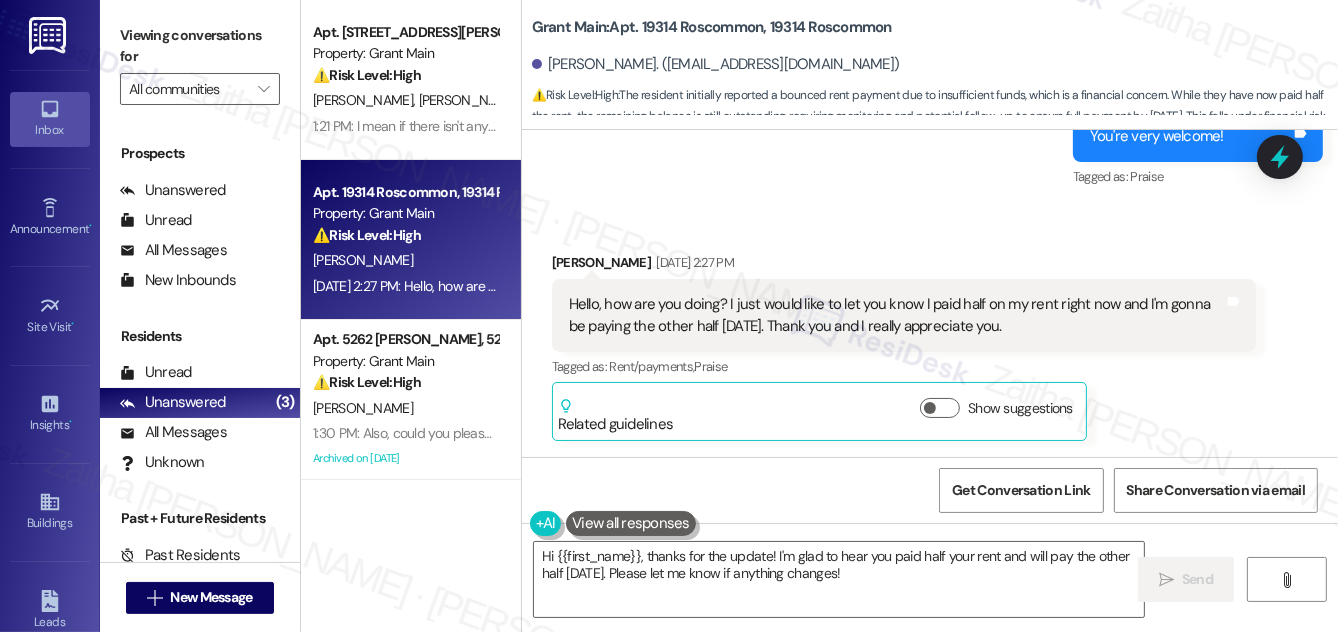 scroll, scrollTop: 9914, scrollLeft: 0, axis: vertical 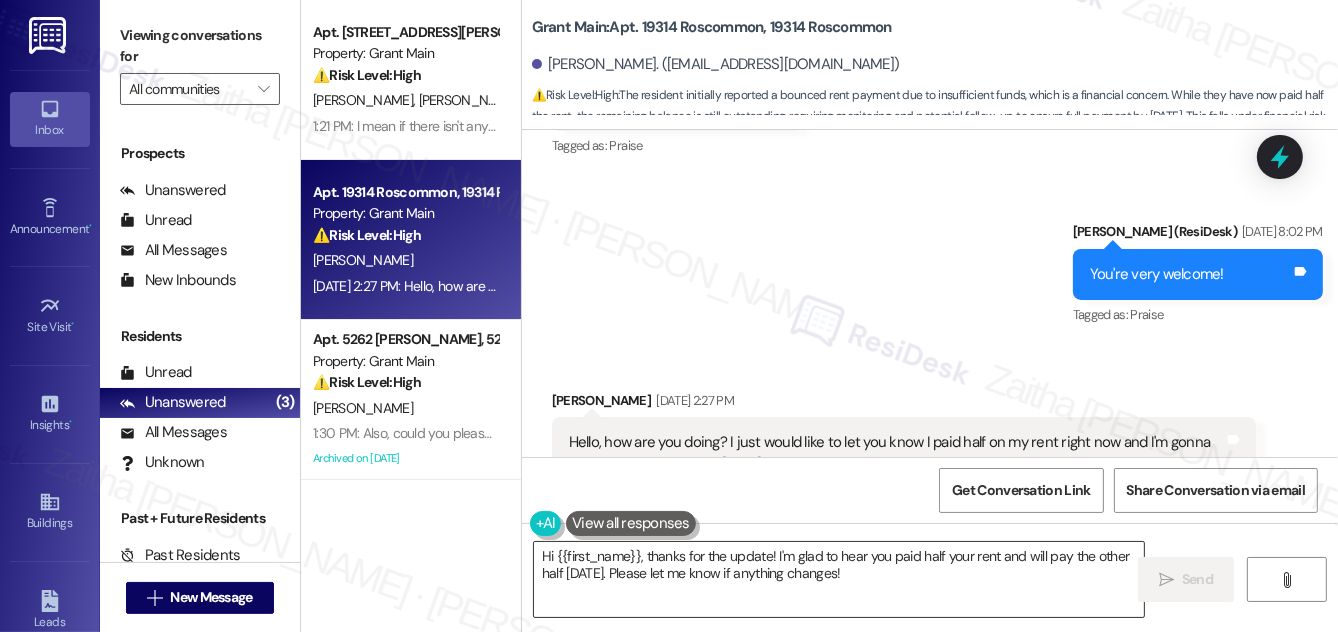 click on "Hi {{first_name}}, thanks for the update! I'm glad to hear you paid half your rent and will pay the other half [DATE]. Please let me know if anything changes!" at bounding box center (839, 579) 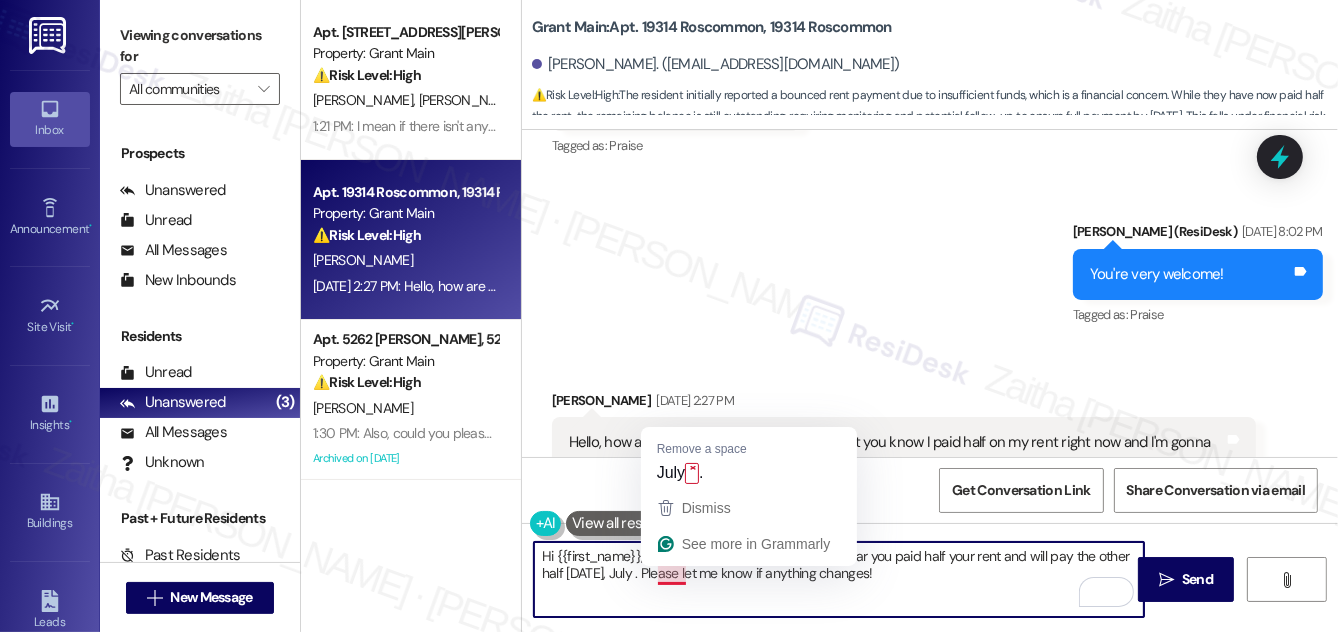 click on "Hi {{first_name}}, thanks for the update! I'm glad to hear you paid half your rent and will pay the other half [DATE], July . Please let me know if anything changes!" at bounding box center (839, 579) 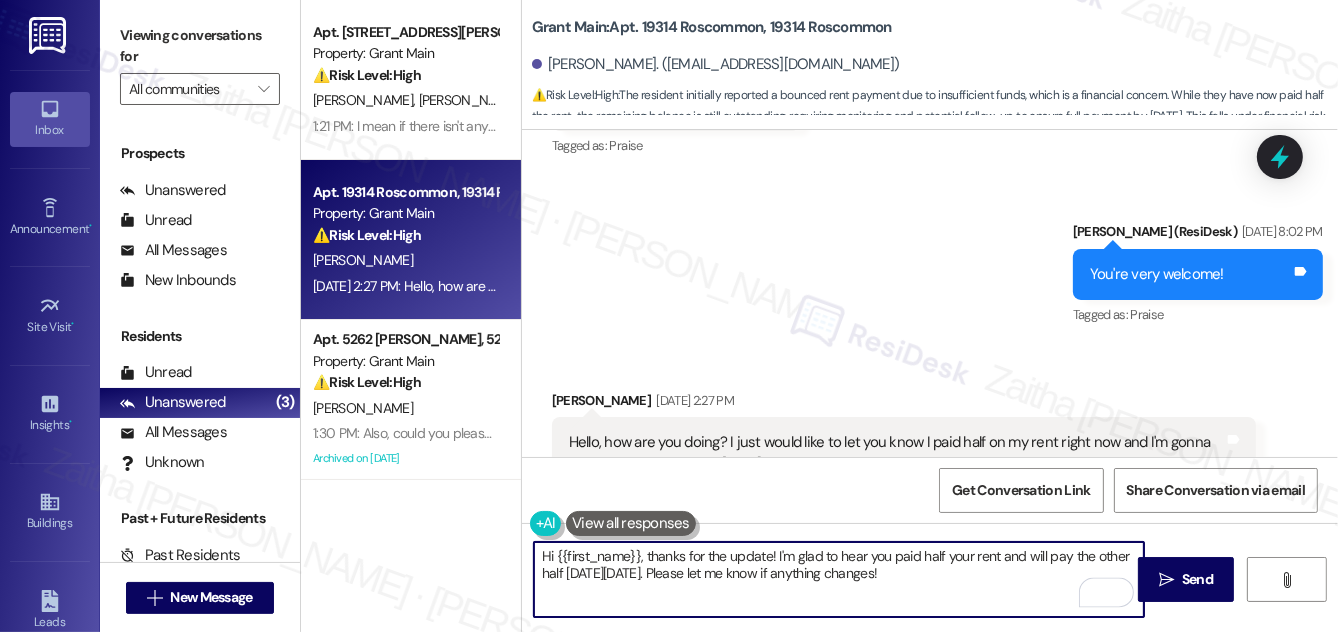 type on "Hi {{first_name}}, thanks for the update! I'm glad to hear you paid half your rent and will pay the other half [DATE][DATE]. Please let me know if anything changes!" 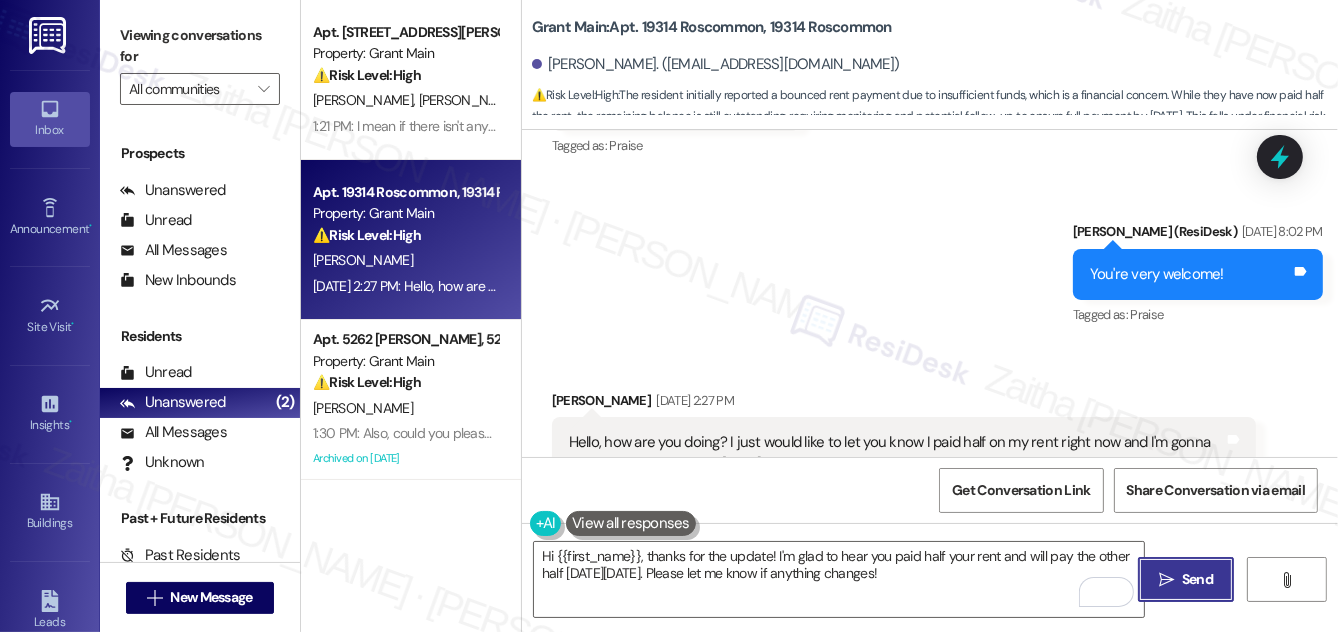 click on " Send" at bounding box center [1186, 579] 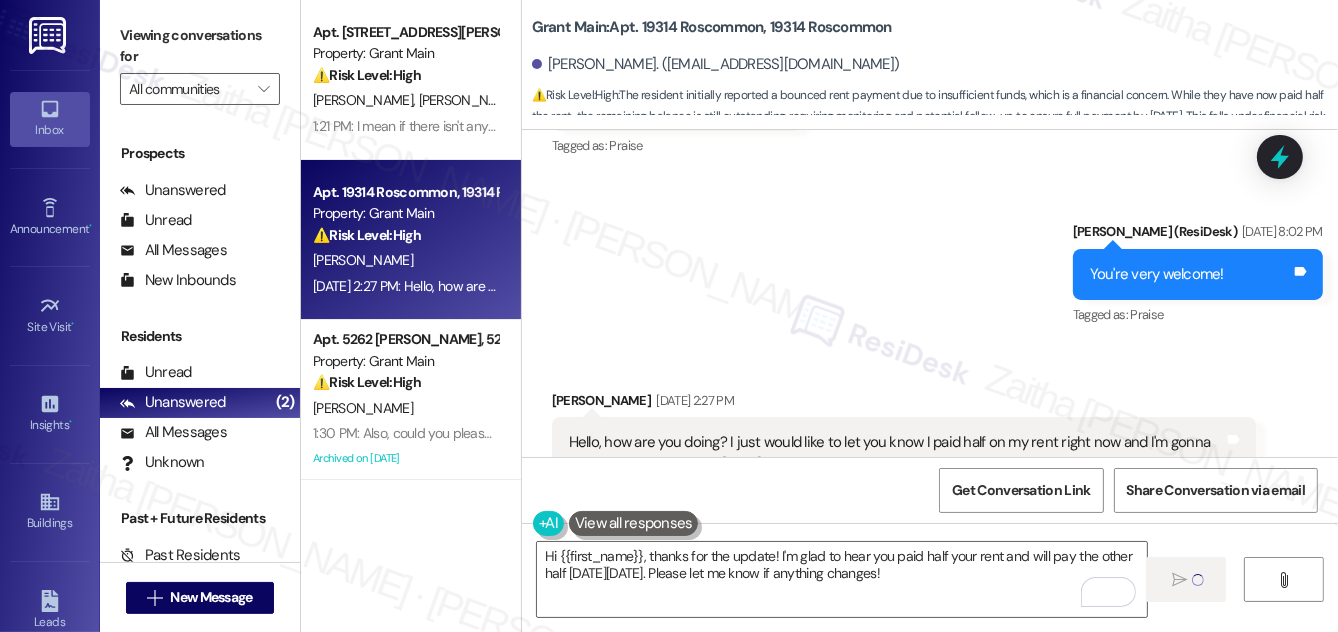 type 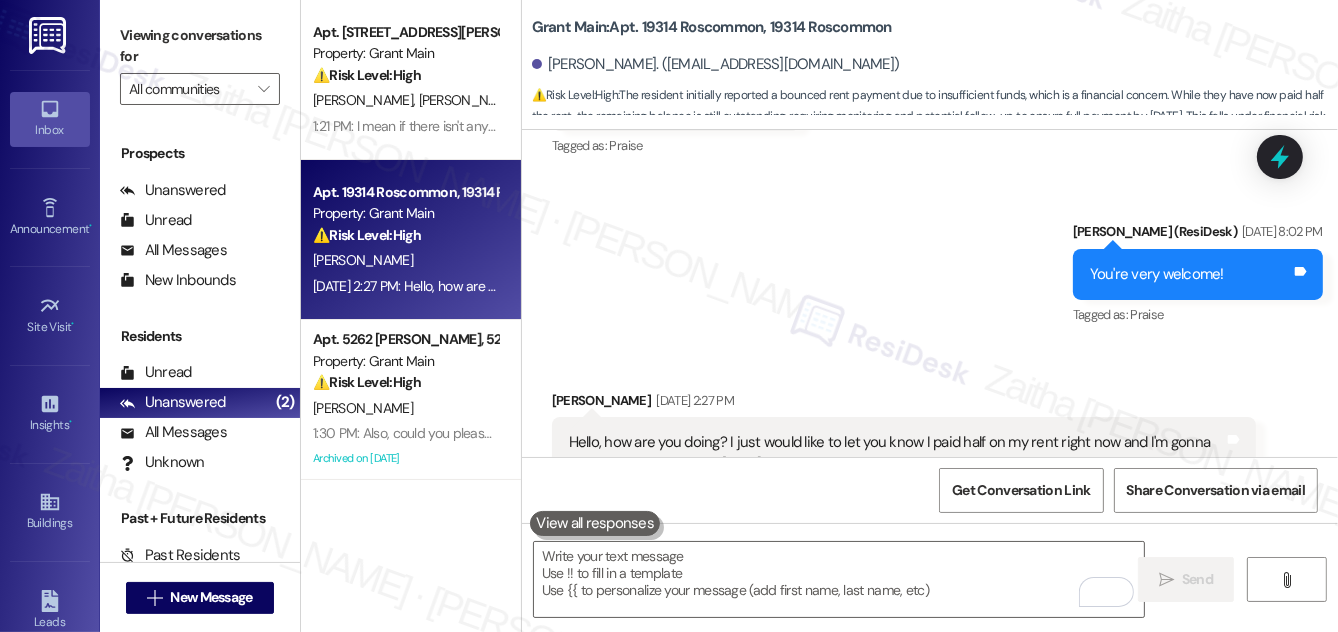scroll, scrollTop: 9913, scrollLeft: 0, axis: vertical 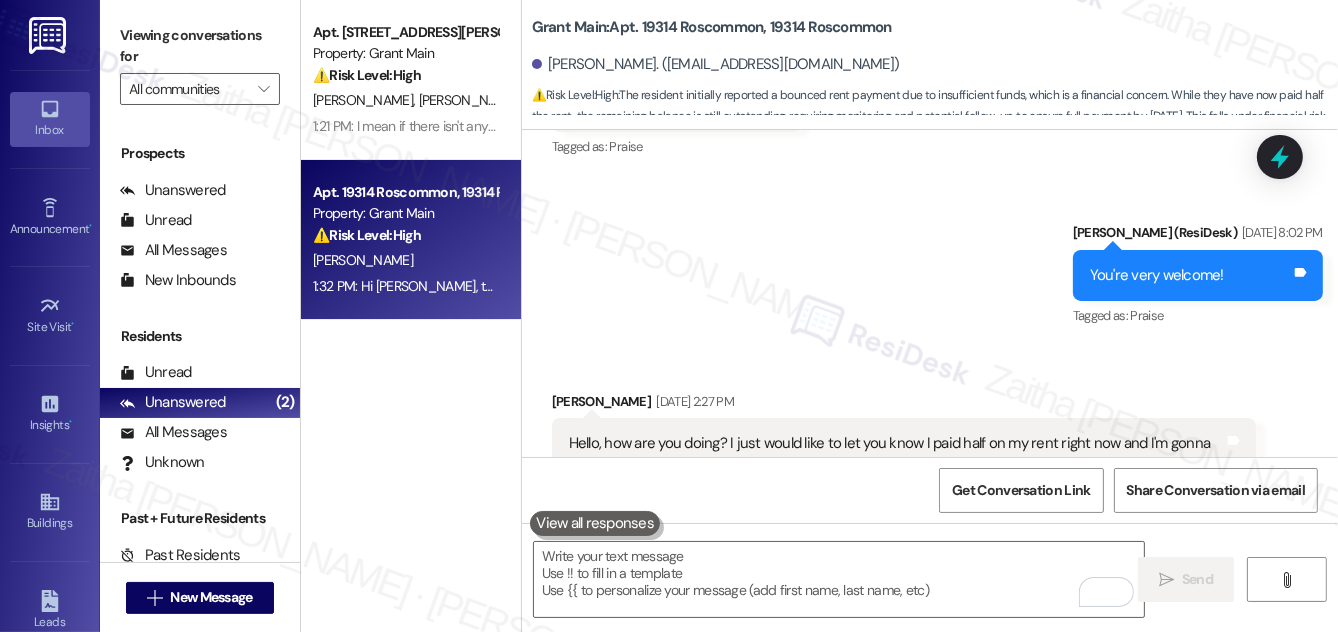 drag, startPoint x: 558, startPoint y: 306, endPoint x: 1053, endPoint y: 334, distance: 495.7913 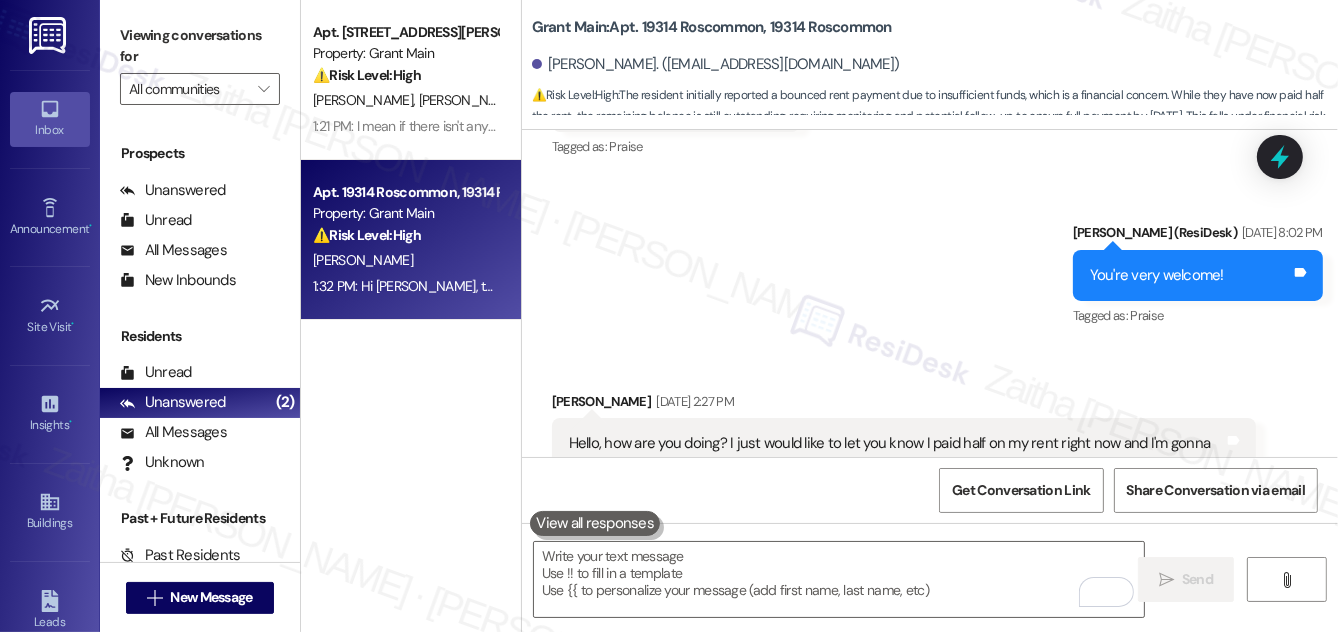 click on "Received via SMS [PERSON_NAME] [DATE] 2:27 PM Hello, how are you doing? I just would like to let you know I paid half on my rent right now and I'm gonna be paying the other half [DATE]. Thank you and I really appreciate you. Tags and notes Tagged as:   Rent/payments ,  Click to highlight conversations about Rent/payments Praise Click to highlight conversations about Praise  Related guidelines Show suggestions" at bounding box center (930, 471) 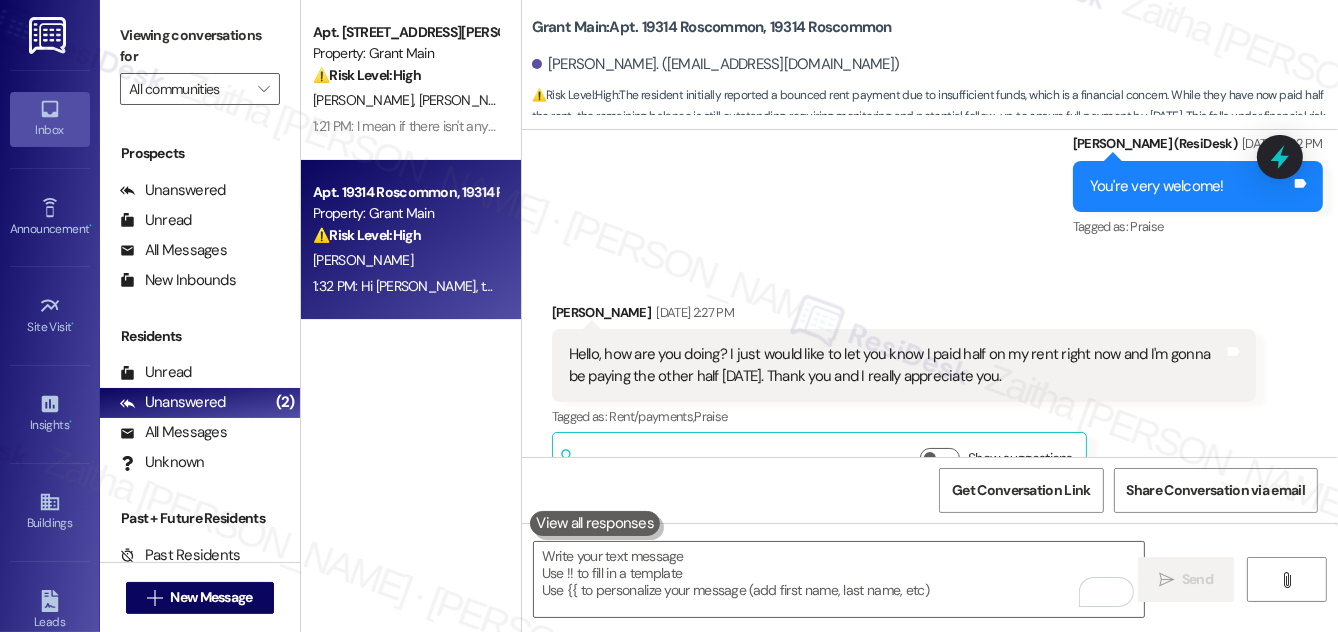 scroll, scrollTop: 10074, scrollLeft: 0, axis: vertical 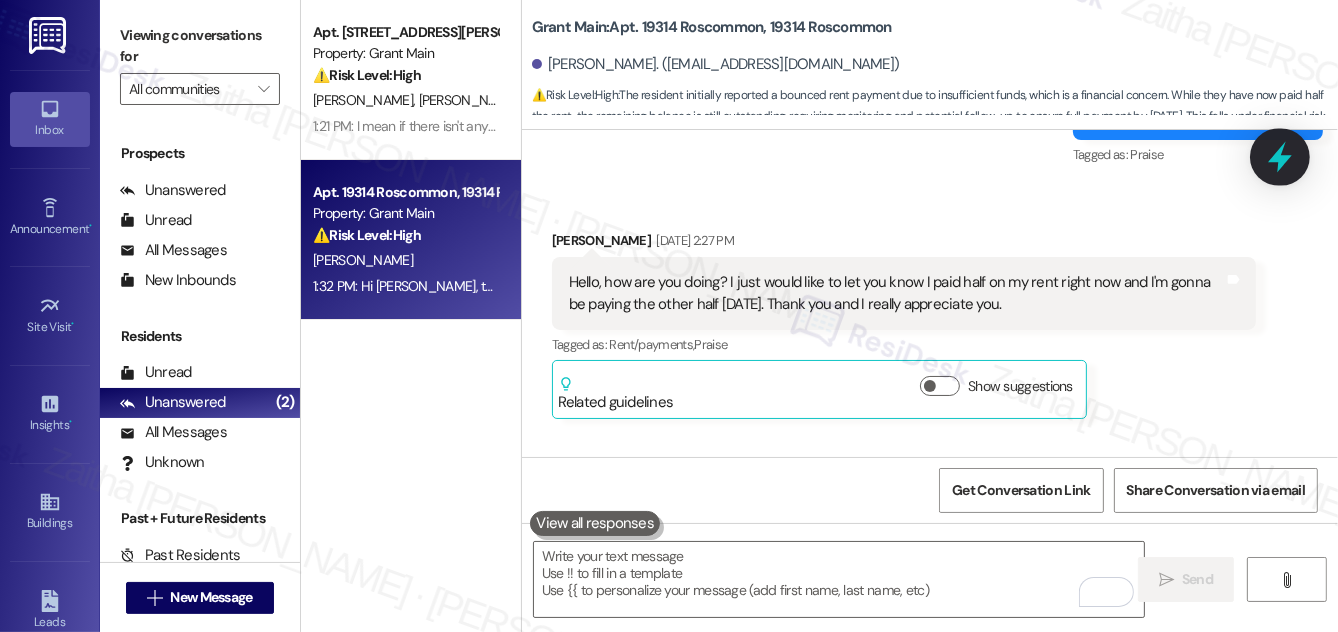 click 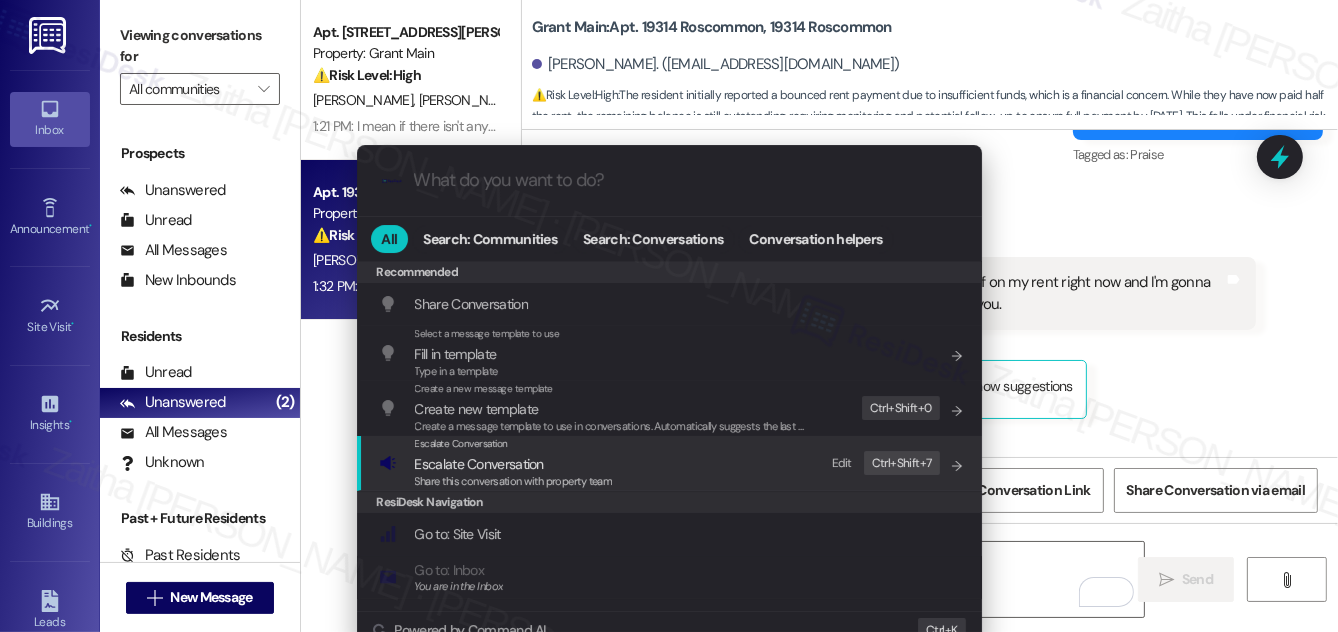 click on "Escalate Conversation" at bounding box center [479, 464] 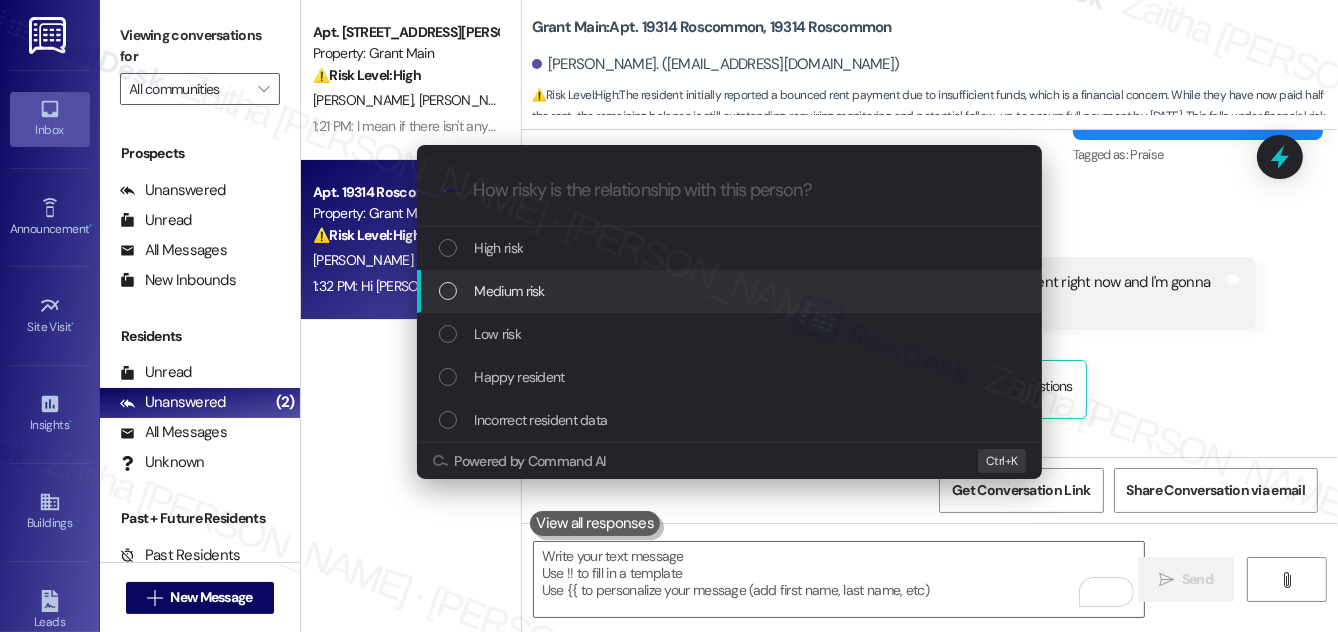 click on "Medium risk" at bounding box center (510, 291) 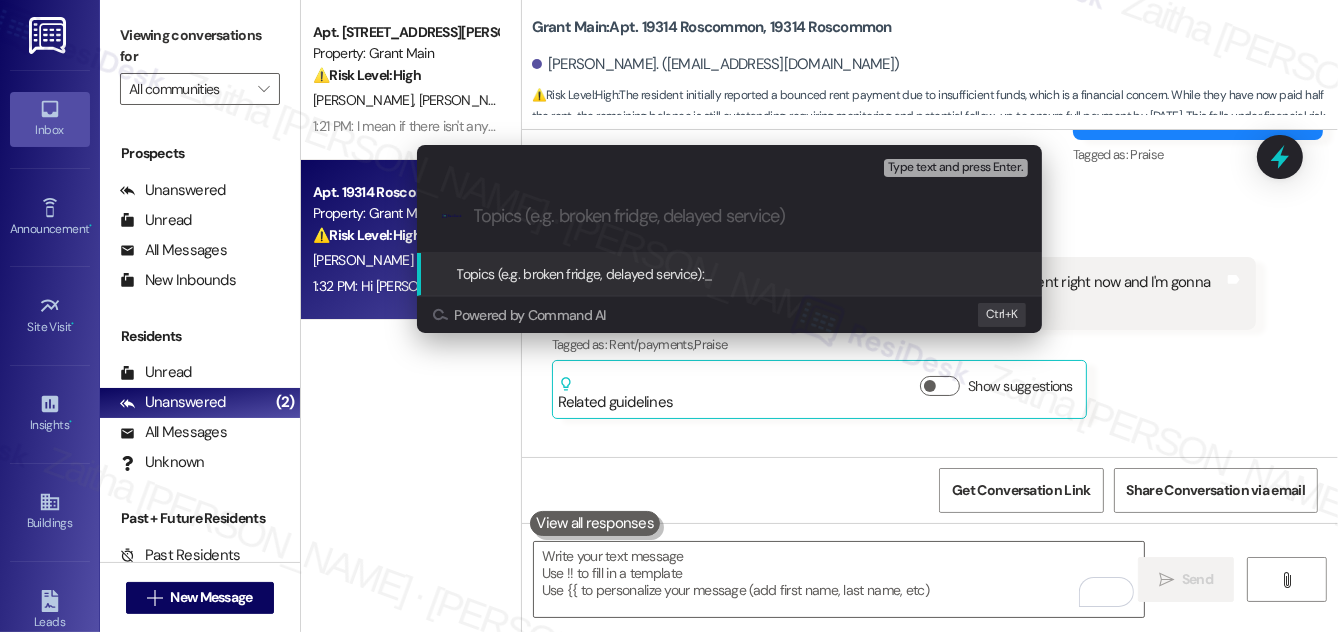 paste on "Partial Rent Payment Update and Upcoming Balance Commitment" 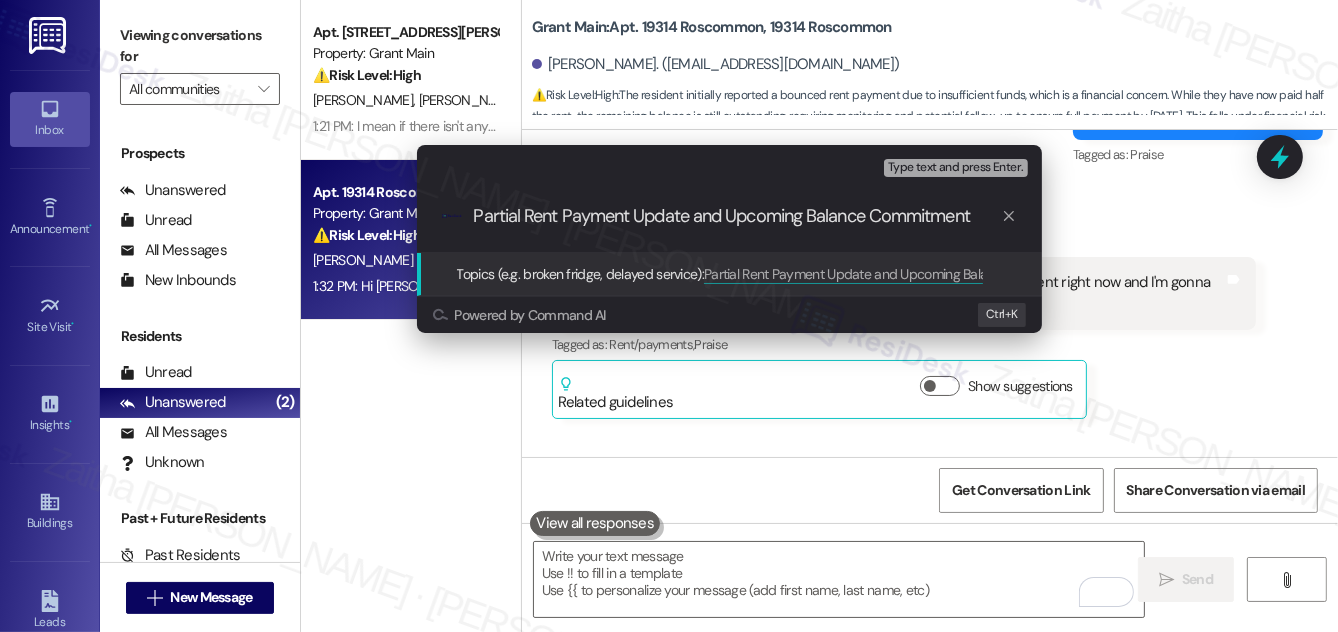 scroll, scrollTop: 1, scrollLeft: 0, axis: vertical 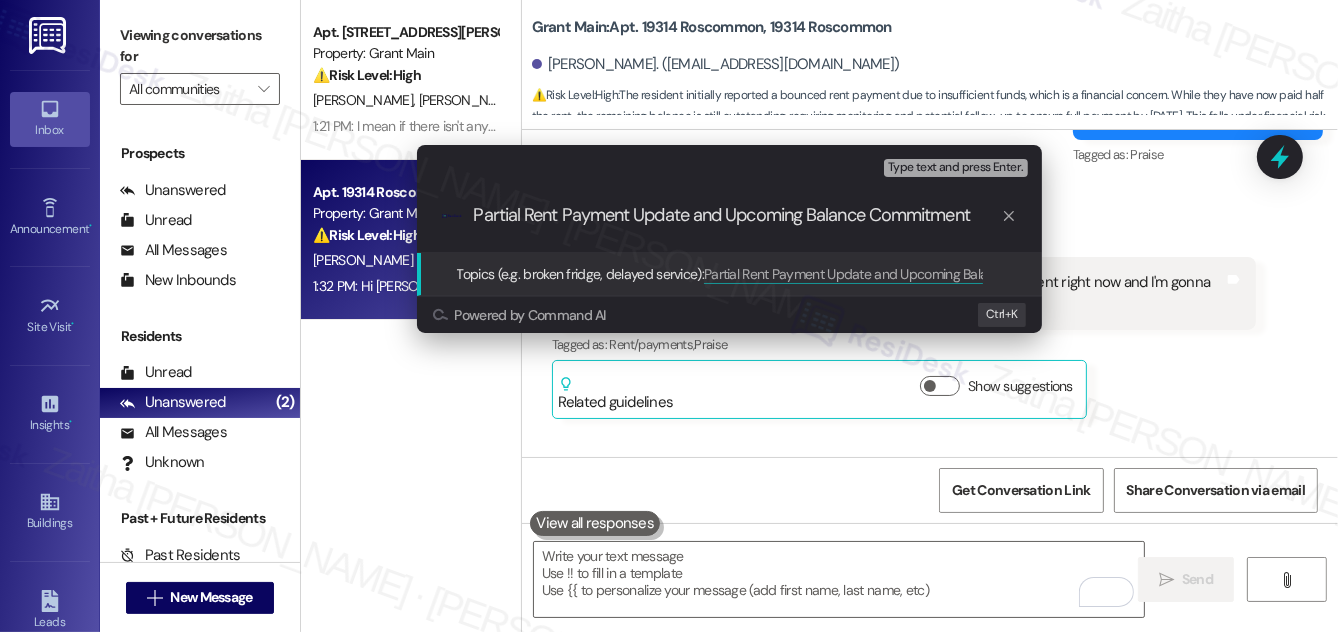 drag, startPoint x: 694, startPoint y: 215, endPoint x: 990, endPoint y: 221, distance: 296.0608 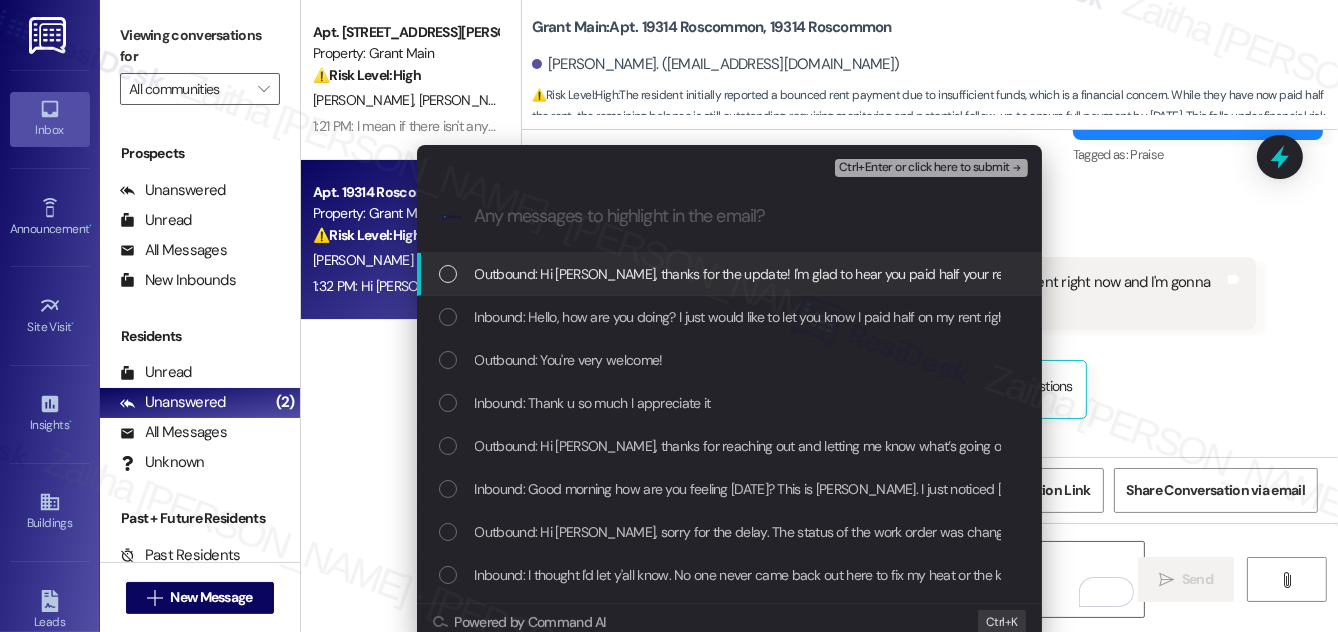 scroll, scrollTop: 0, scrollLeft: 0, axis: both 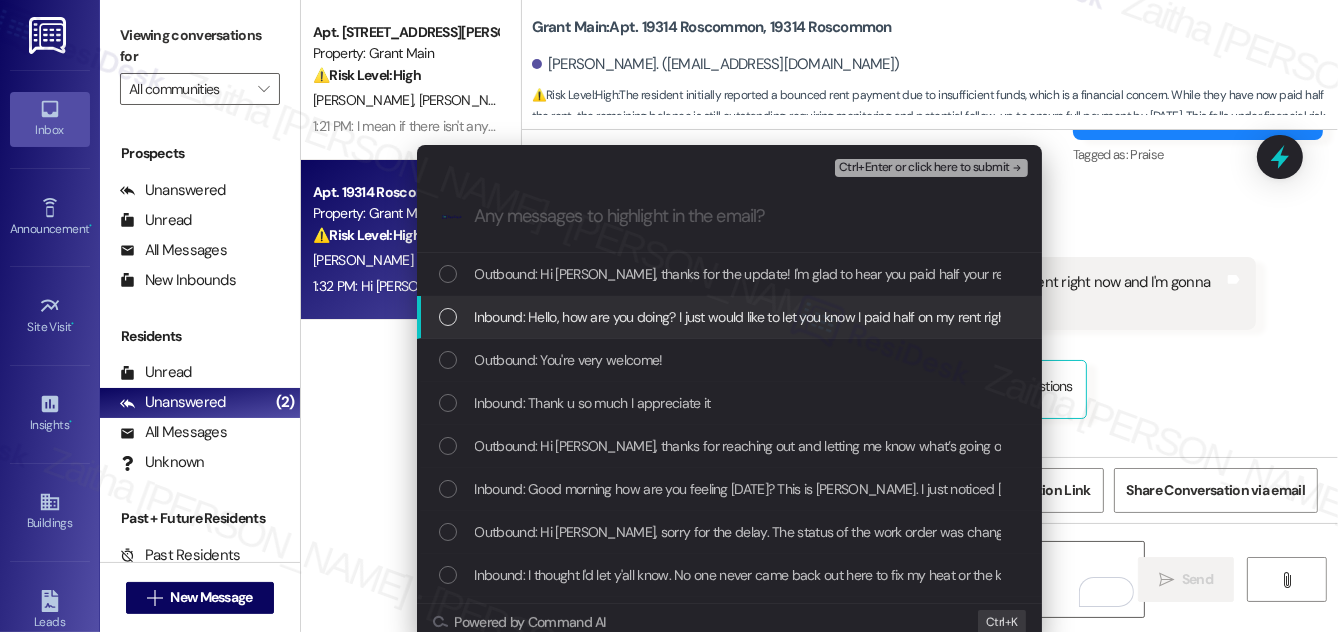 click at bounding box center (448, 317) 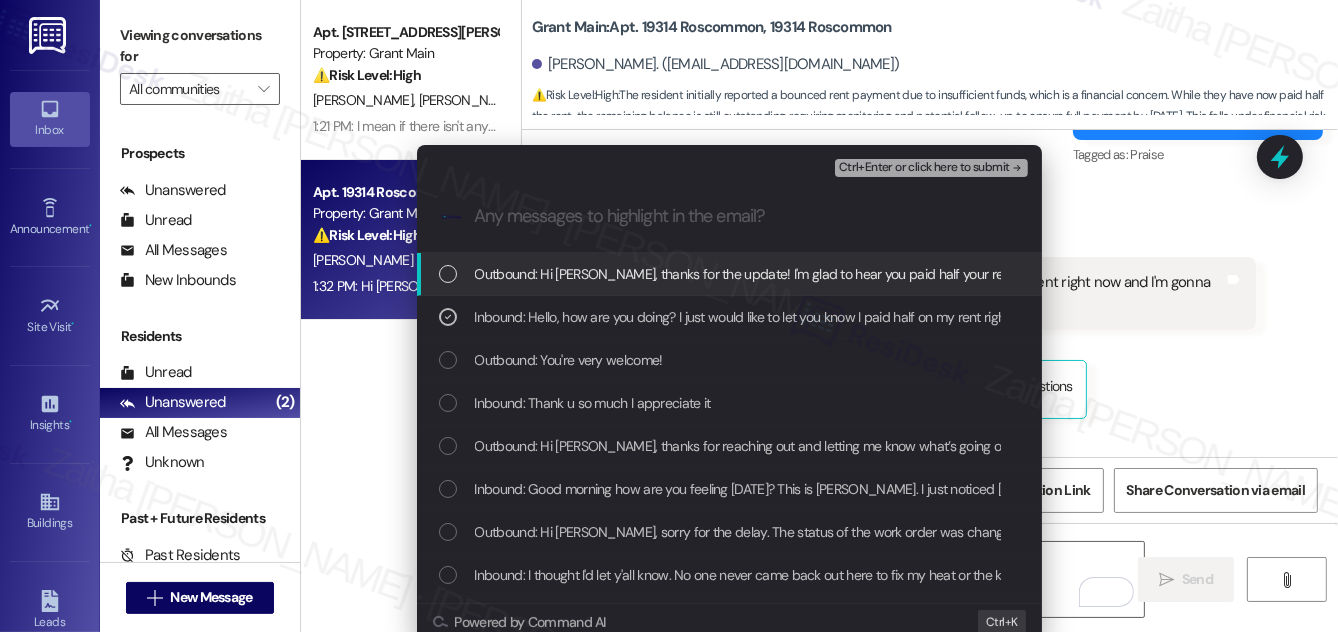 click on "Ctrl+Enter or click here to submit" at bounding box center (924, 168) 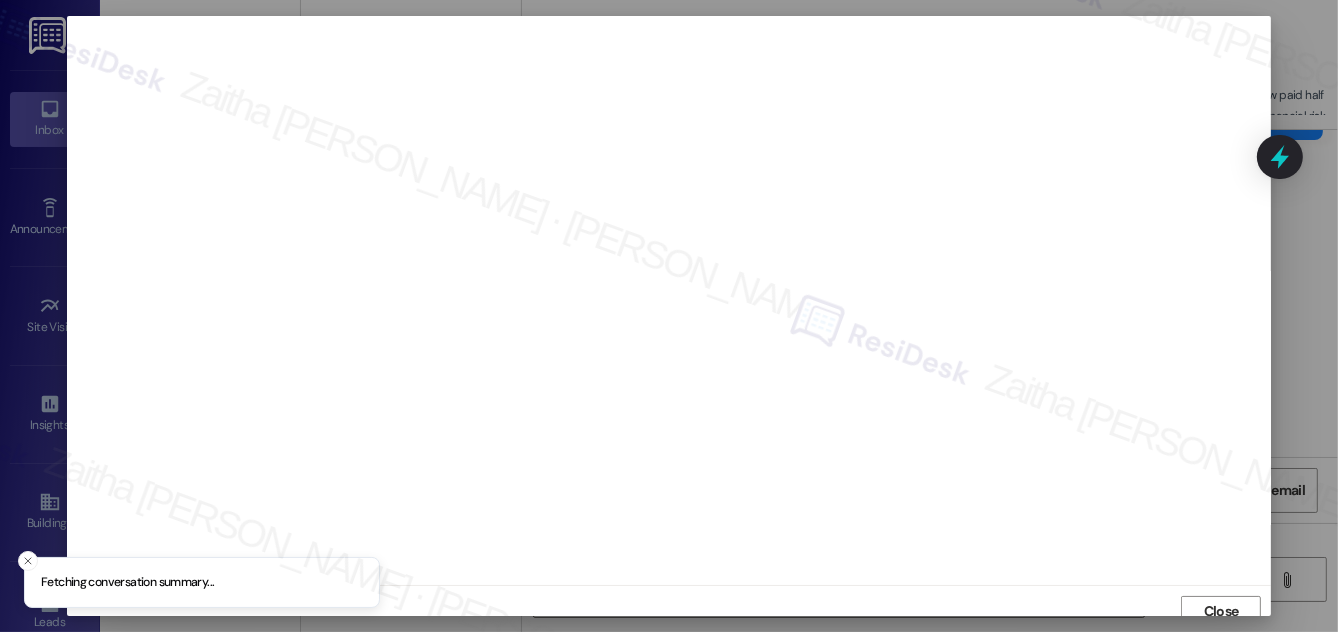 scroll, scrollTop: 11, scrollLeft: 0, axis: vertical 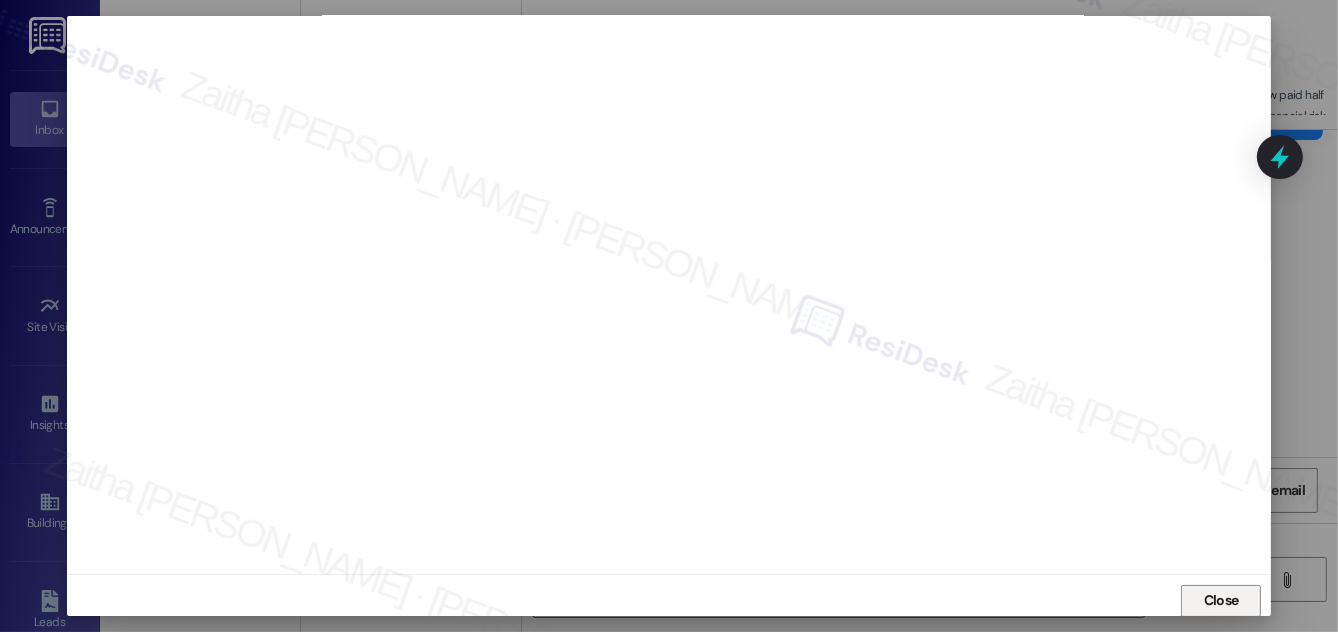 click on "Close" at bounding box center (1221, 600) 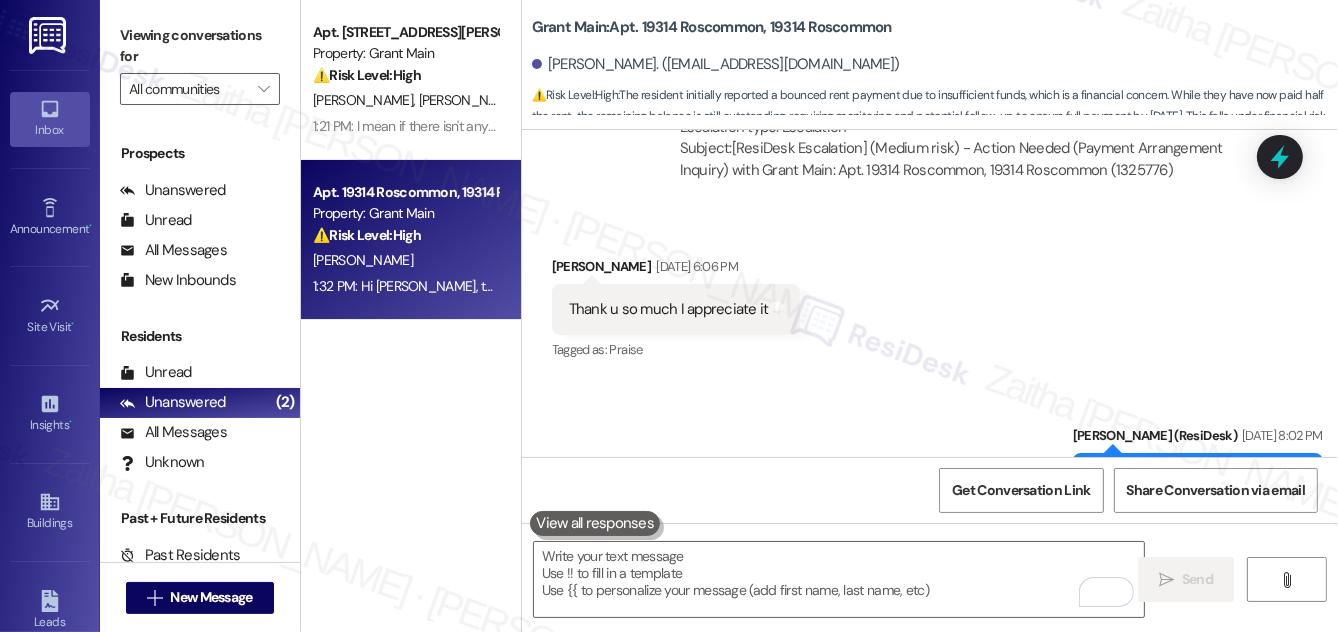 scroll, scrollTop: 9711, scrollLeft: 0, axis: vertical 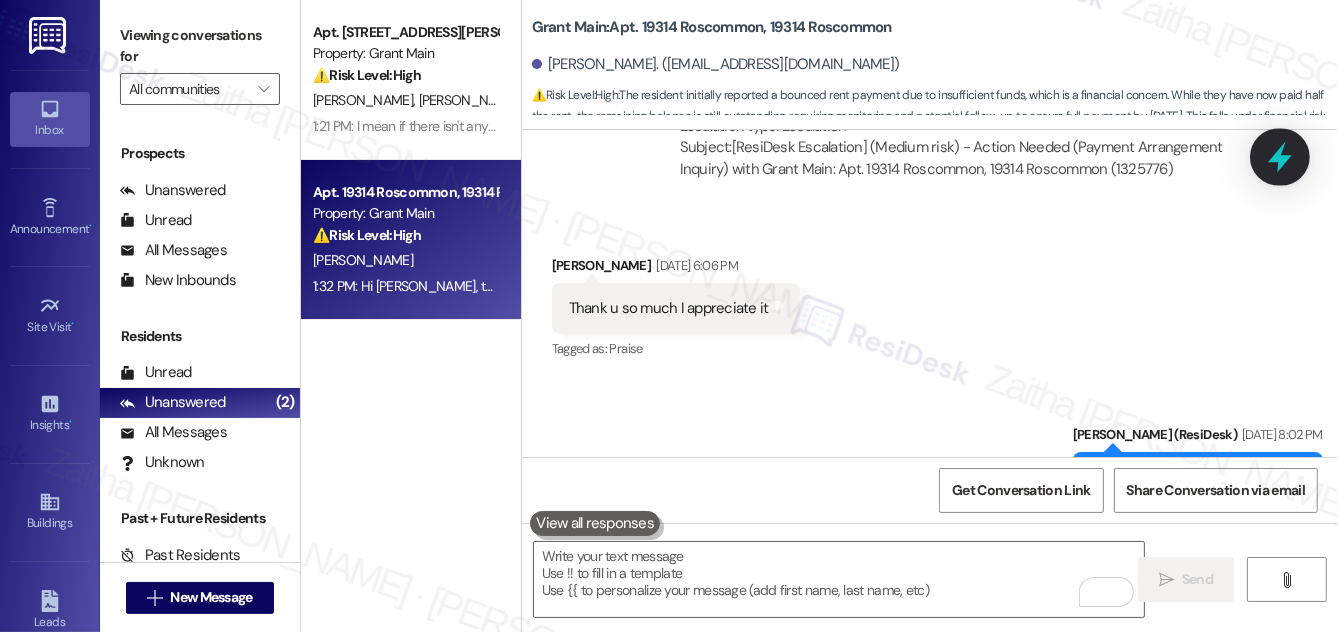 click 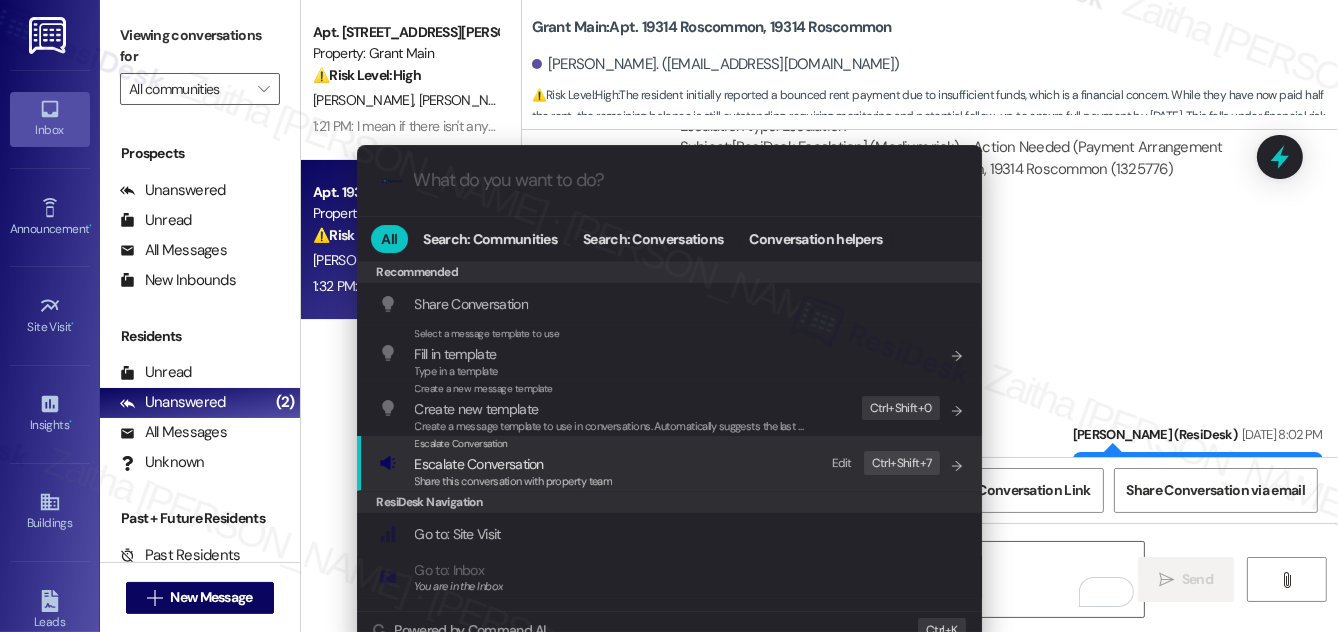 click on "Escalate Conversation" at bounding box center [479, 464] 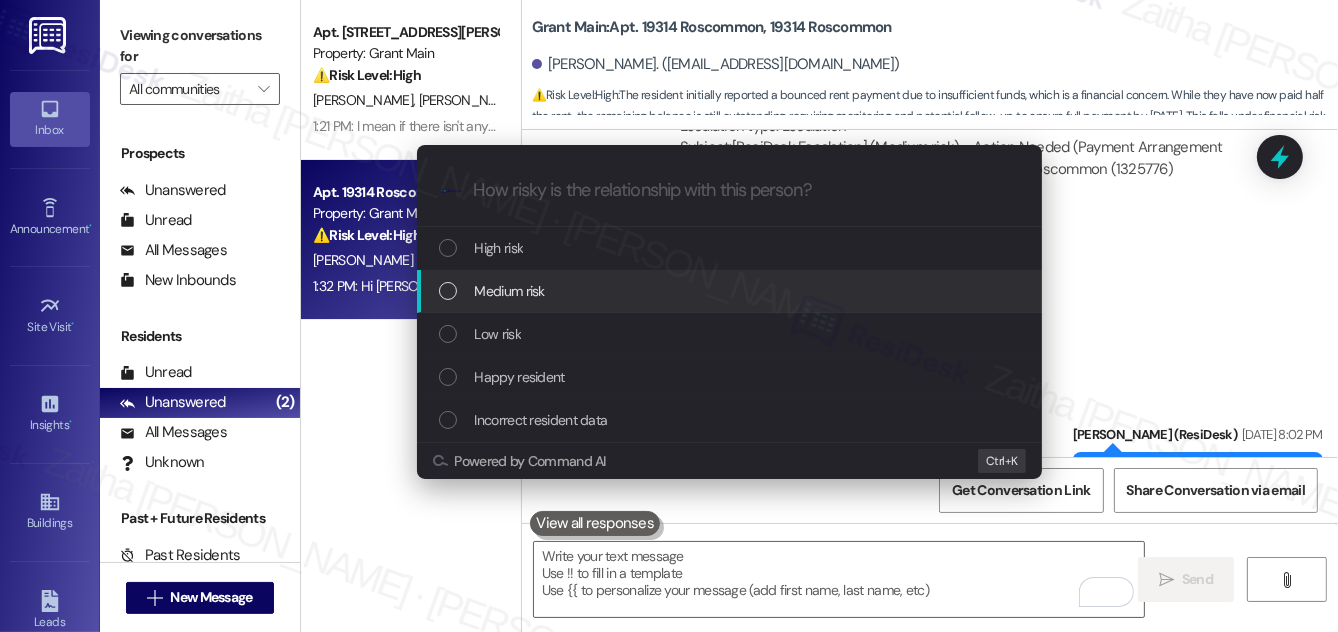 click on "Medium risk" at bounding box center [731, 291] 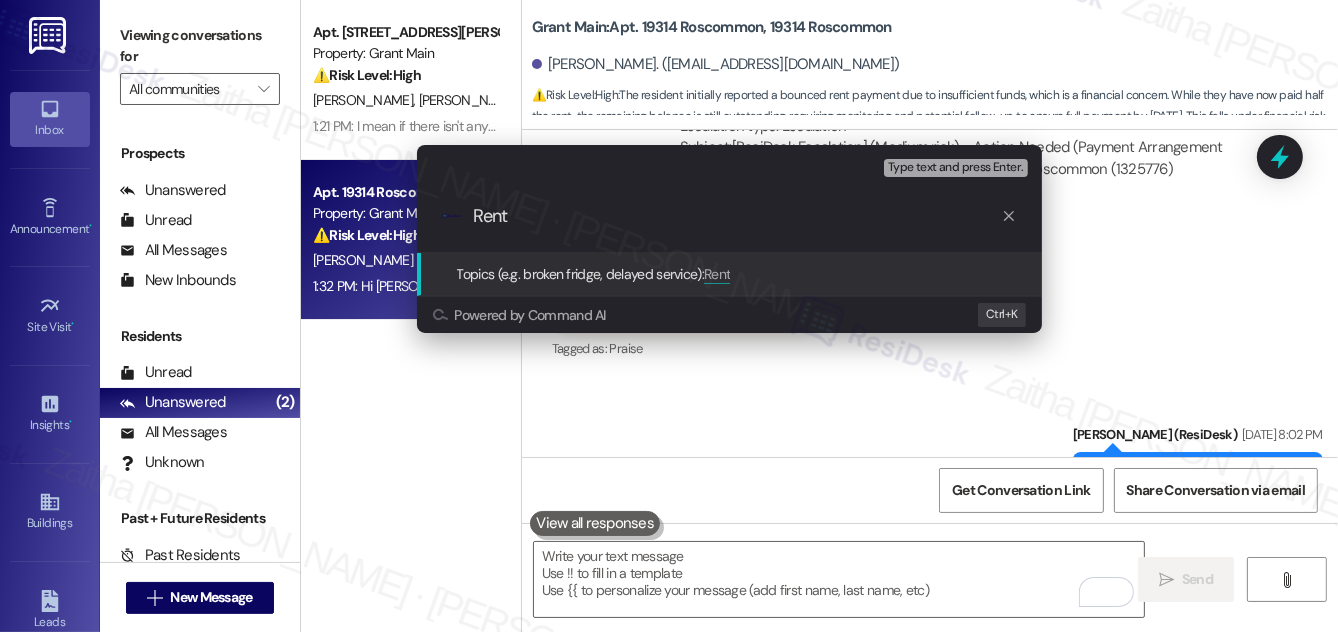 type on "Rent" 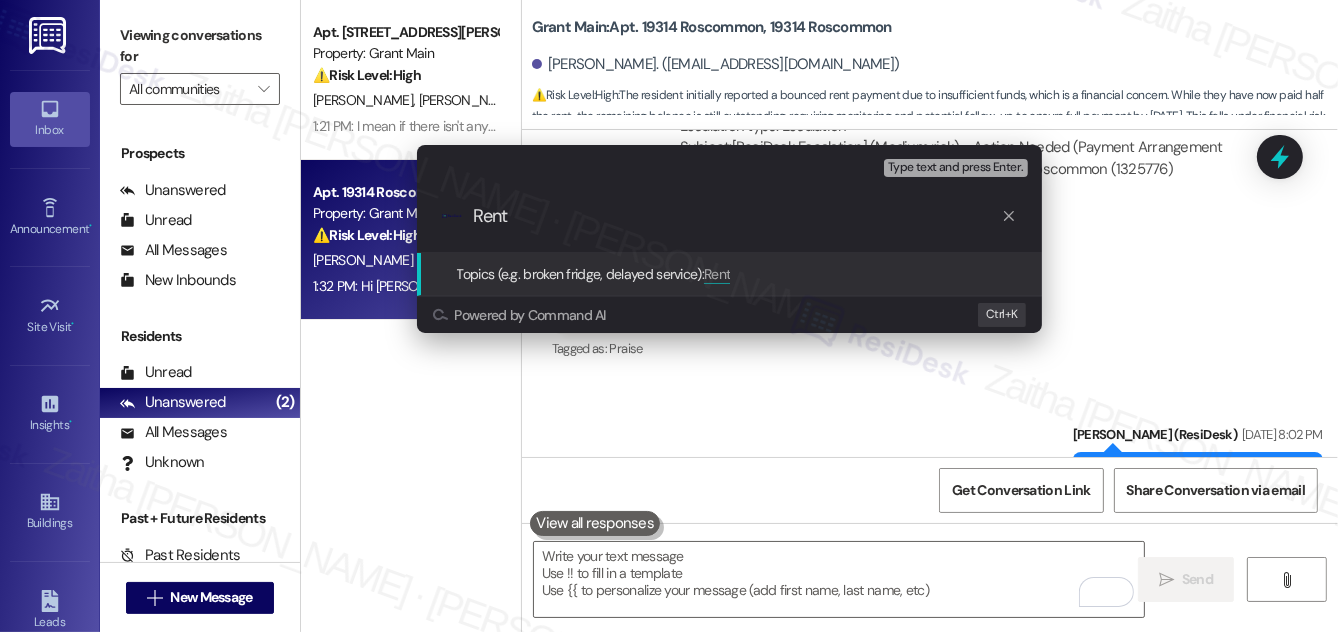 drag, startPoint x: 562, startPoint y: 207, endPoint x: 448, endPoint y: 214, distance: 114.21471 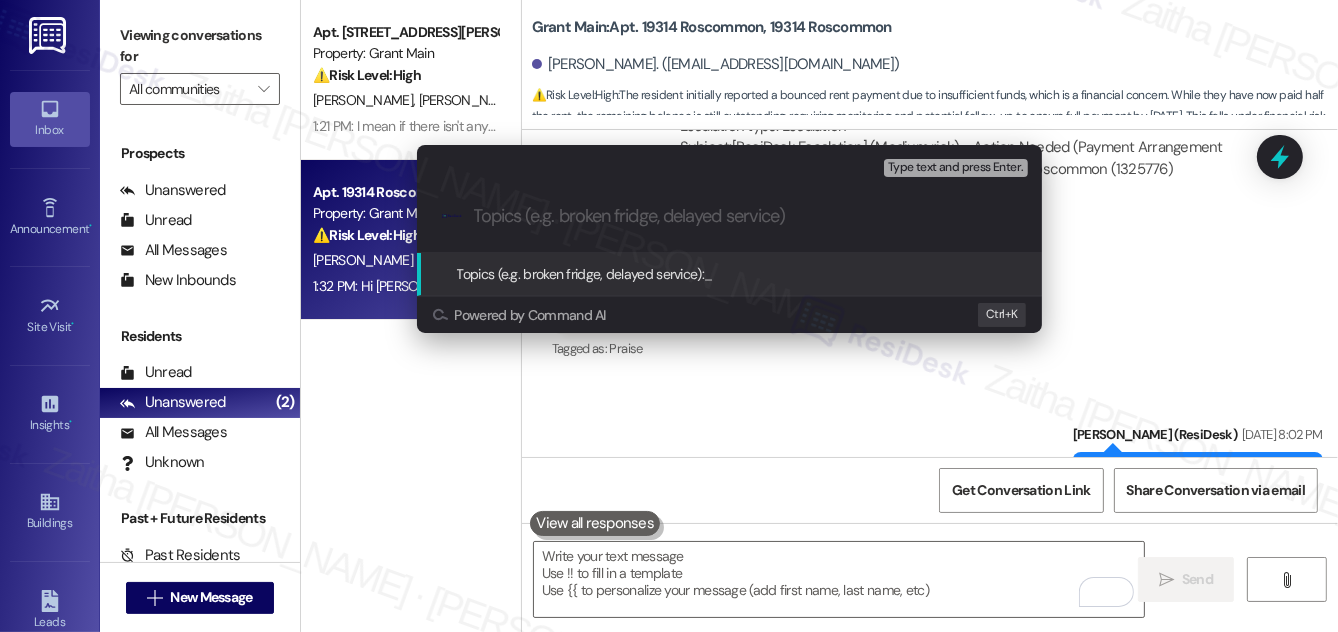 paste on "Partial Rent Payment Update" 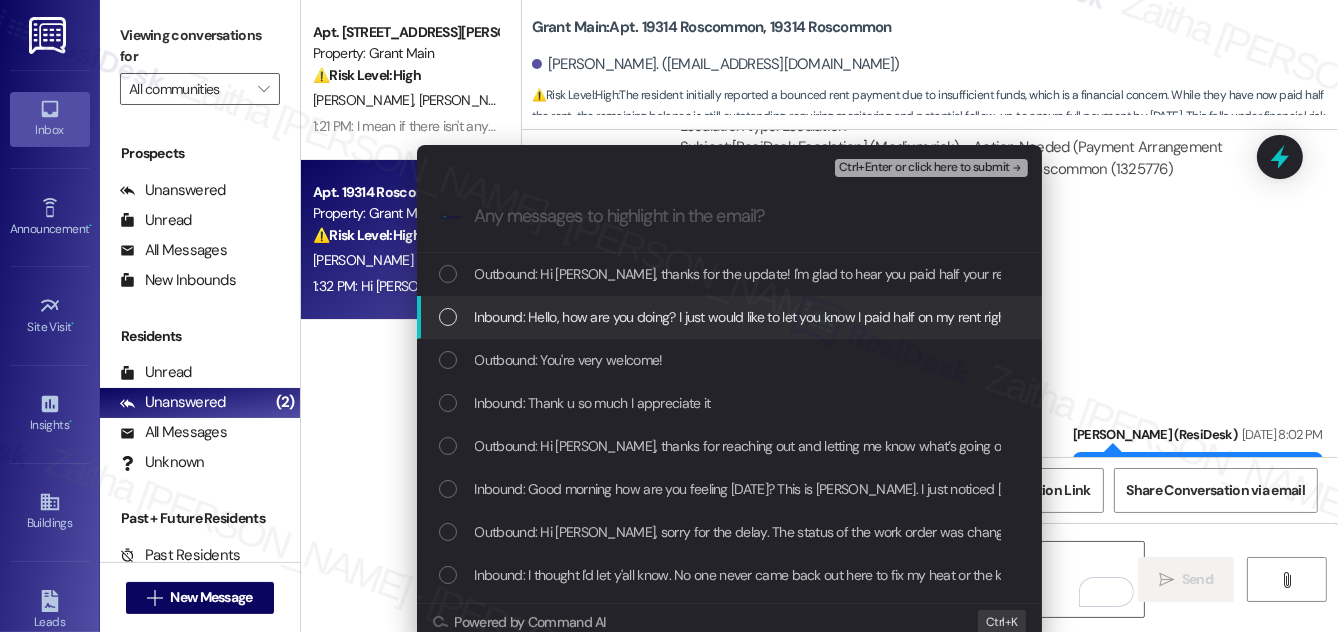 type 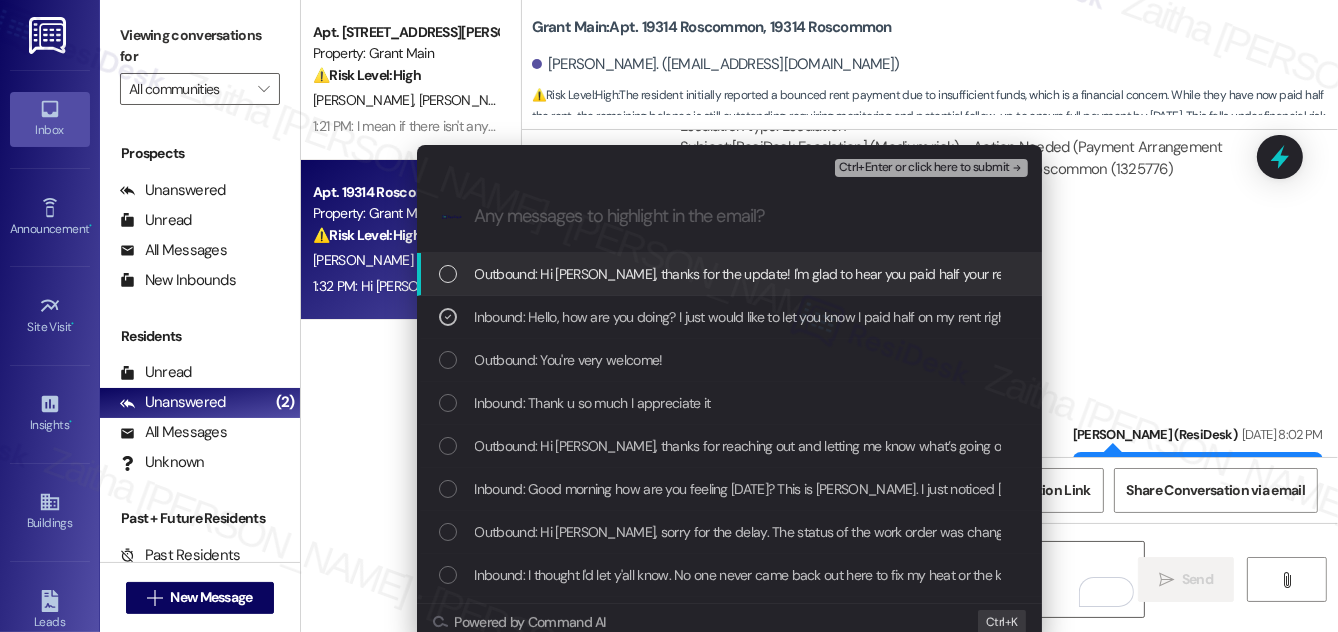 click on "Ctrl+Enter or click here to submit" at bounding box center (924, 168) 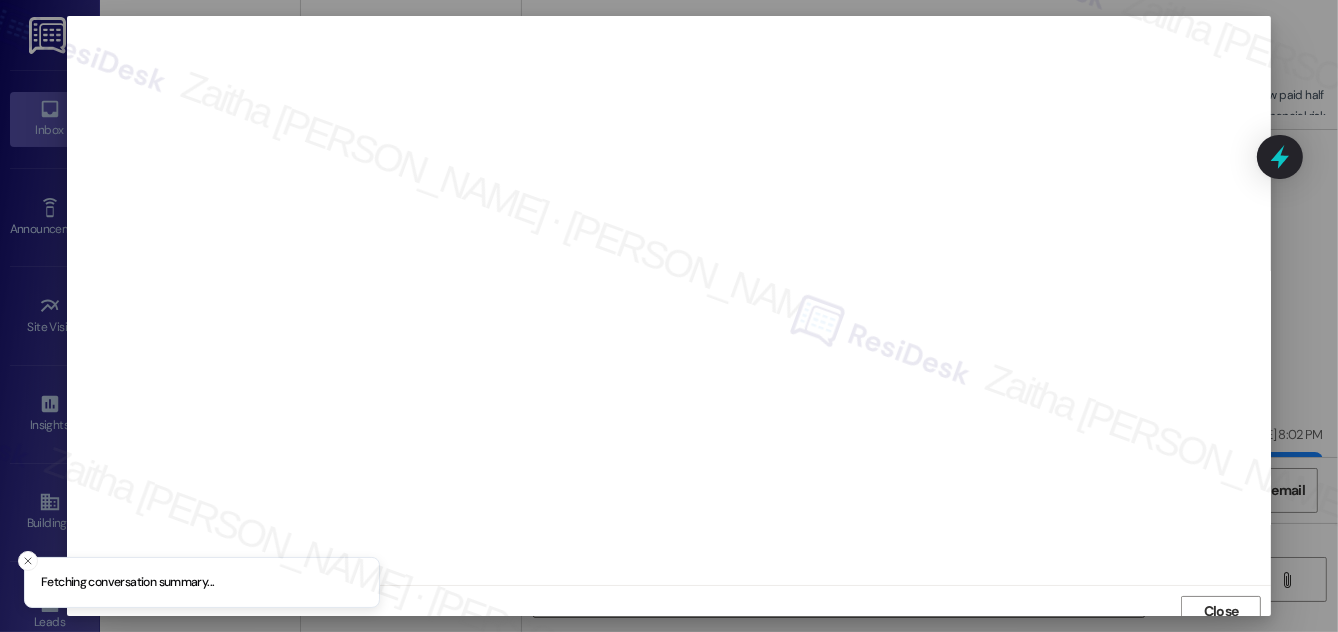 scroll, scrollTop: 11, scrollLeft: 0, axis: vertical 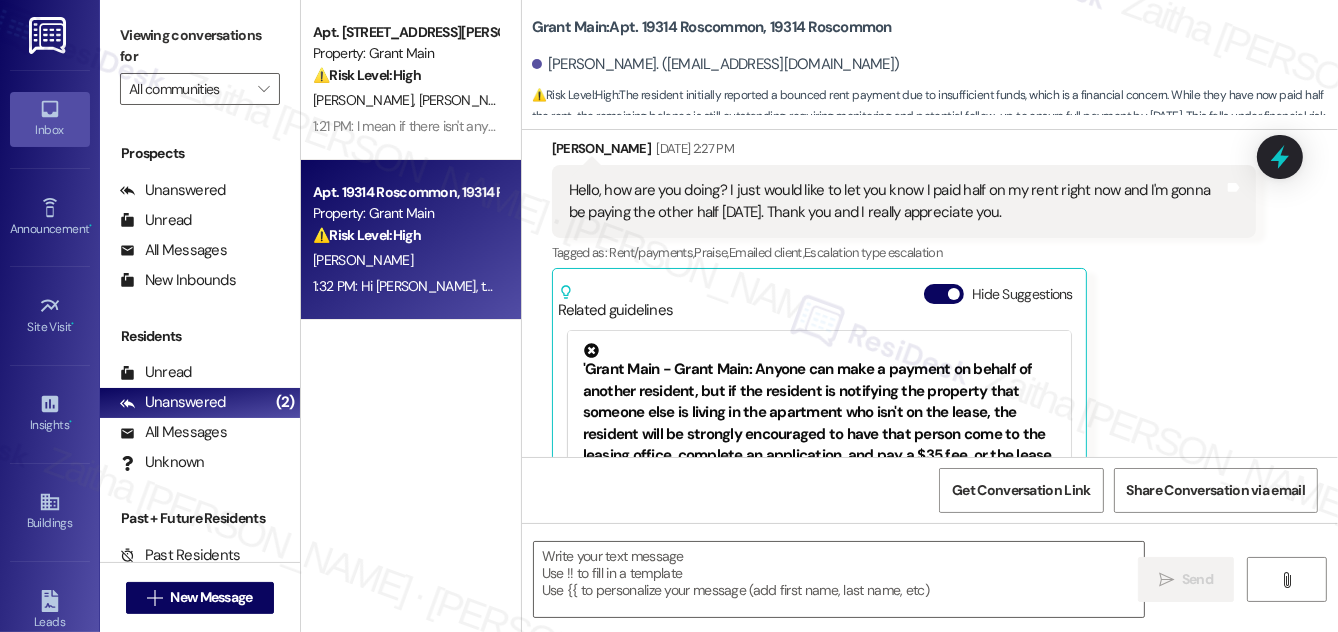 type on "Fetching suggested responses. Please feel free to read through the conversation in the meantime." 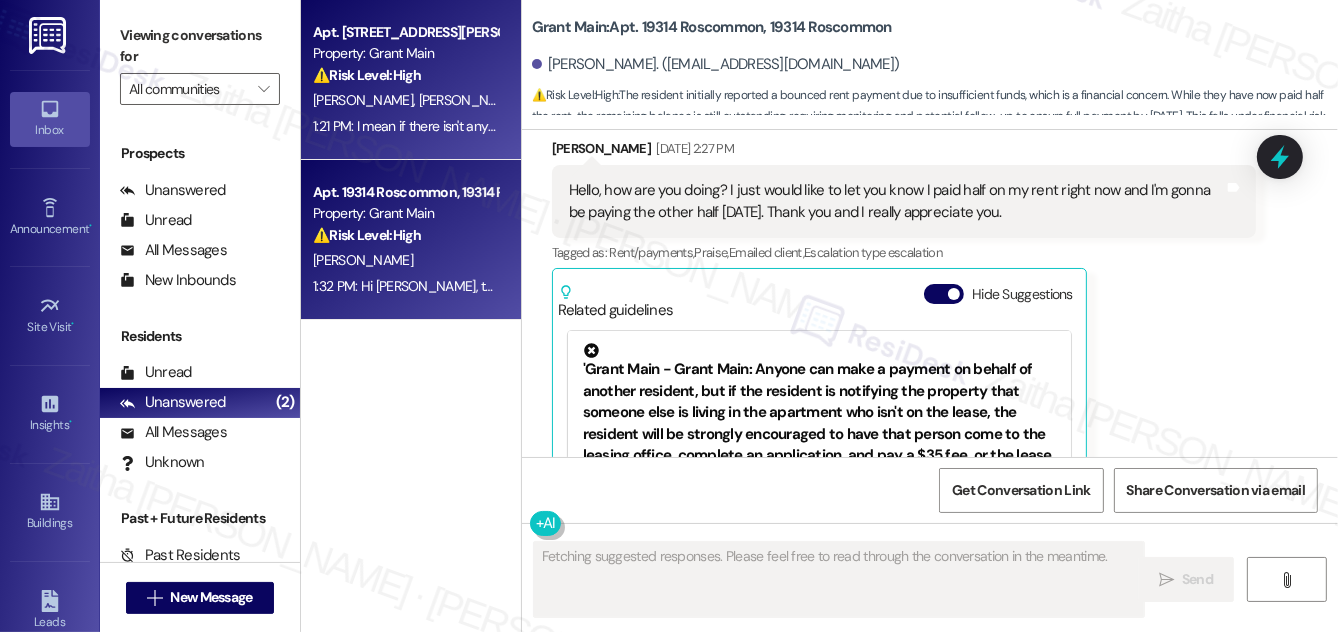 click on "Property: Grant Main" at bounding box center [405, 53] 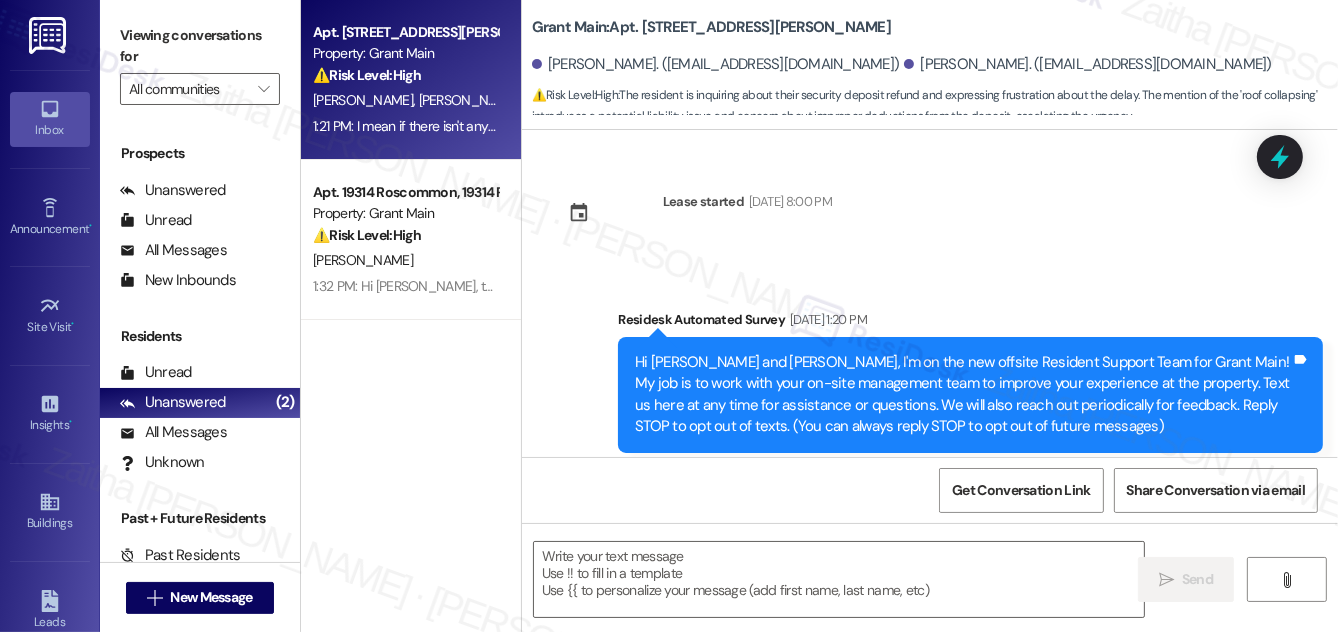 scroll, scrollTop: 12272, scrollLeft: 0, axis: vertical 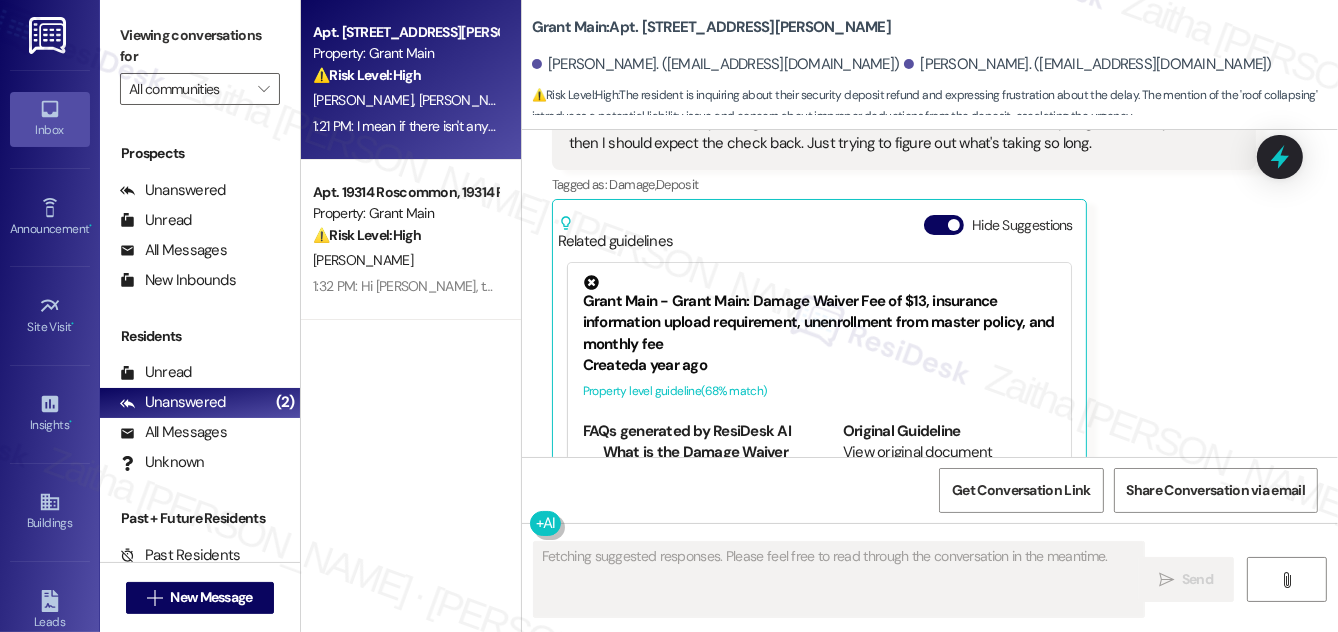 click on "Hide Suggestions" at bounding box center (944, 225) 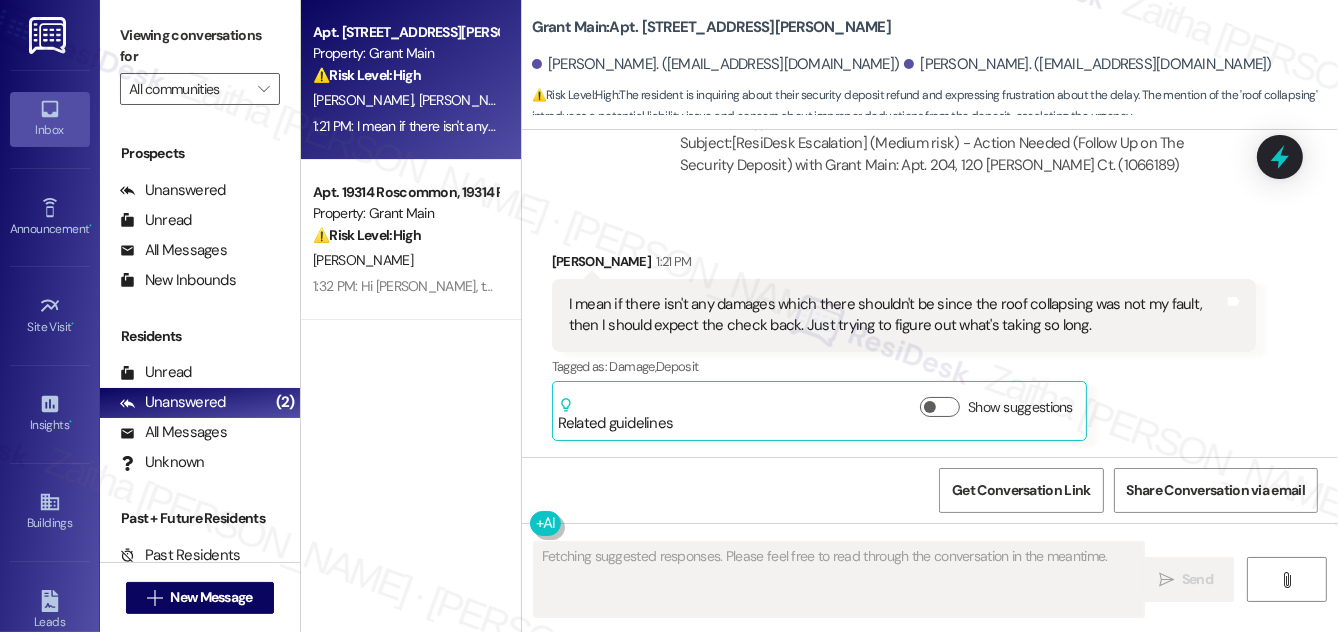 scroll, scrollTop: 12020, scrollLeft: 0, axis: vertical 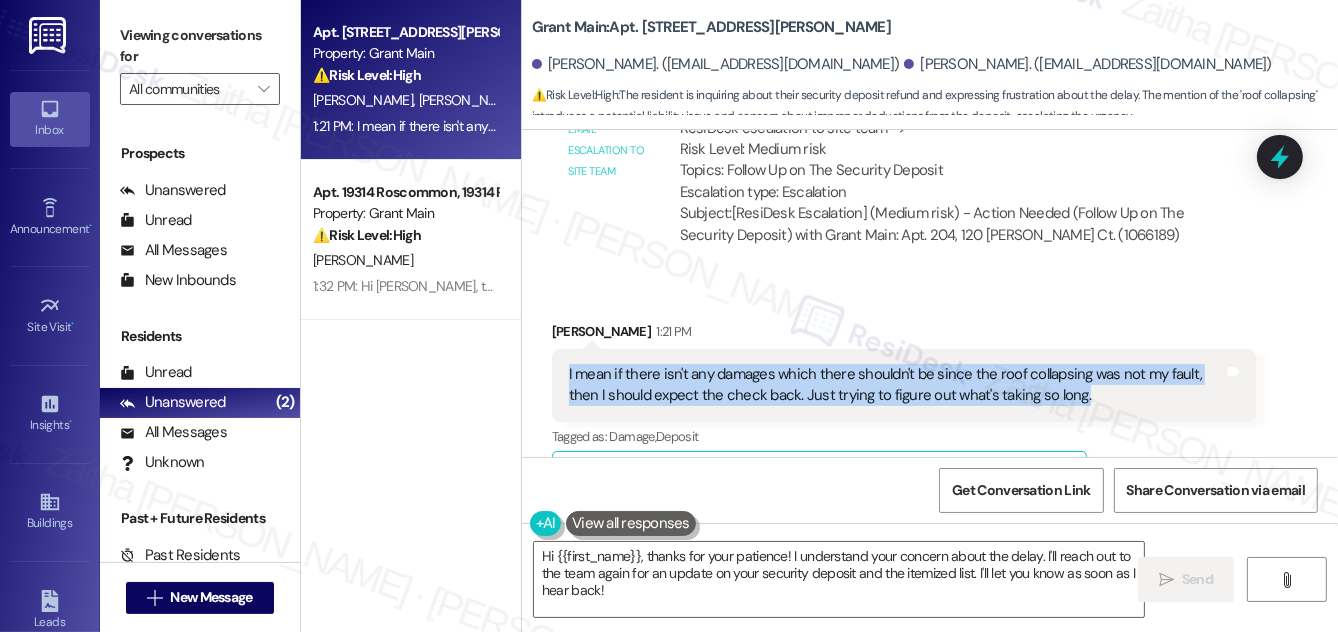 drag, startPoint x: 555, startPoint y: 306, endPoint x: 1092, endPoint y: 329, distance: 537.4923 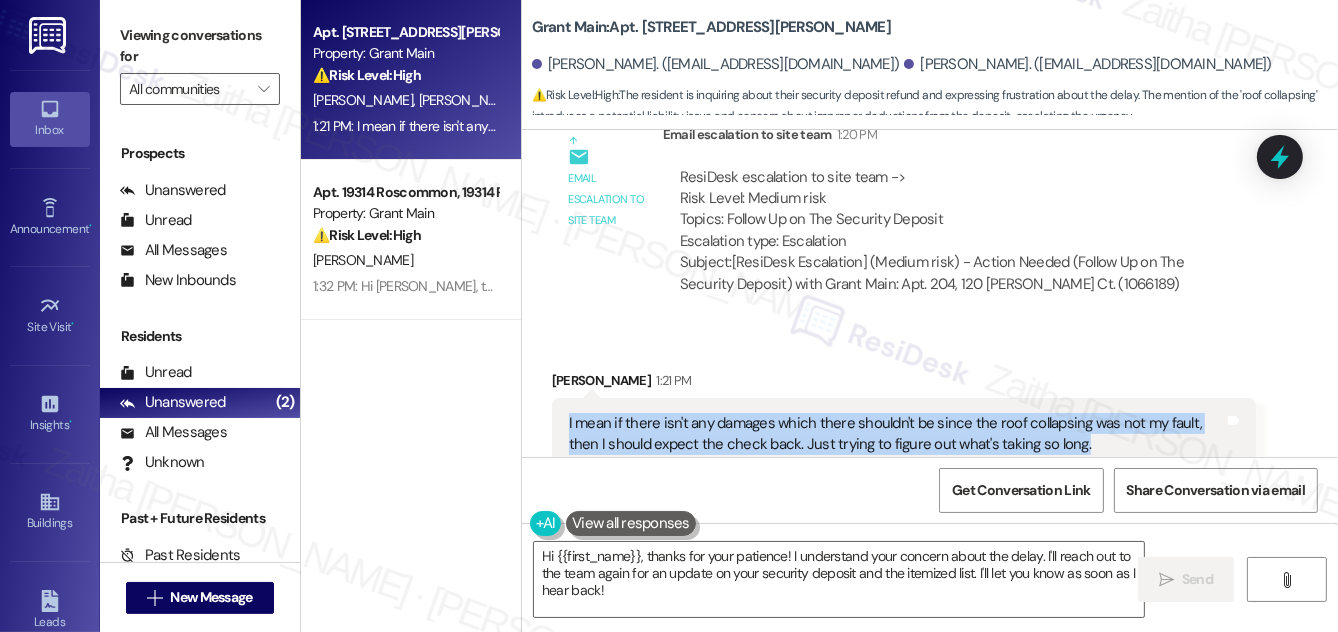 scroll, scrollTop: 12020, scrollLeft: 0, axis: vertical 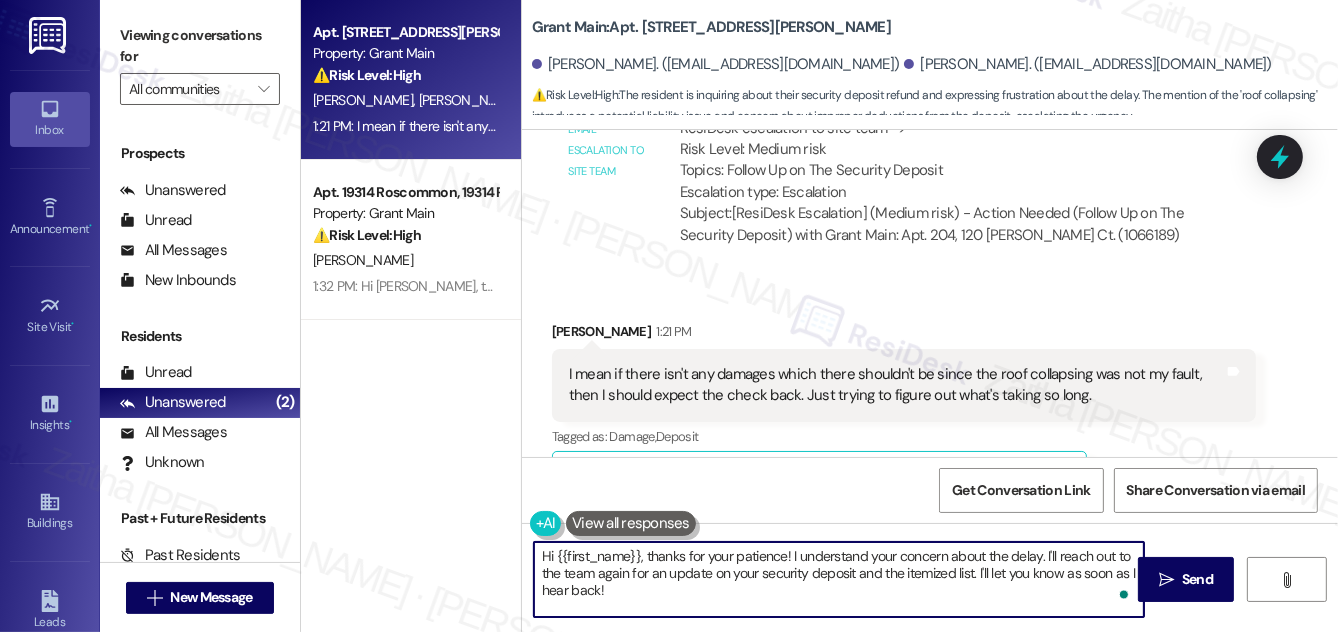 drag, startPoint x: 791, startPoint y: 553, endPoint x: 540, endPoint y: 554, distance: 251.002 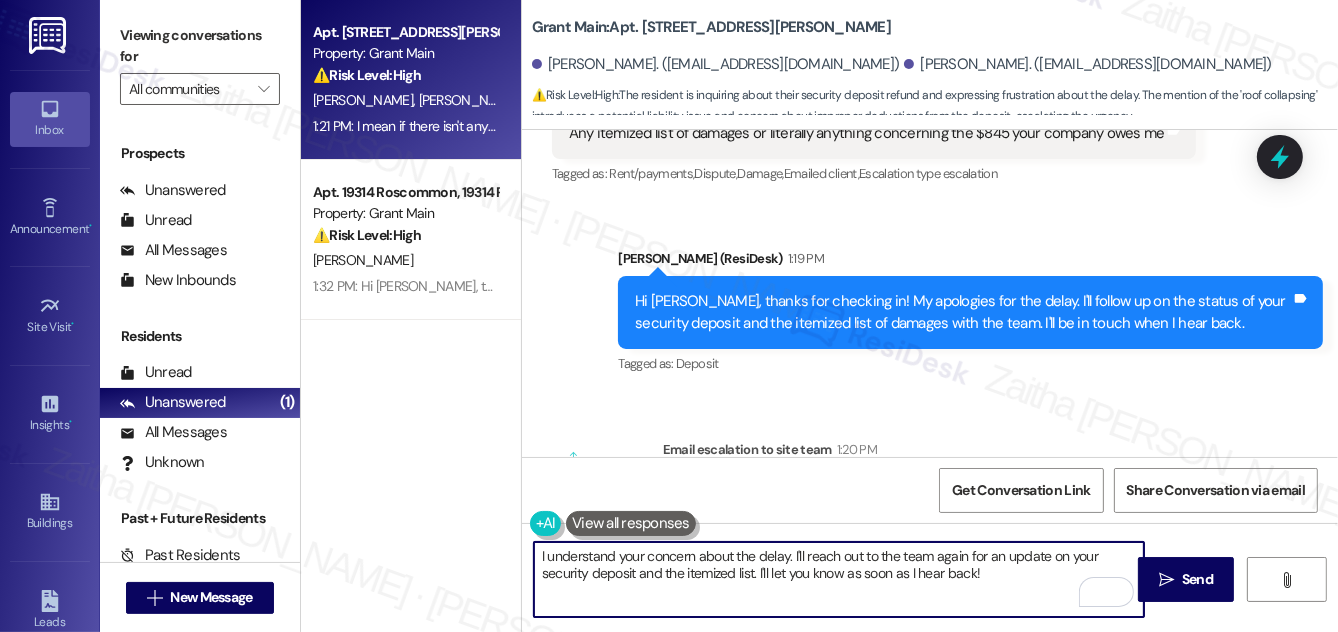 scroll, scrollTop: 12020, scrollLeft: 0, axis: vertical 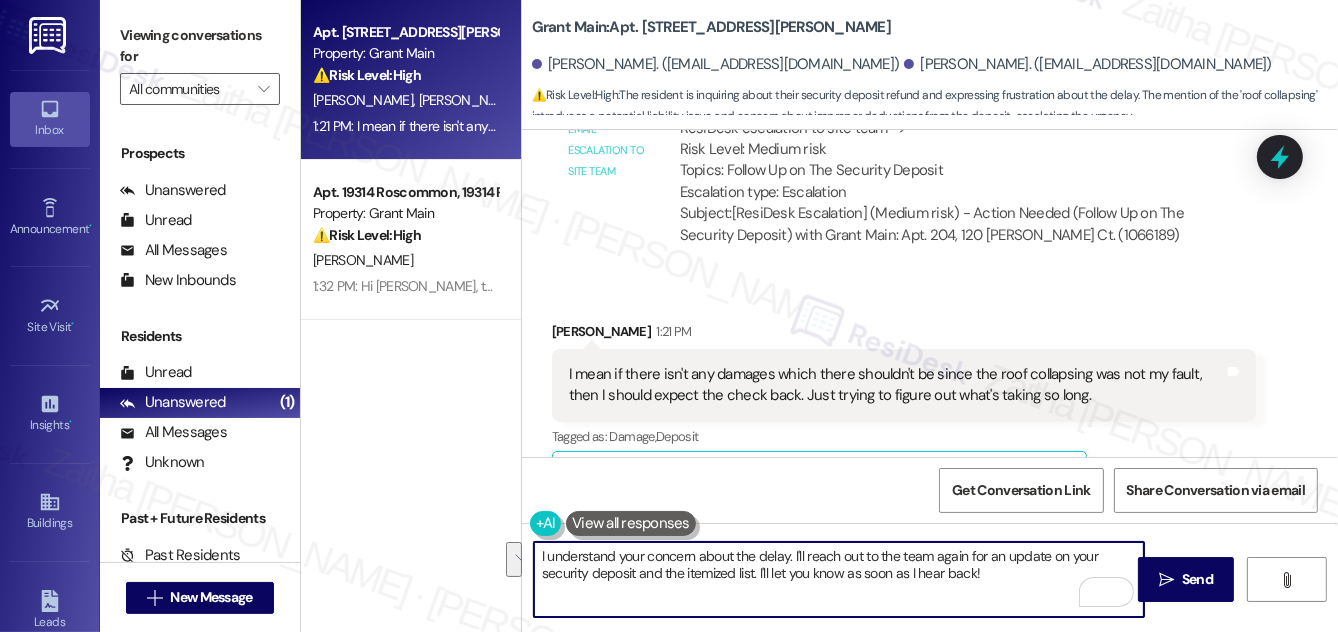 drag, startPoint x: 793, startPoint y: 555, endPoint x: 1002, endPoint y: 580, distance: 210.4899 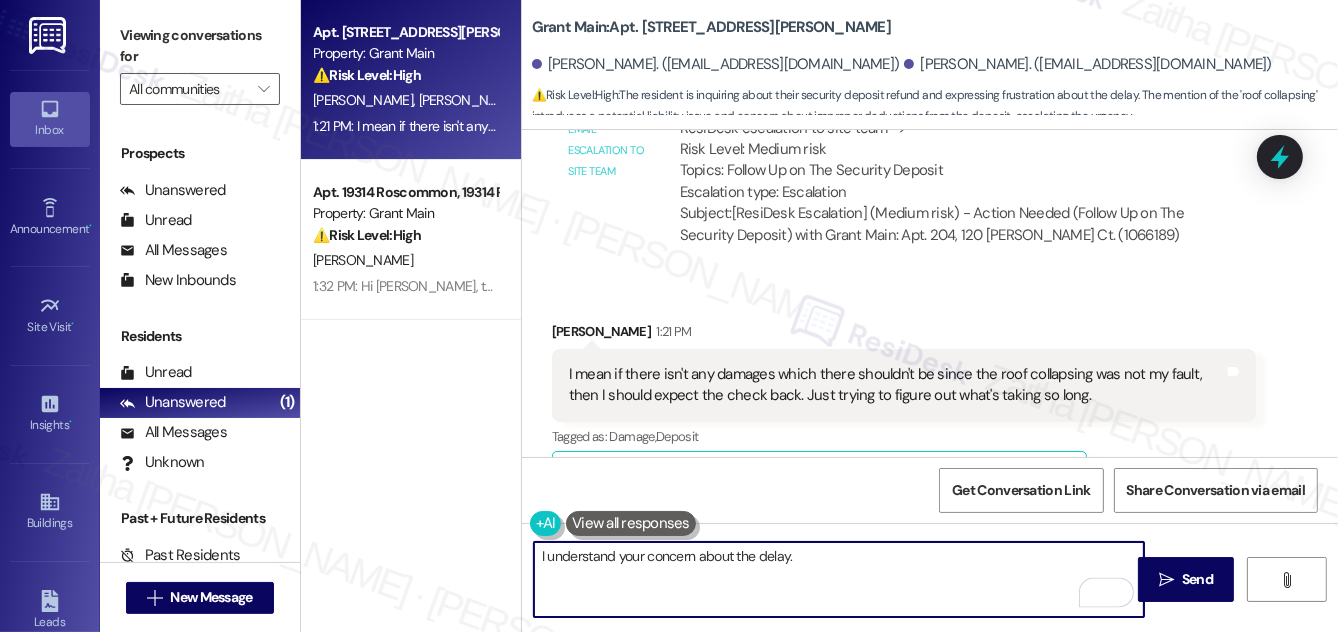 paste on "still waiting on an update from the team regarding the final inspection and deposit. I’ll keep checking in and let you know as soon as I hear back." 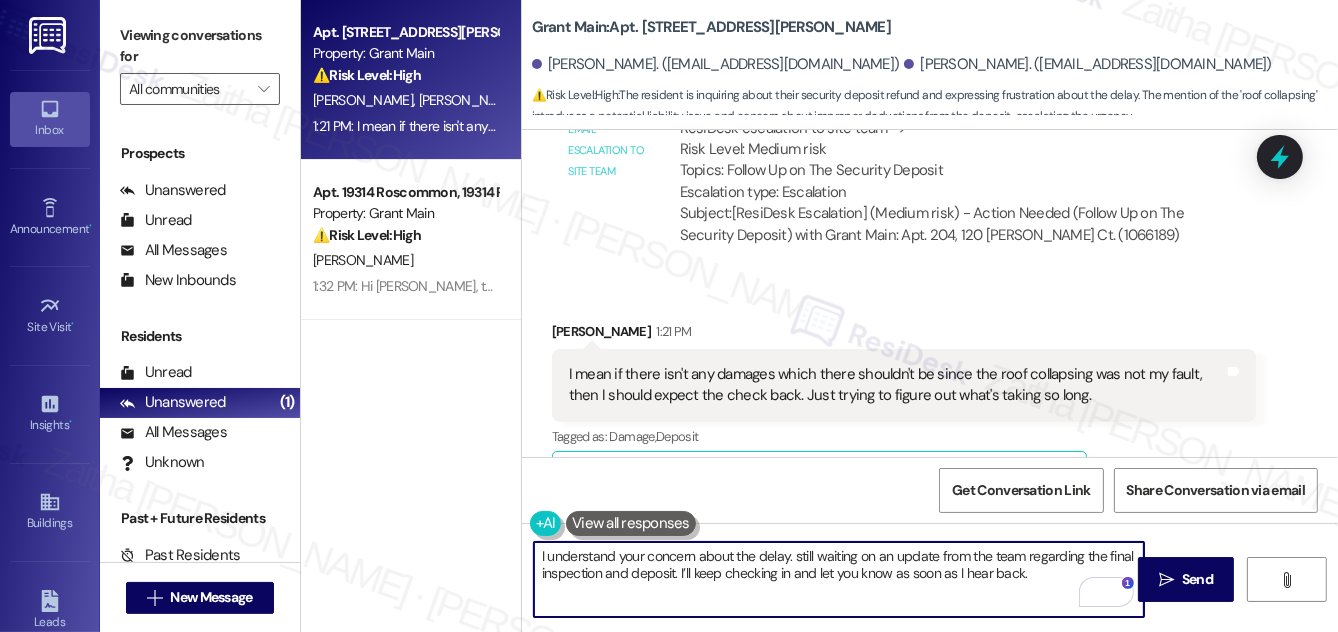 click on "I understand your concern about the delay. still waiting on an update from the team regarding the final inspection and deposit. I’ll keep checking in and let you know as soon as I hear back." at bounding box center (839, 579) 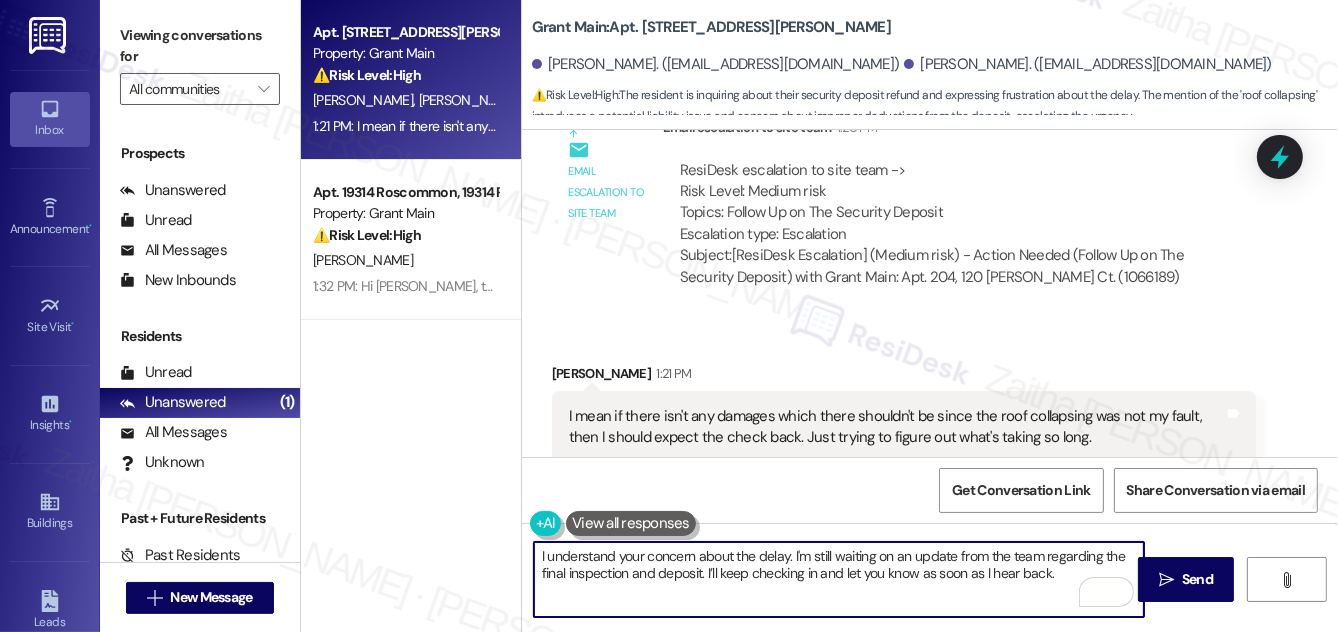 scroll, scrollTop: 12020, scrollLeft: 0, axis: vertical 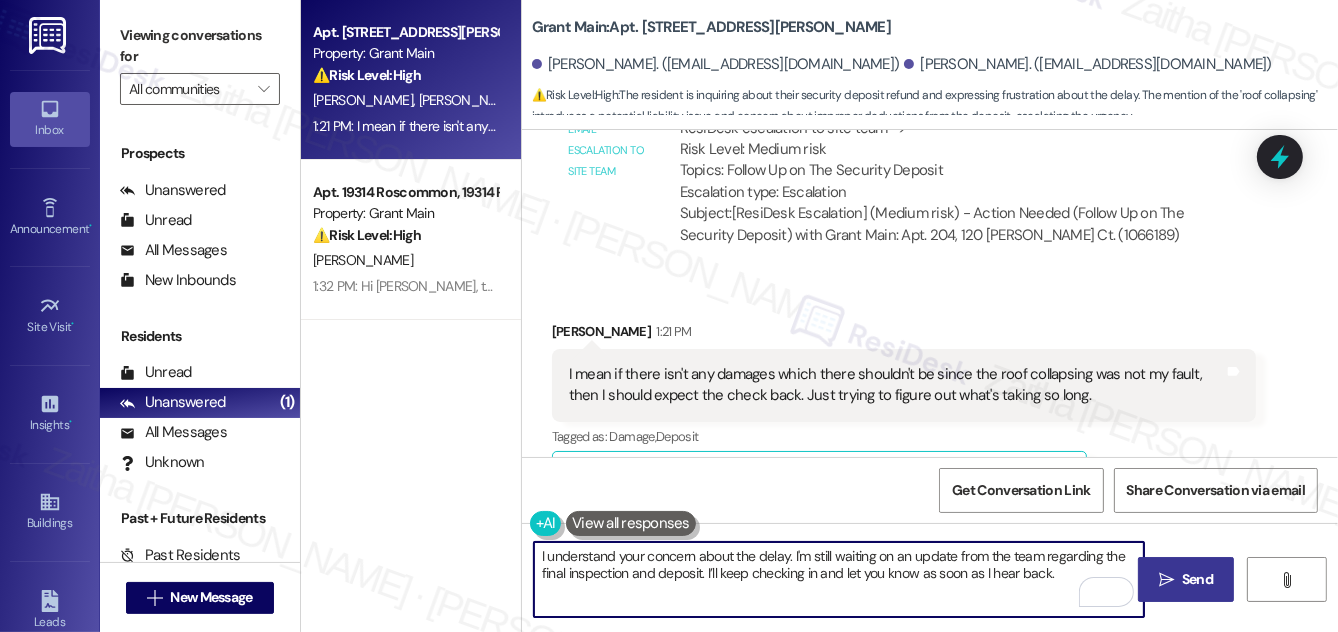 type on "I understand your concern about the delay. I'm still waiting on an update from the team regarding the final inspection and deposit. I’ll keep checking in and let you know as soon as I hear back." 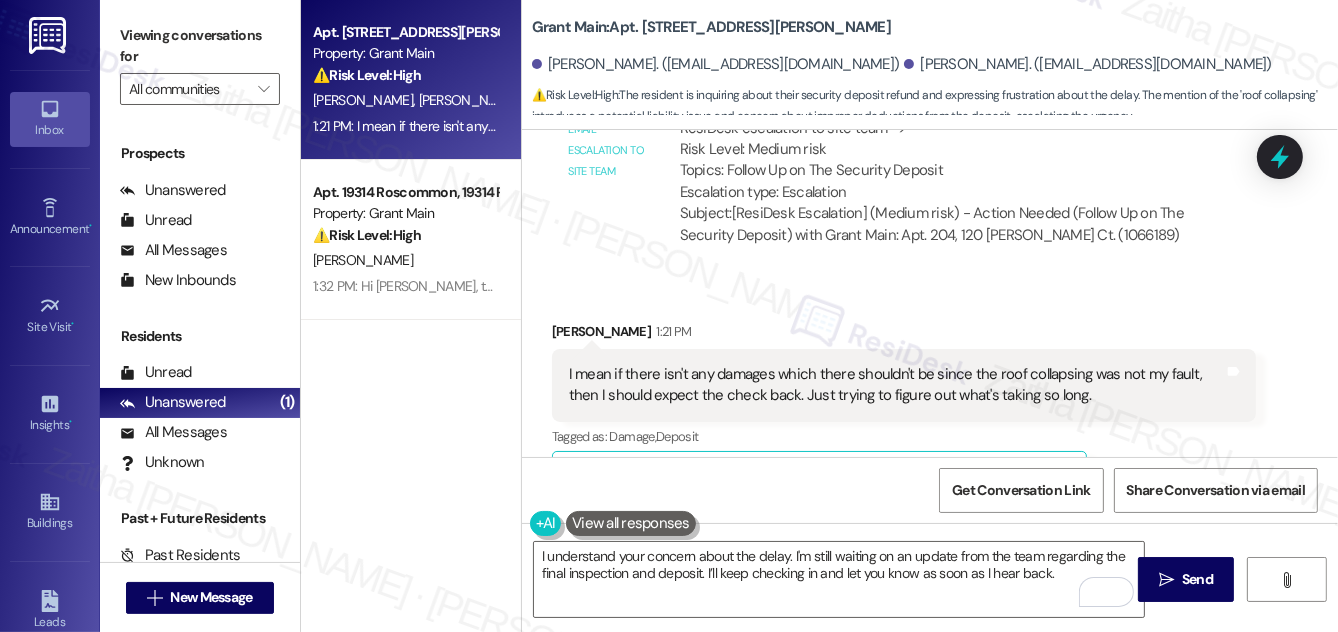 drag, startPoint x: 1186, startPoint y: 575, endPoint x: 1158, endPoint y: 540, distance: 44.82187 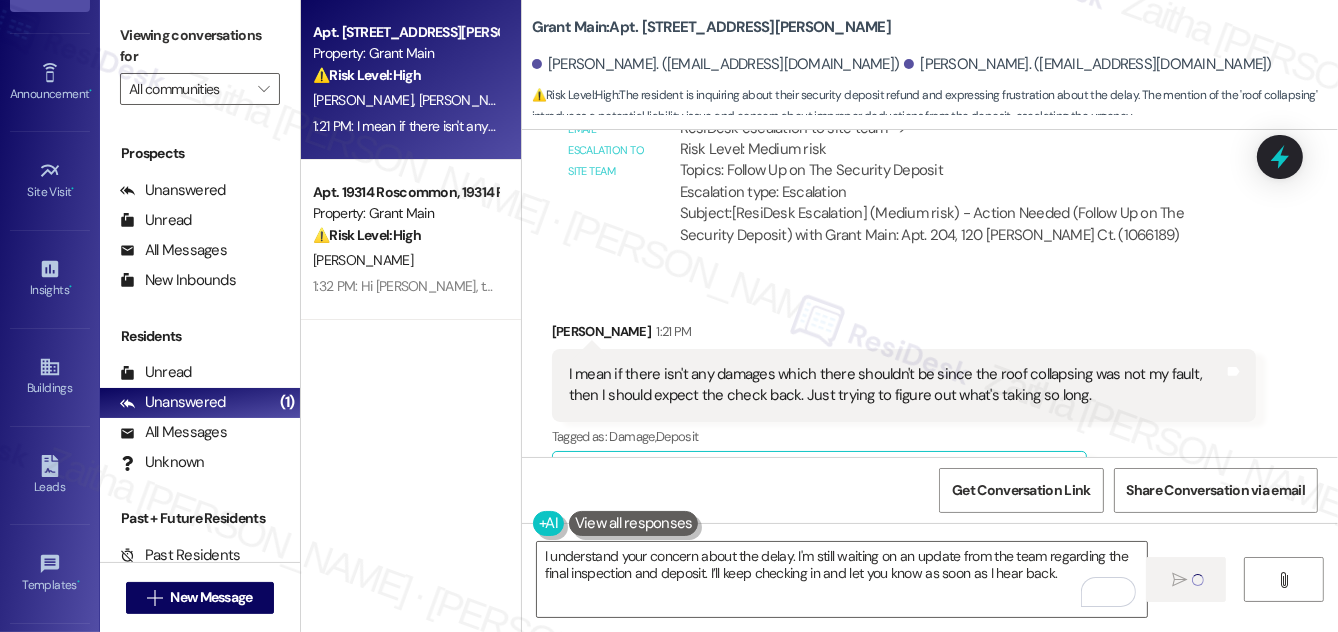 scroll, scrollTop: 314, scrollLeft: 0, axis: vertical 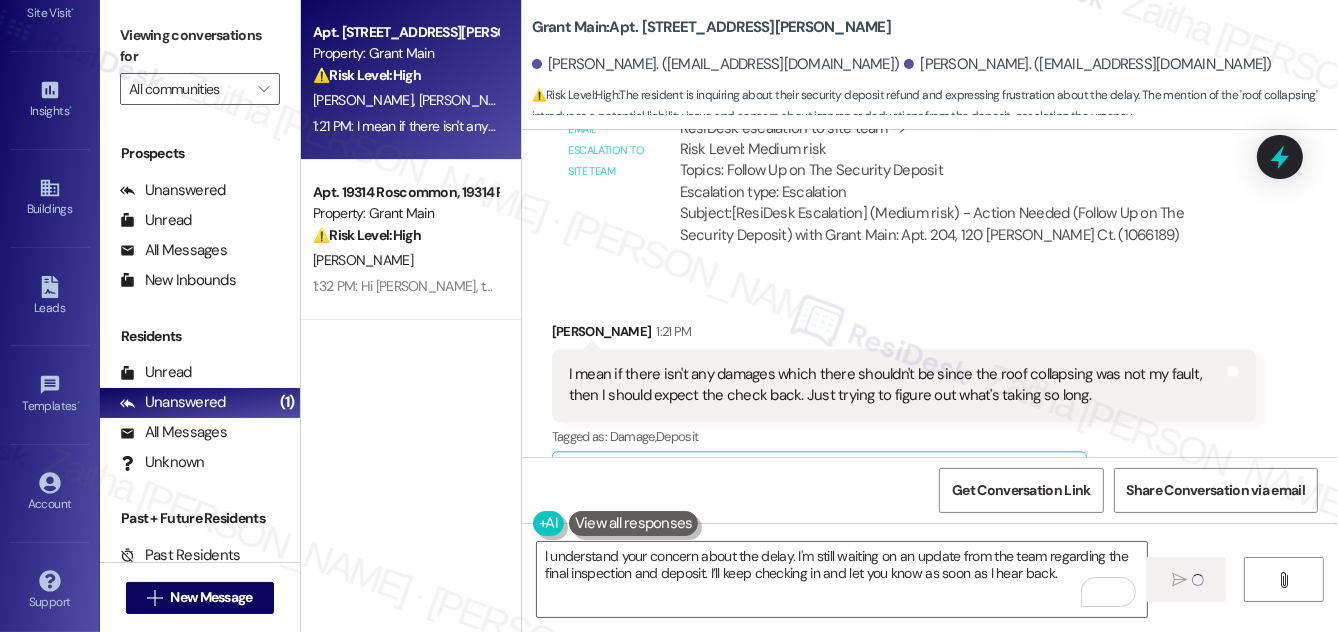 type 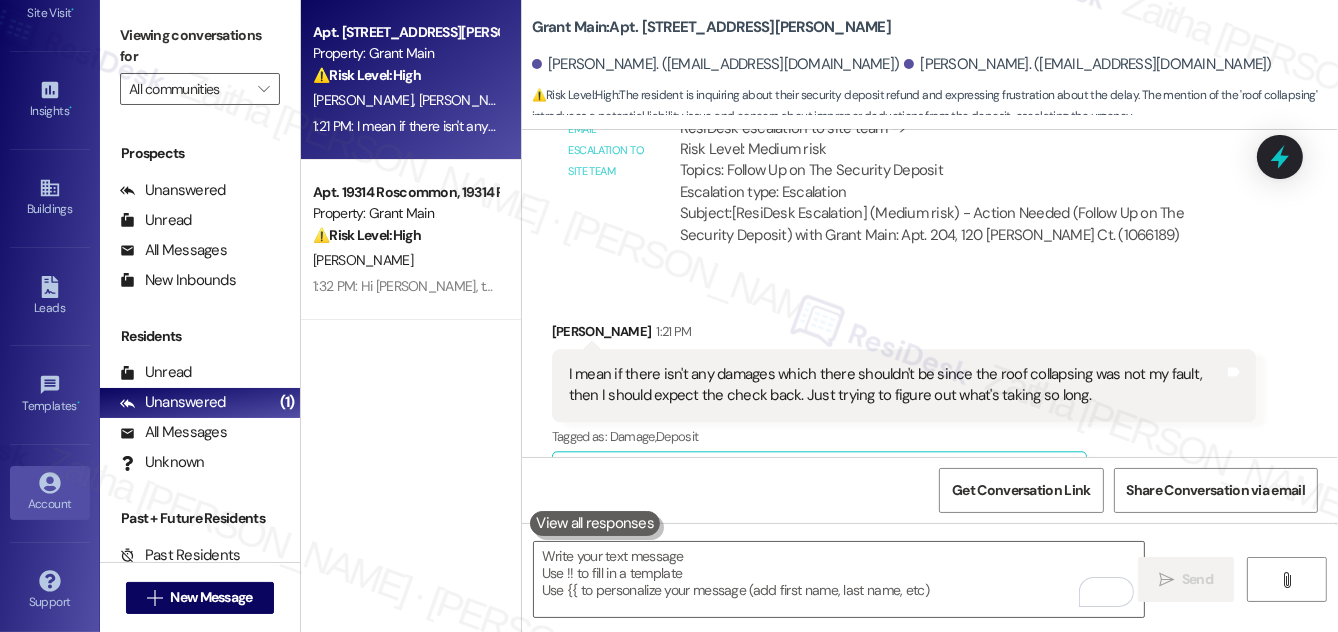 scroll, scrollTop: 12019, scrollLeft: 0, axis: vertical 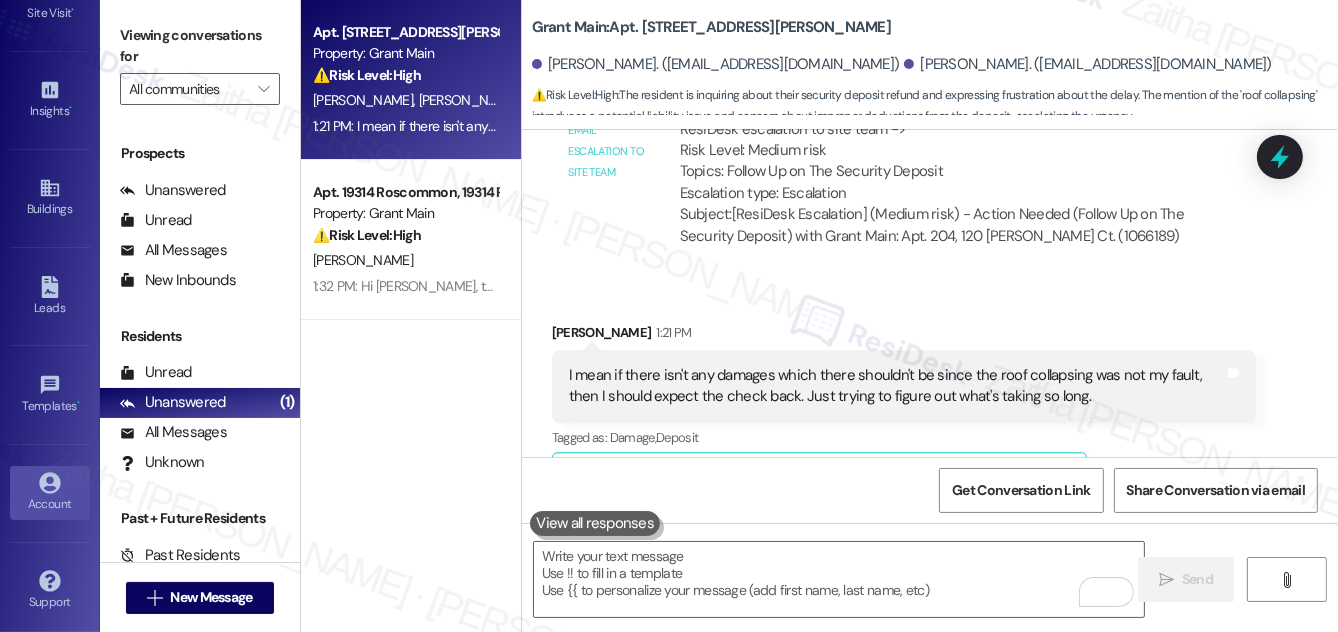 click on "Account" at bounding box center [50, 504] 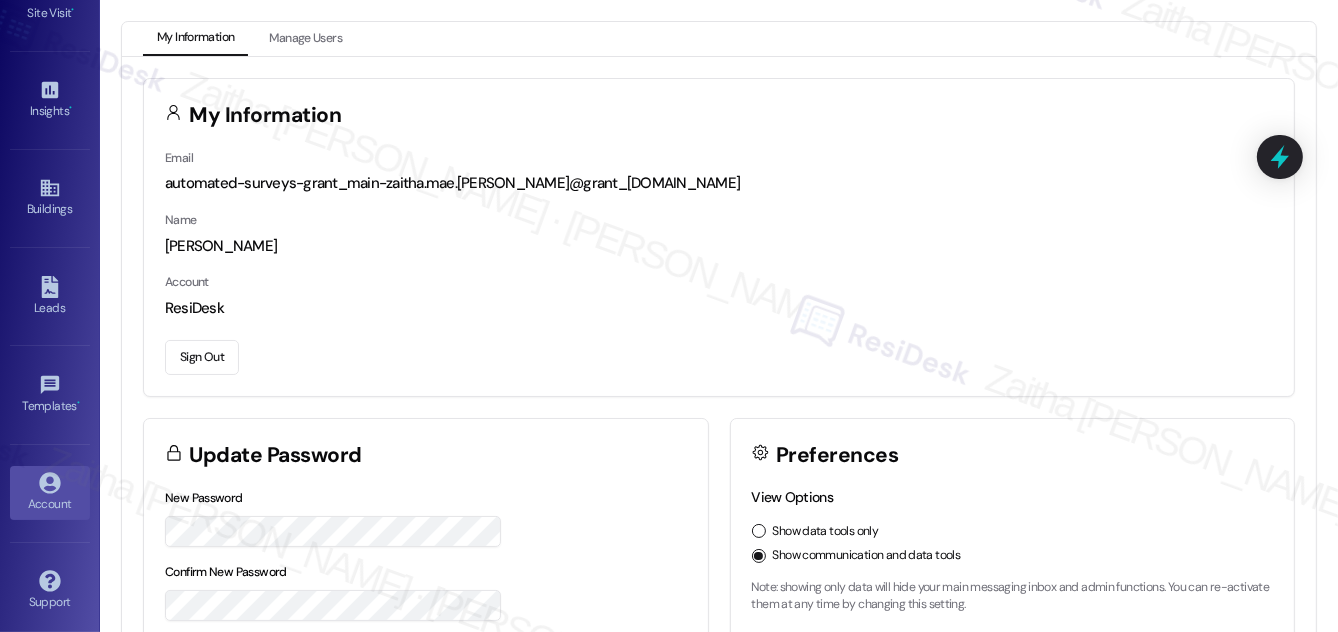 click on "Sign Out" at bounding box center (202, 357) 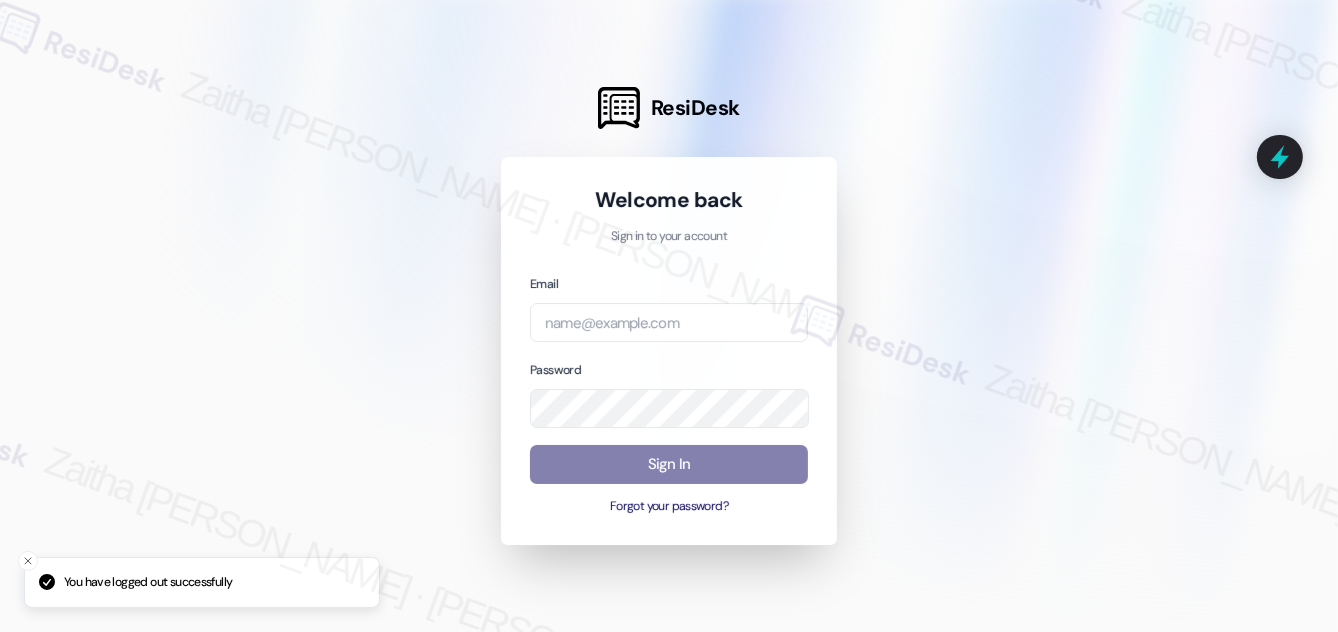 click on "Email" at bounding box center [669, 307] 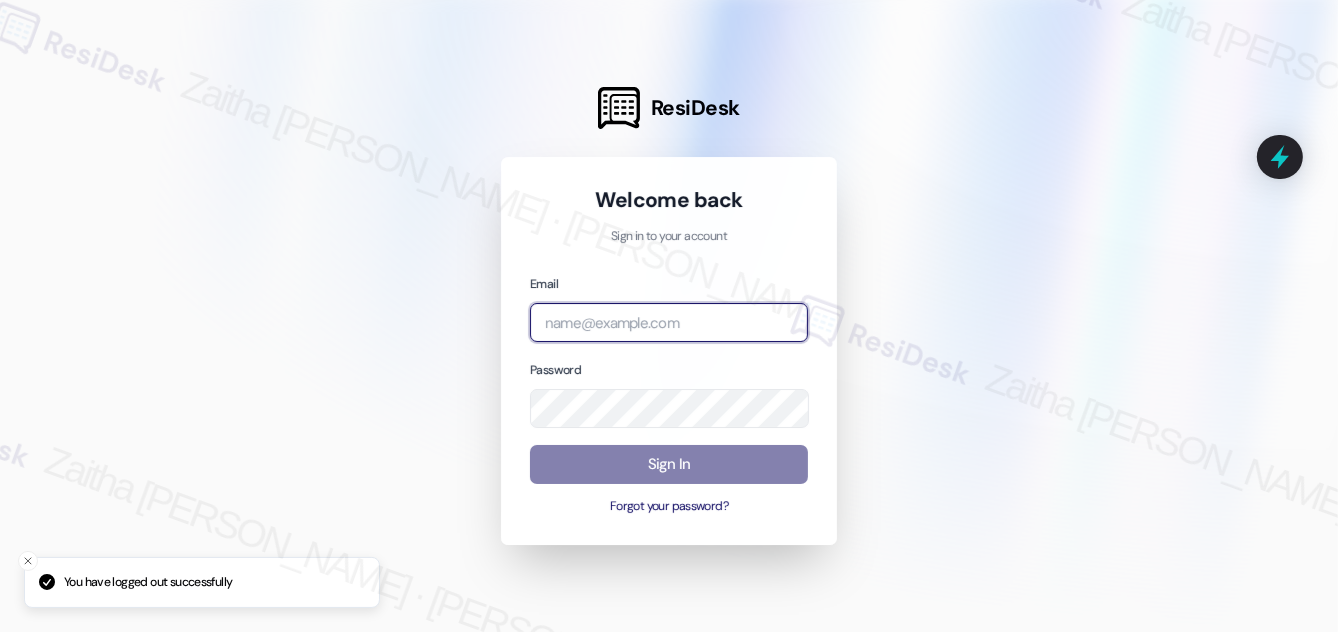 click at bounding box center (669, 322) 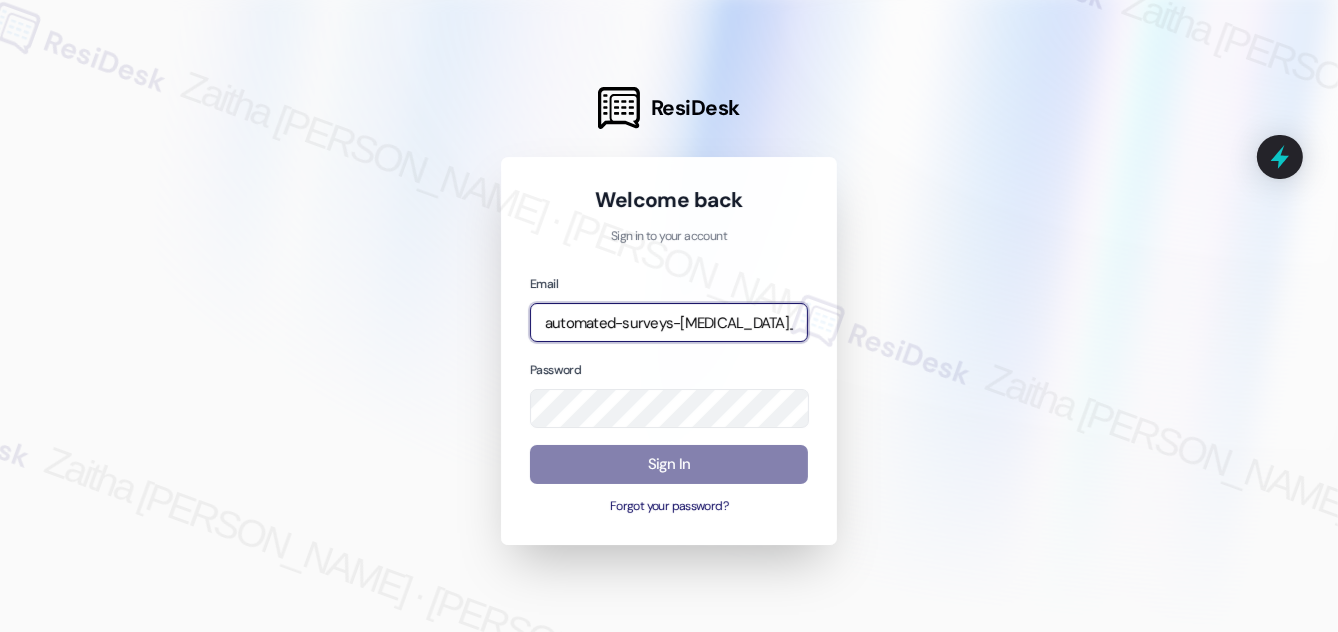 type on "automated-surveys-[MEDICAL_DATA]_formerly_regency-zaitha.mae.[PERSON_NAME]@[MEDICAL_DATA]_formerly_[DOMAIN_NAME]" 